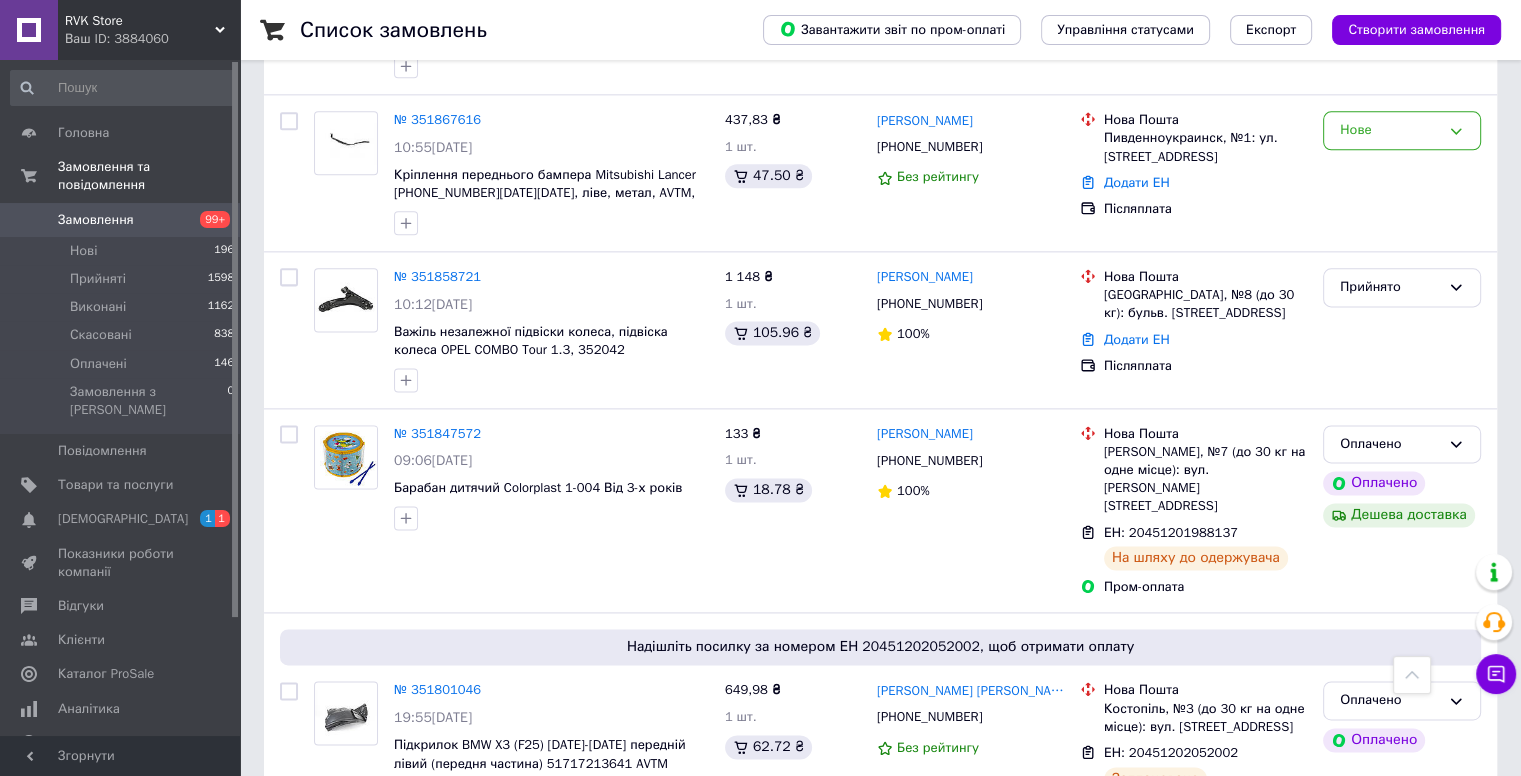 scroll, scrollTop: 2640, scrollLeft: 0, axis: vertical 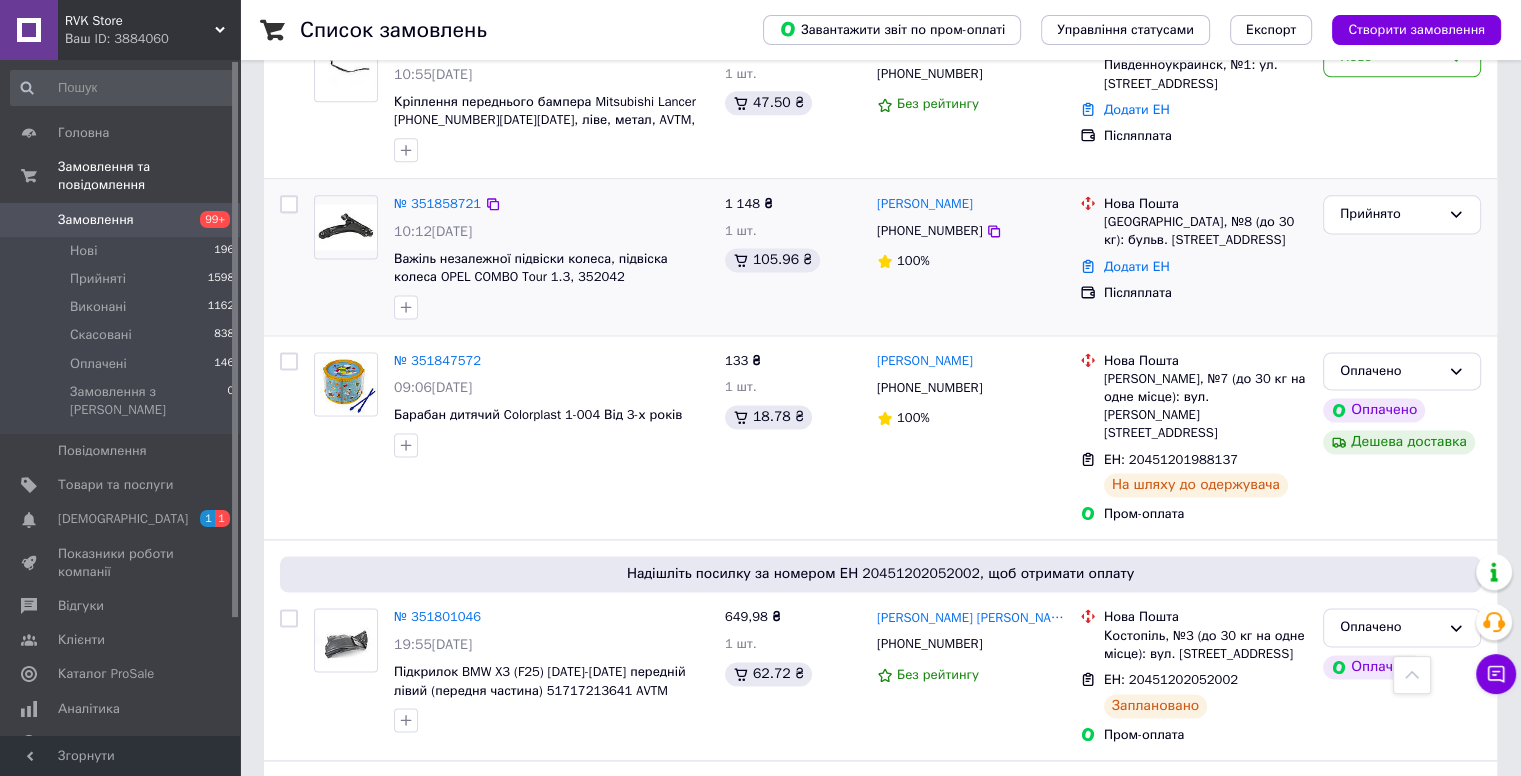click on "[PHONE_NUMBER]" at bounding box center (929, 231) 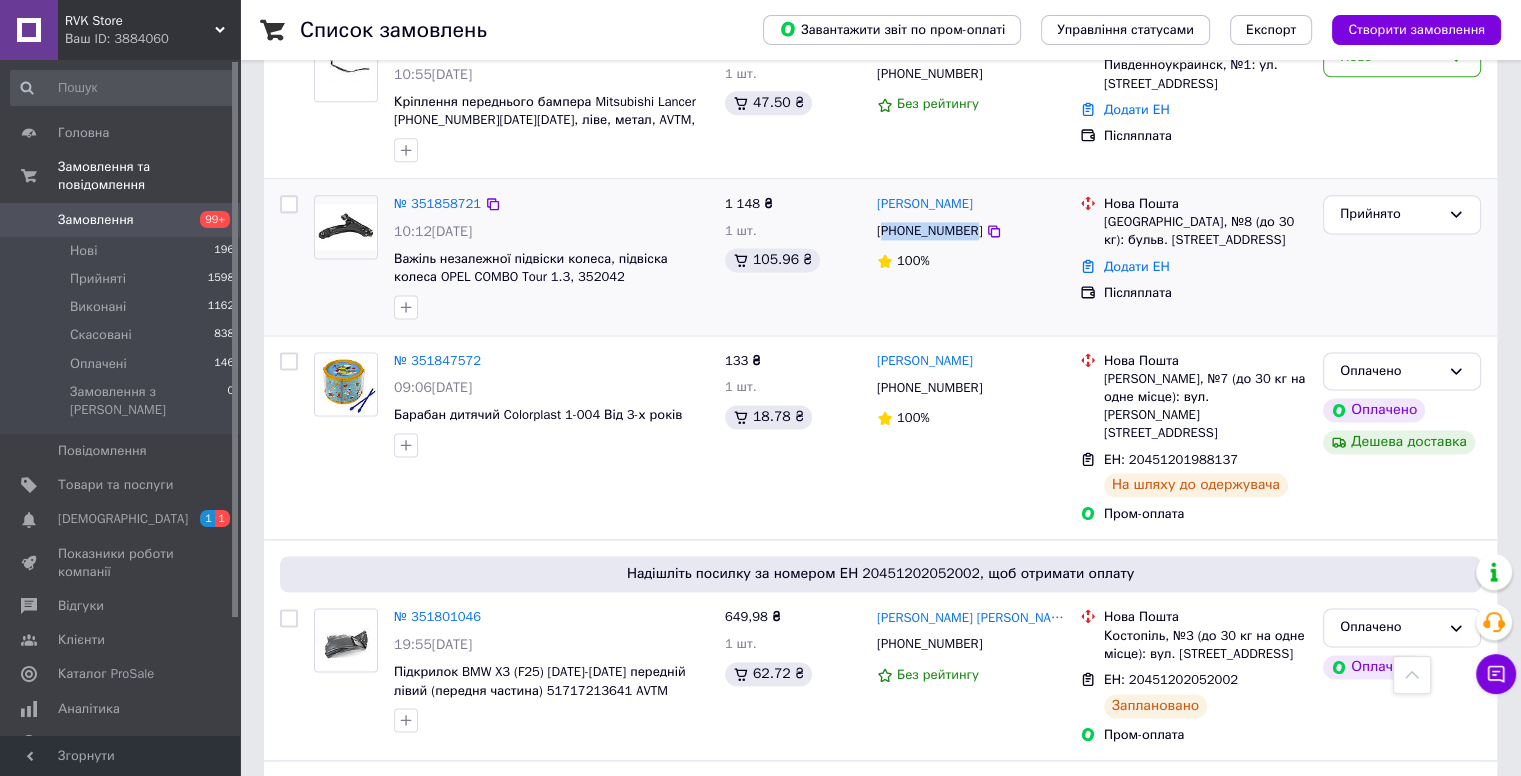 click on "[PHONE_NUMBER]" at bounding box center (929, 231) 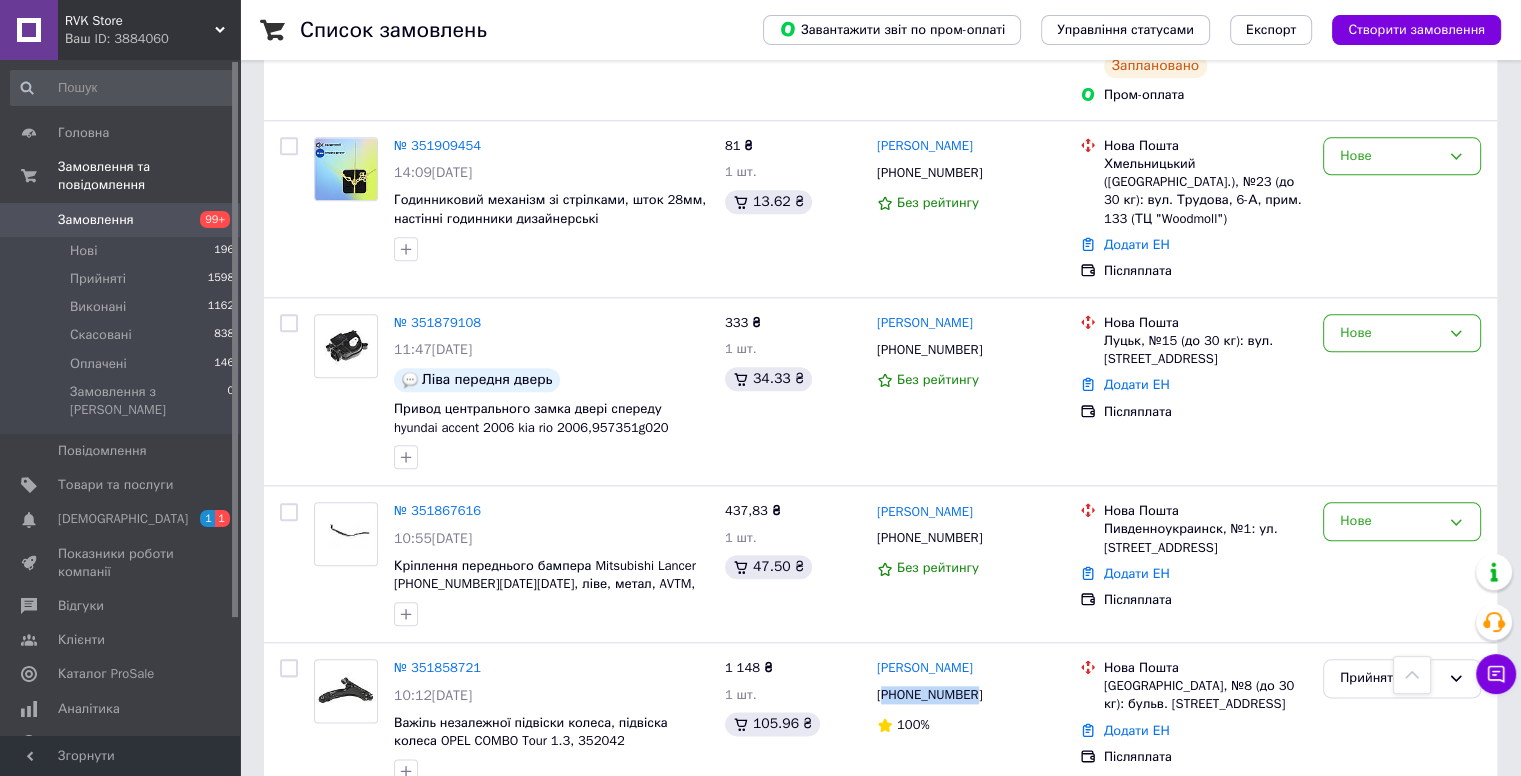 scroll, scrollTop: 2080, scrollLeft: 0, axis: vertical 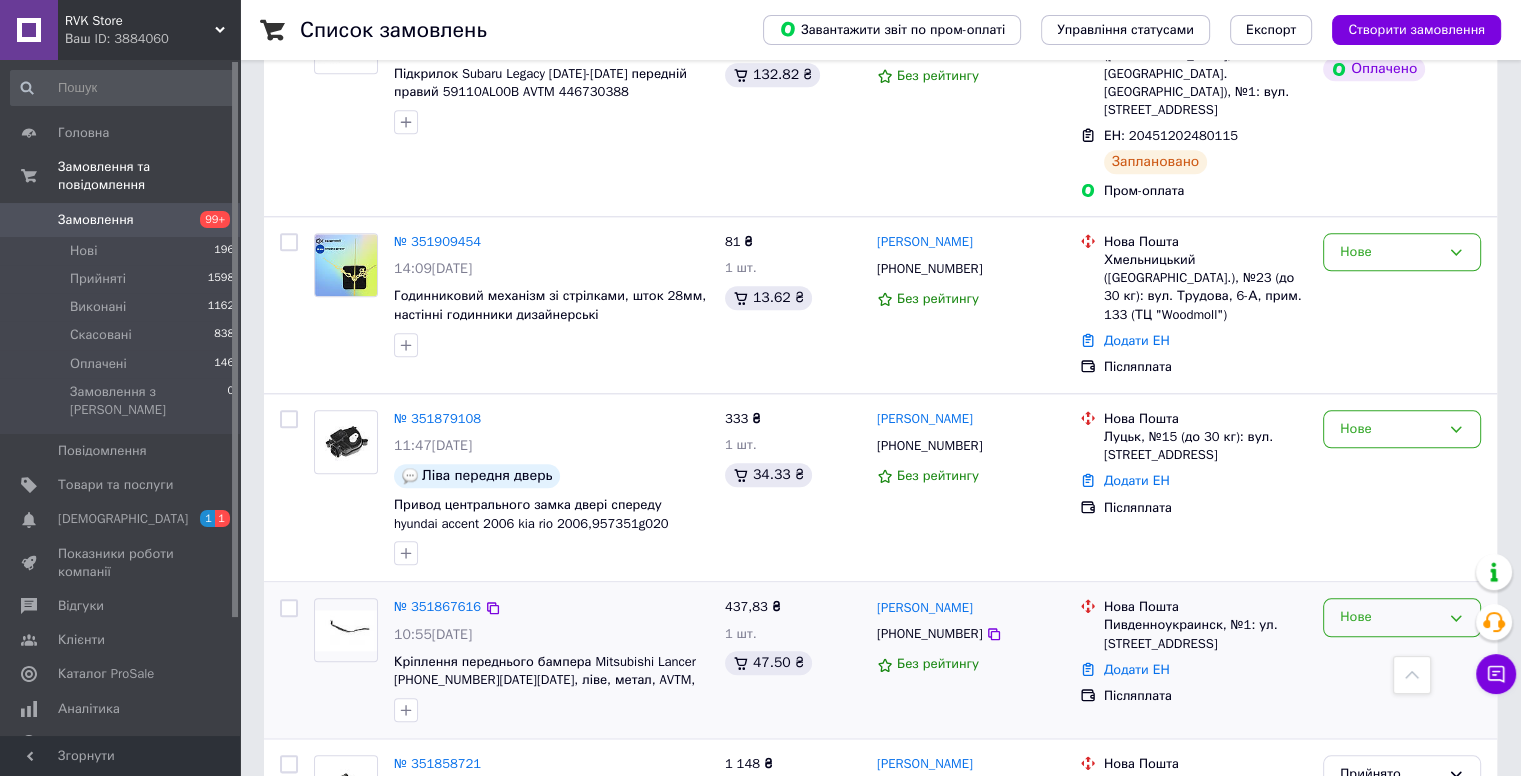 click on "Нове" at bounding box center (1390, 617) 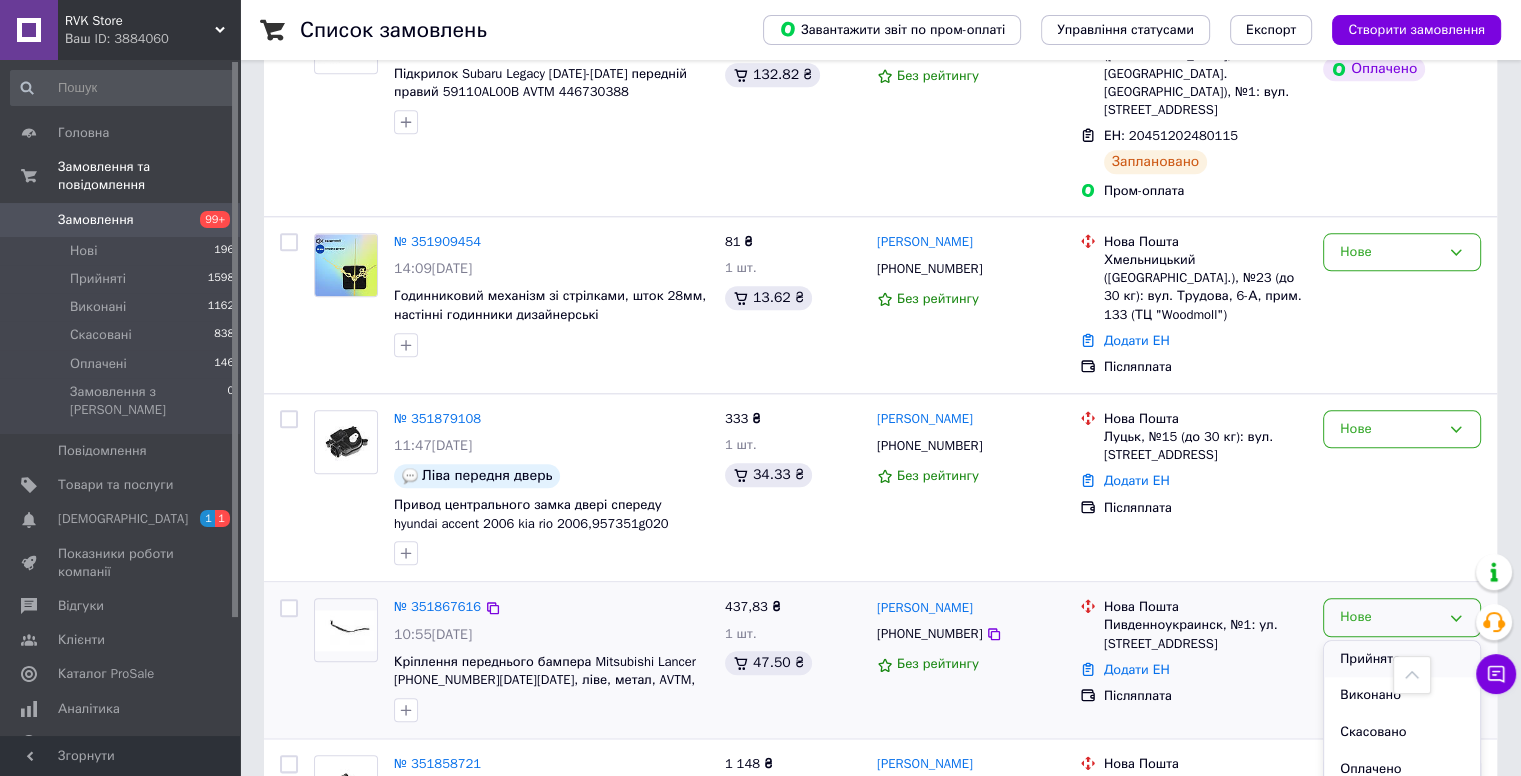 click on "Прийнято" at bounding box center [1402, 659] 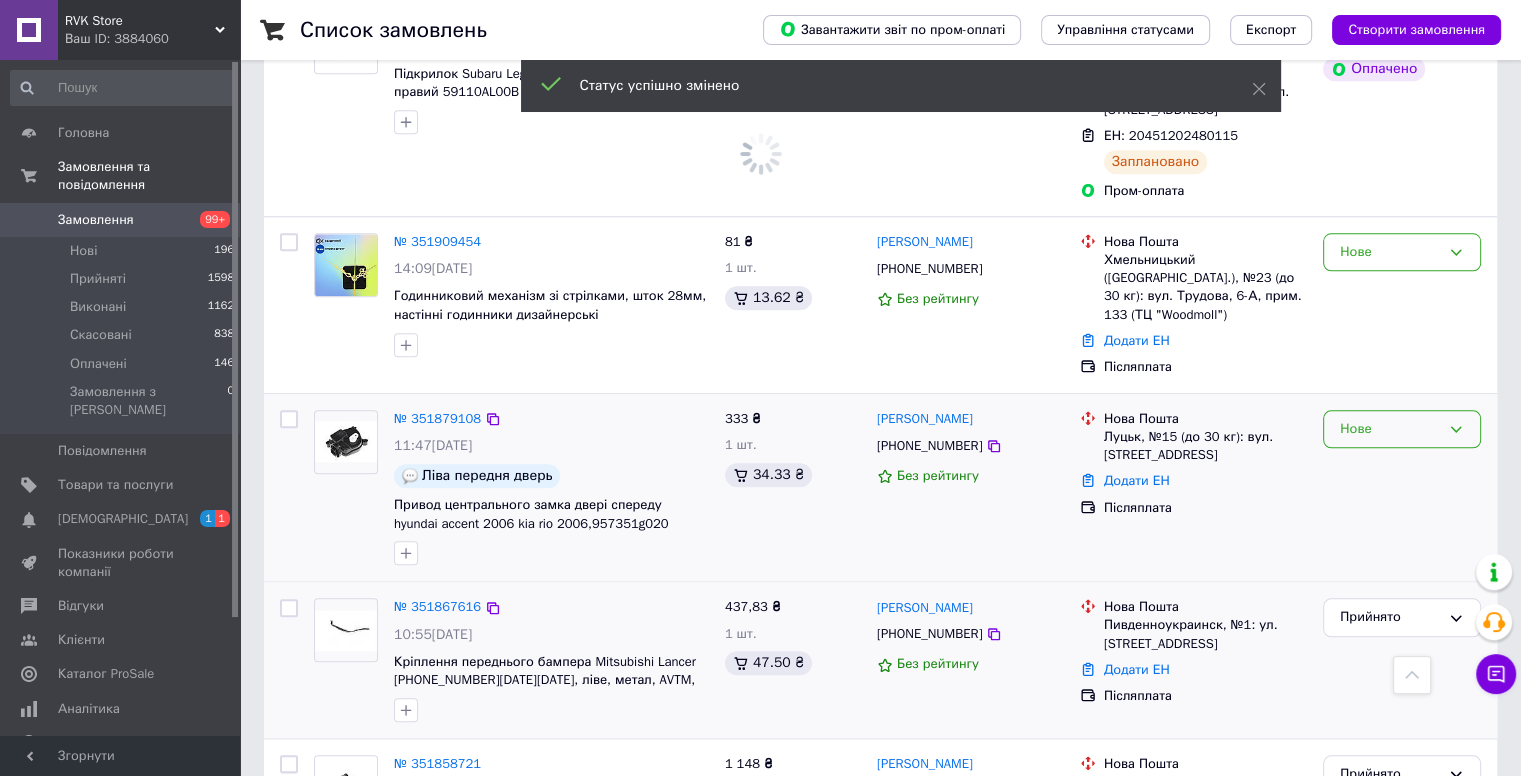 click on "Нове" at bounding box center (1390, 429) 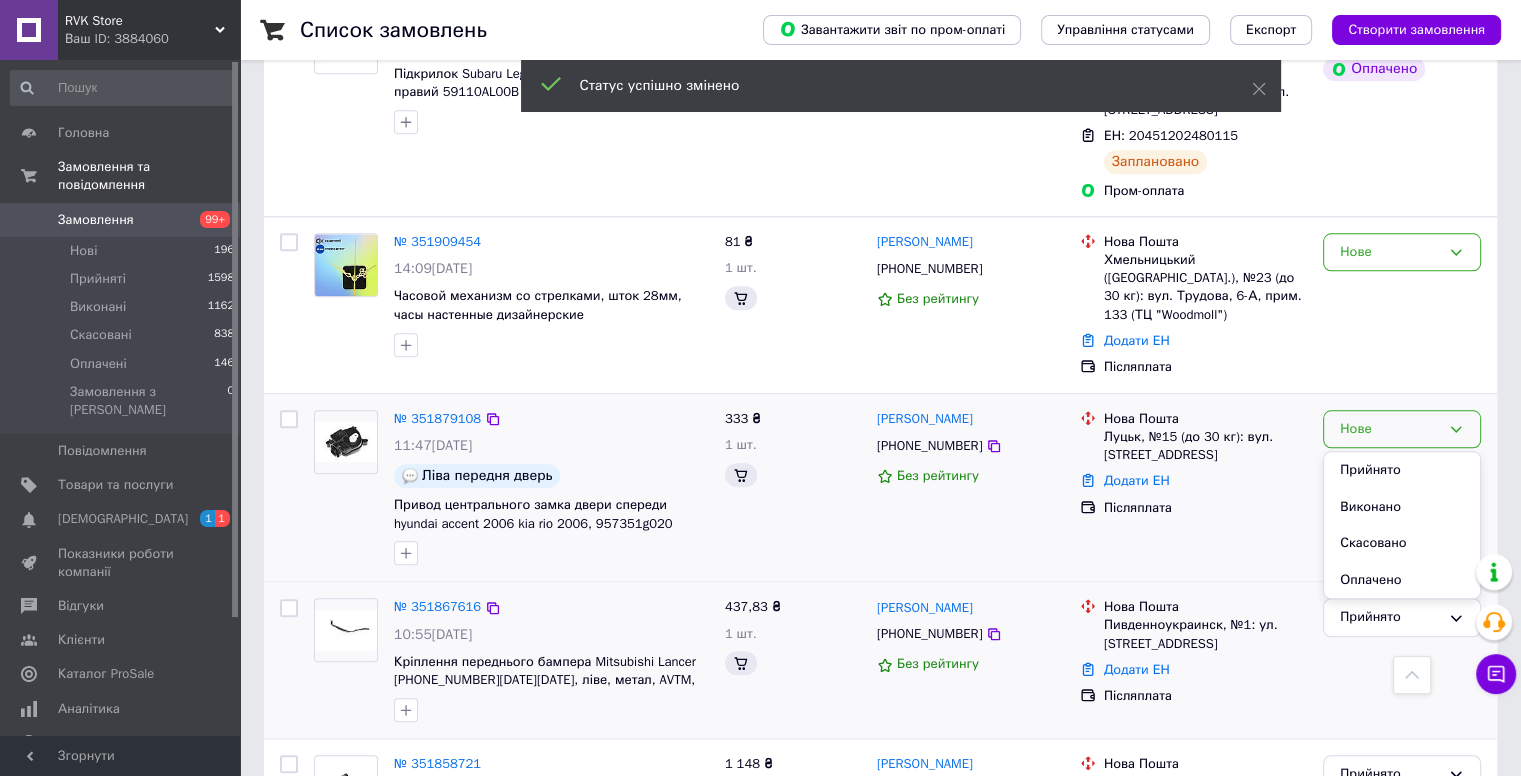 scroll, scrollTop: 2080, scrollLeft: 0, axis: vertical 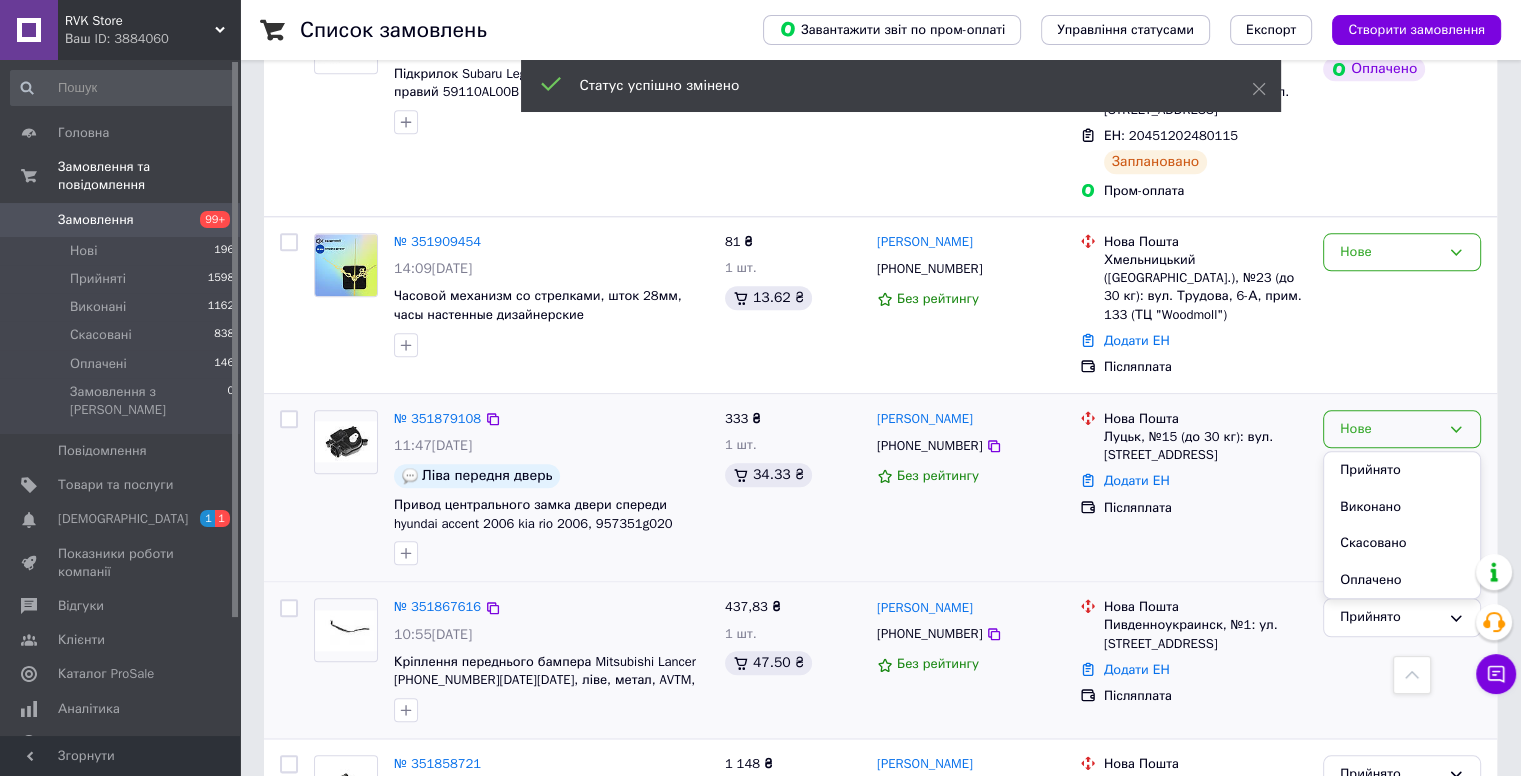 click on "[PERSON_NAME] [PHONE_NUMBER] Без рейтингу" at bounding box center [970, 488] 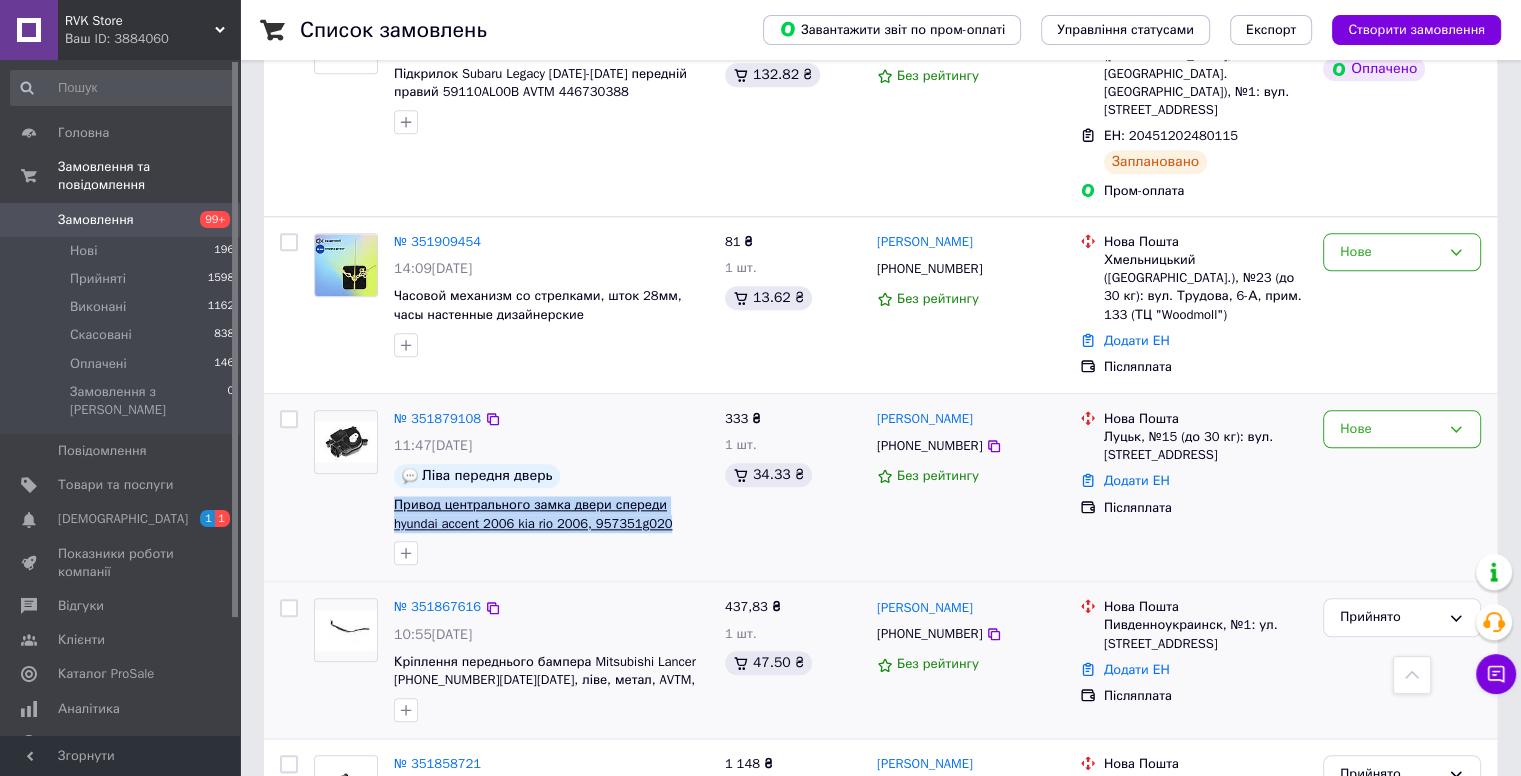 drag, startPoint x: 628, startPoint y: 449, endPoint x: 396, endPoint y: 433, distance: 232.55107 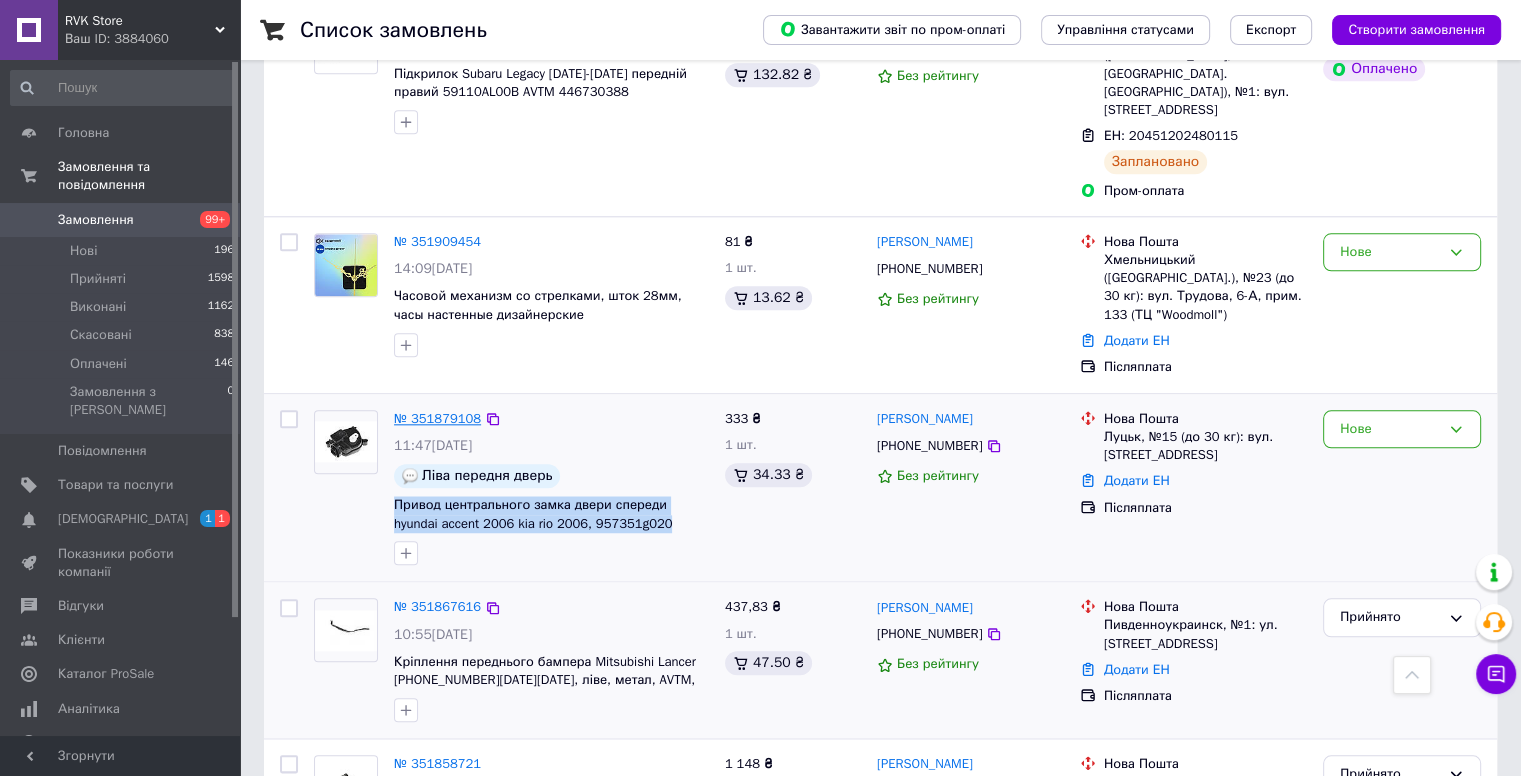click on "№ 351879108" at bounding box center (437, 418) 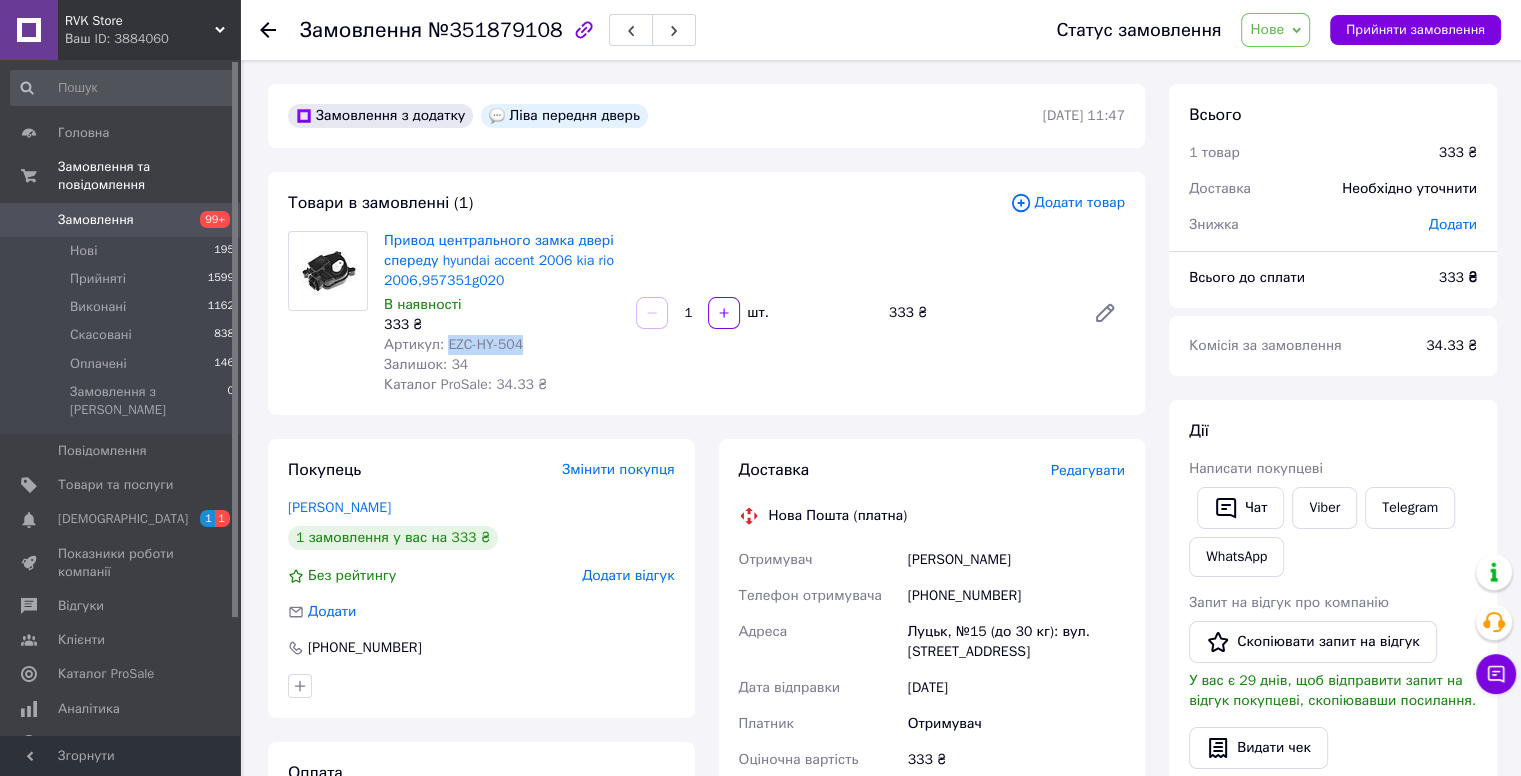 drag, startPoint x: 520, startPoint y: 348, endPoint x: 446, endPoint y: 349, distance: 74.00676 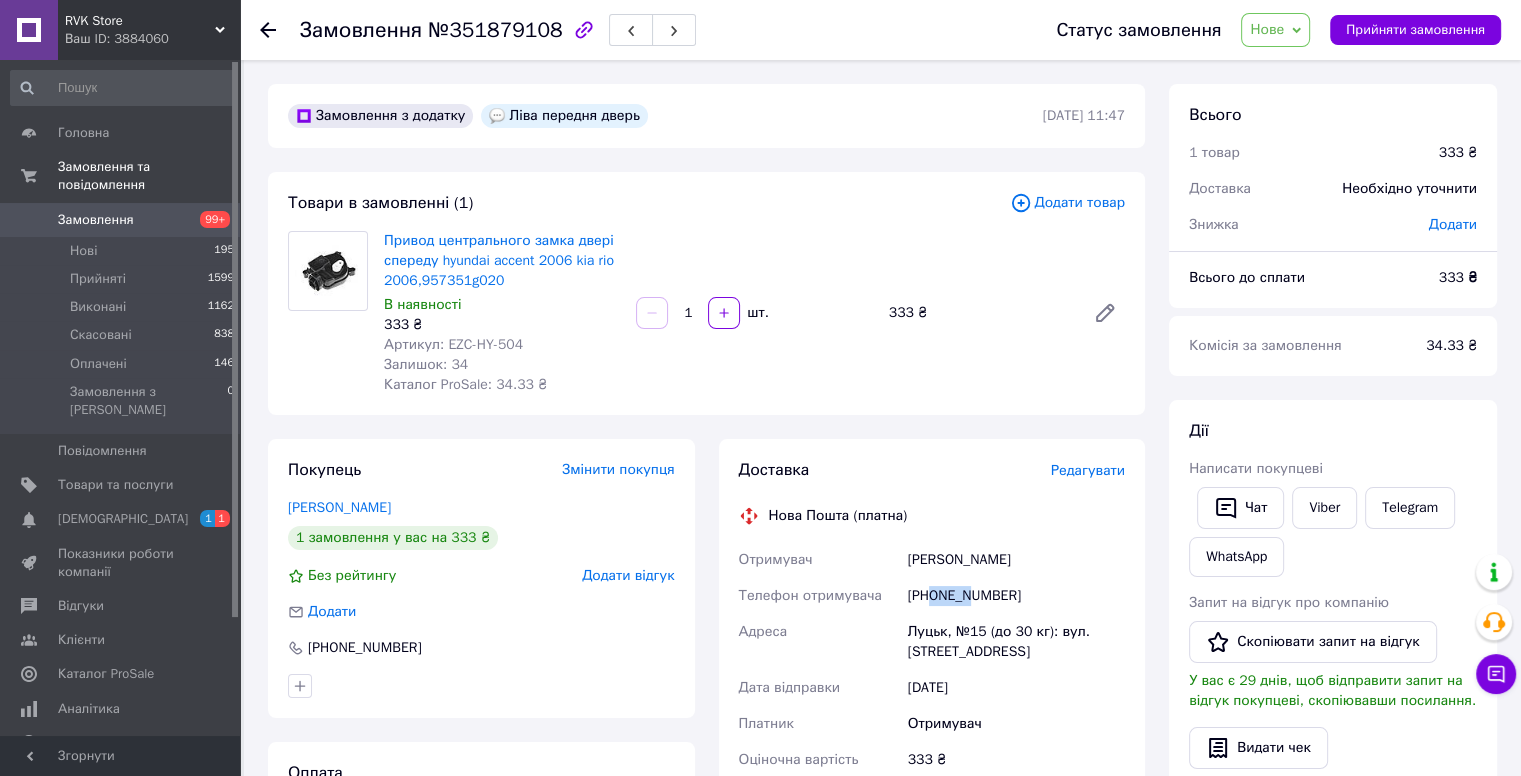 drag, startPoint x: 931, startPoint y: 579, endPoint x: 980, endPoint y: 609, distance: 57.45433 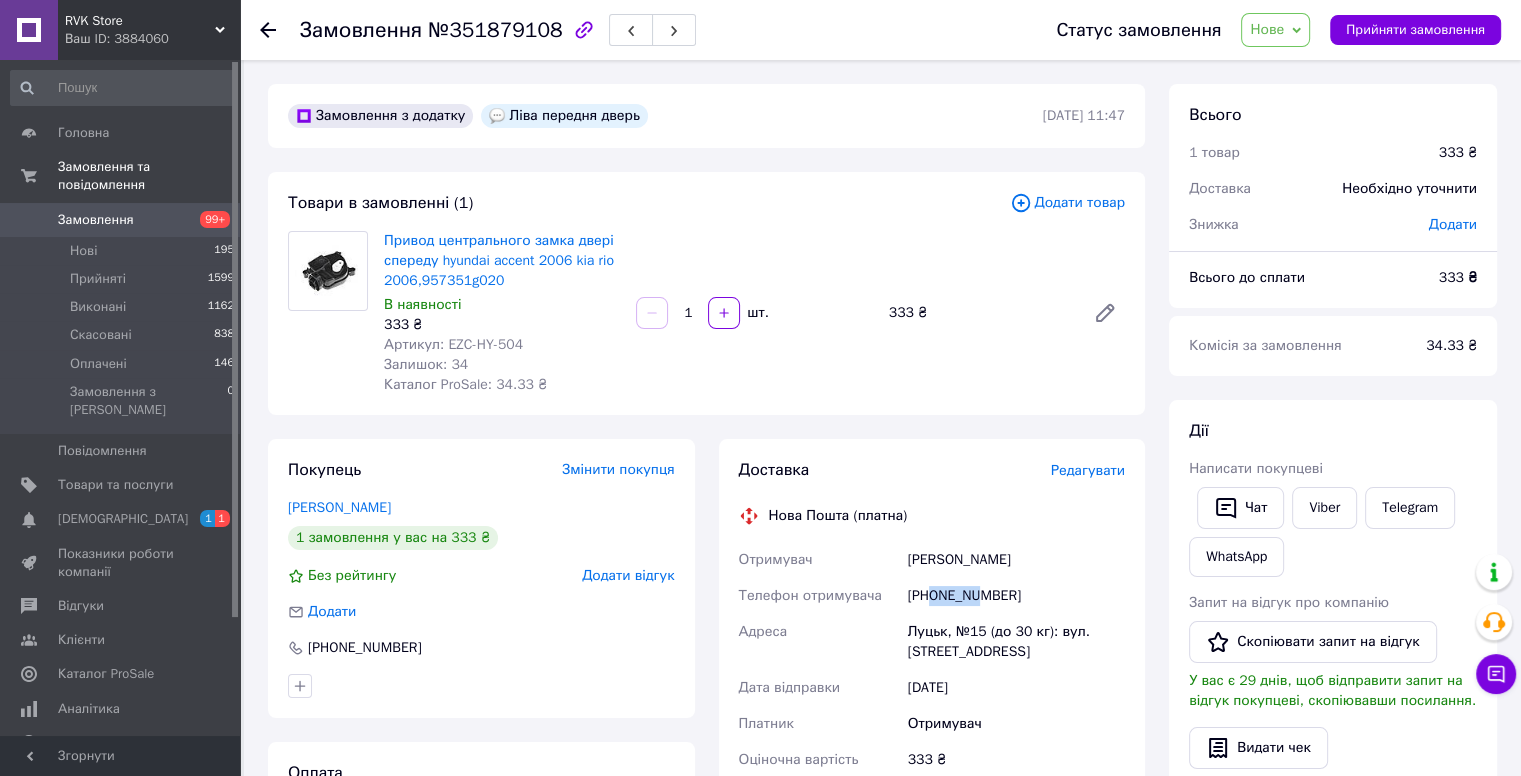 click on "[PHONE_NUMBER]" at bounding box center (1016, 596) 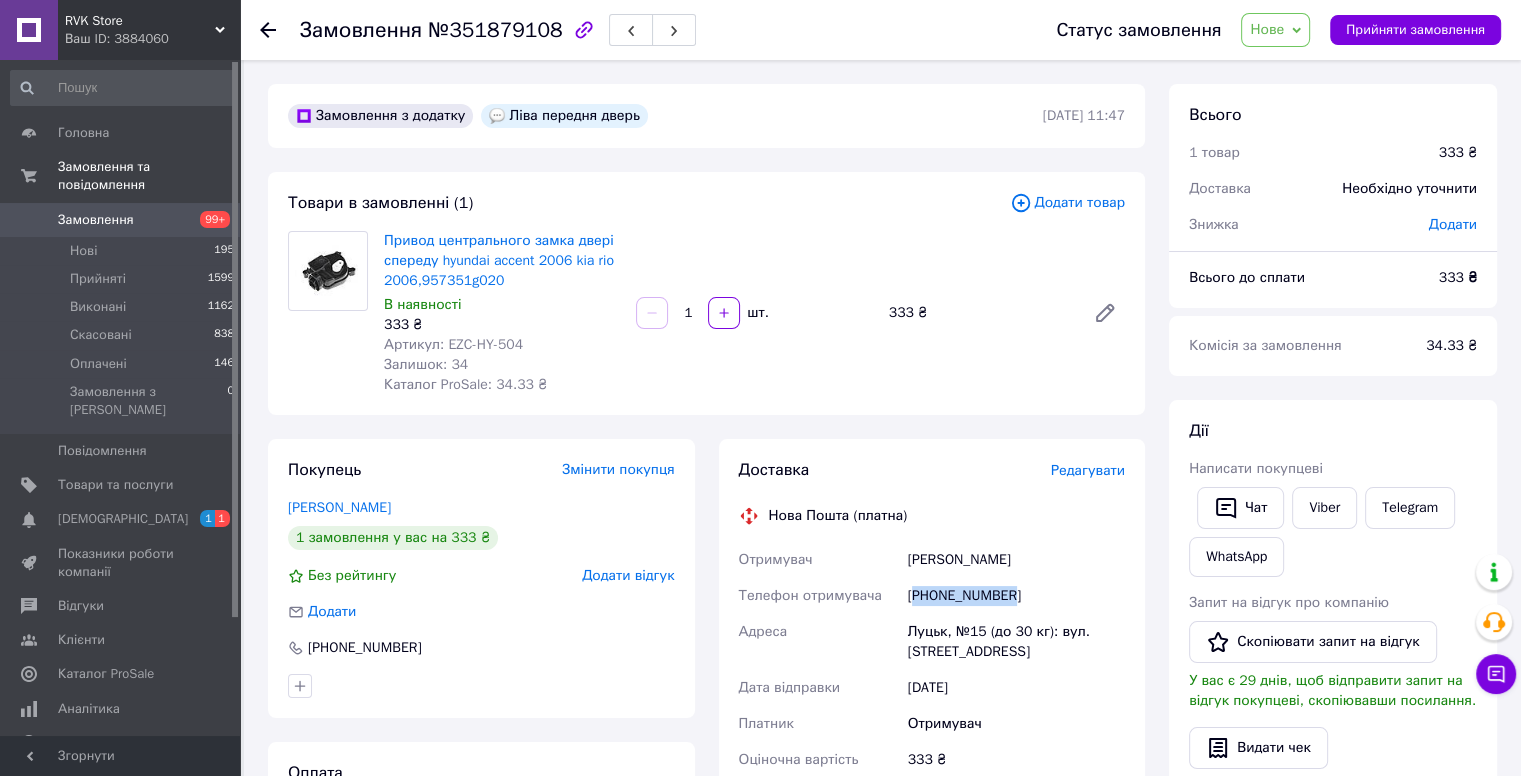click on "[PHONE_NUMBER]" at bounding box center [1016, 596] 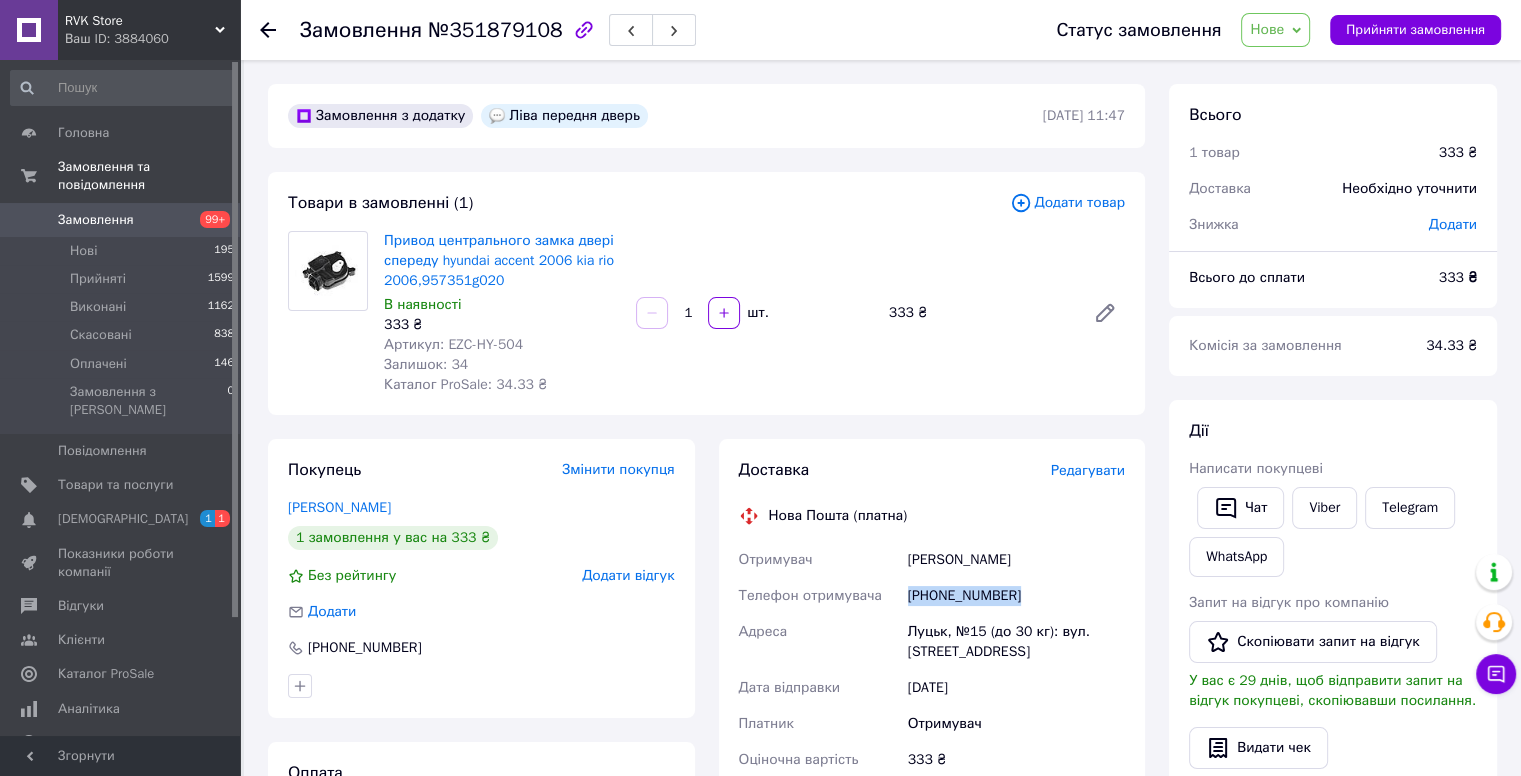 click on "[PHONE_NUMBER]" at bounding box center [1016, 596] 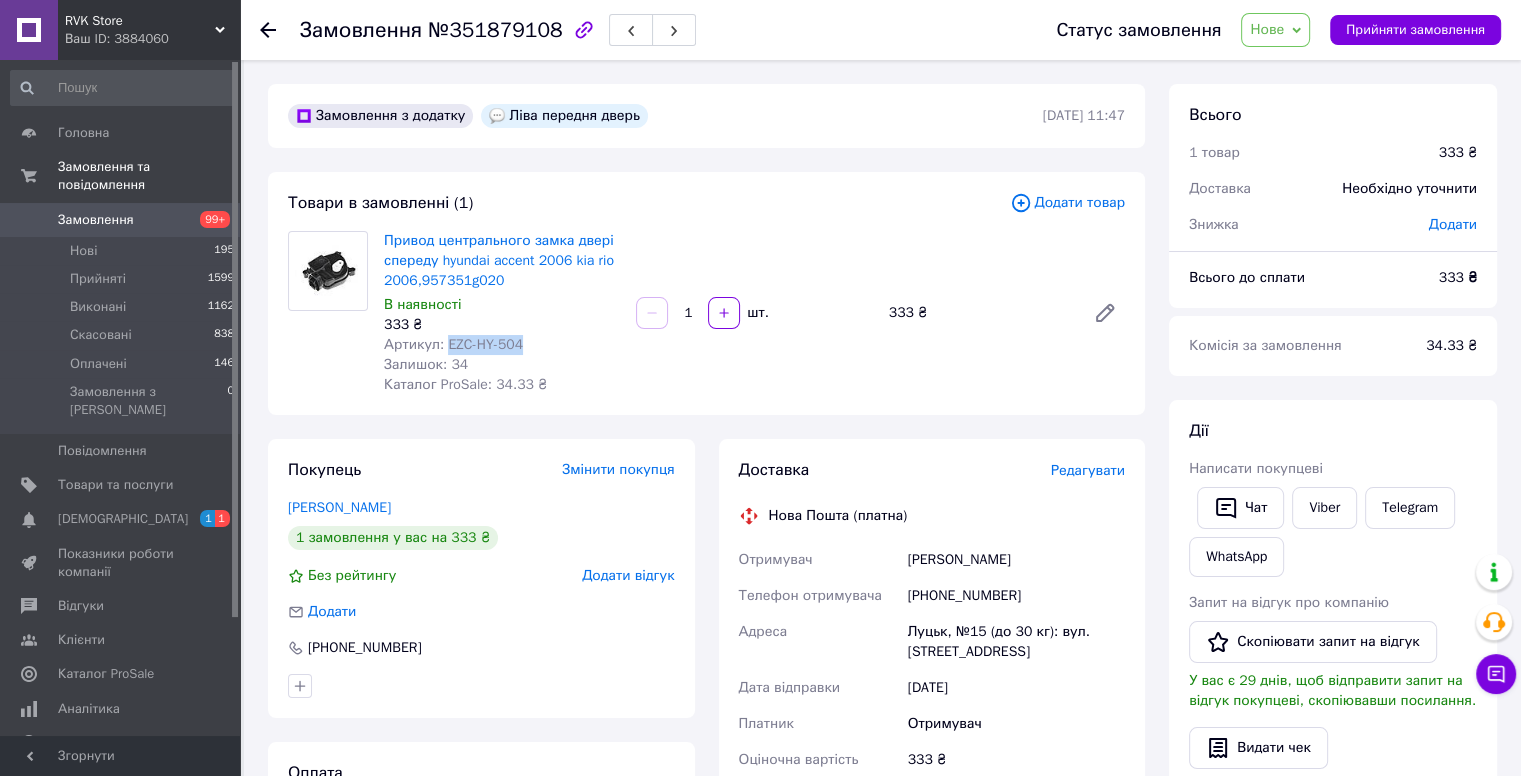 drag, startPoint x: 445, startPoint y: 348, endPoint x: 524, endPoint y: 346, distance: 79.025314 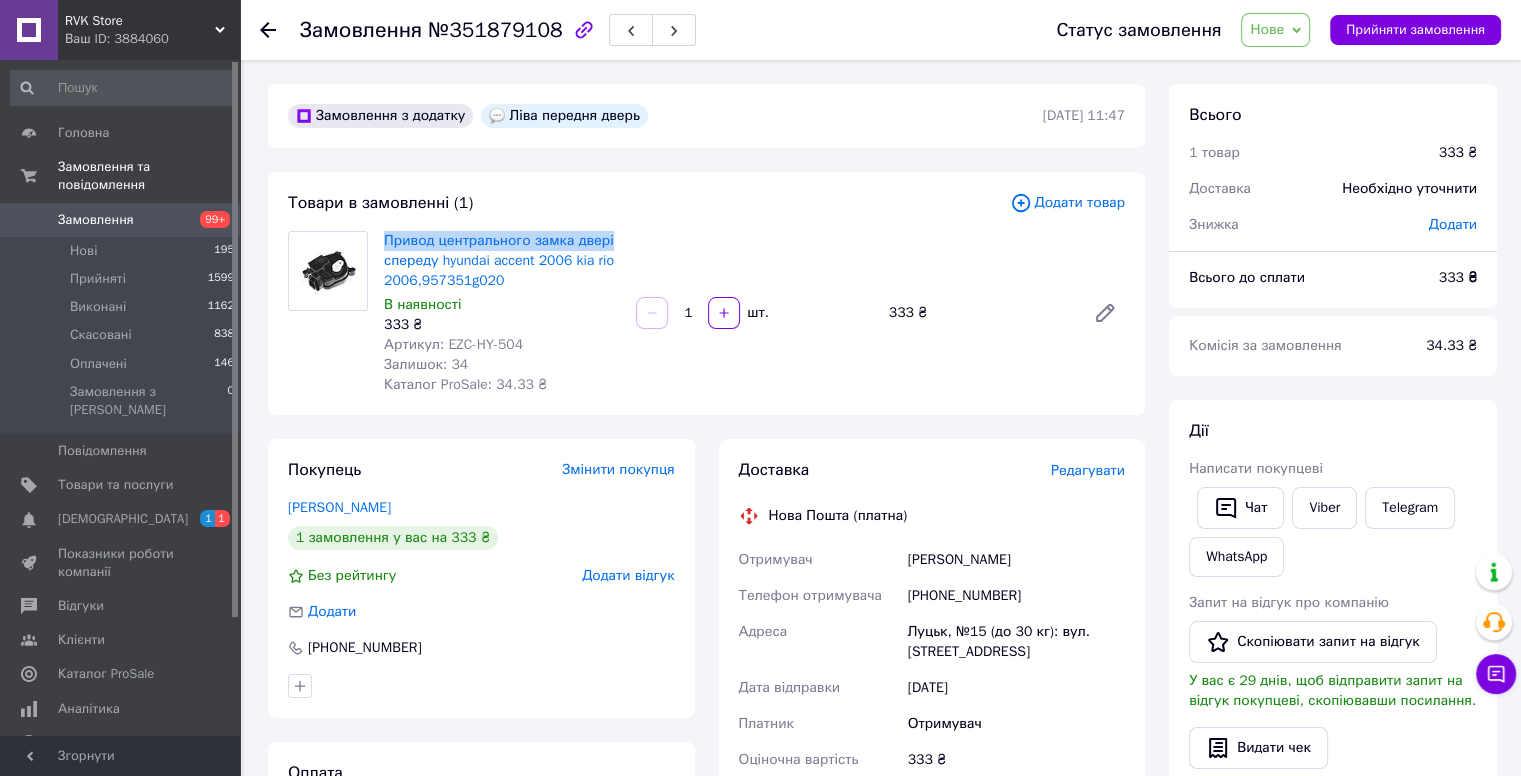 drag, startPoint x: 376, startPoint y: 237, endPoint x: 612, endPoint y: 239, distance: 236.00847 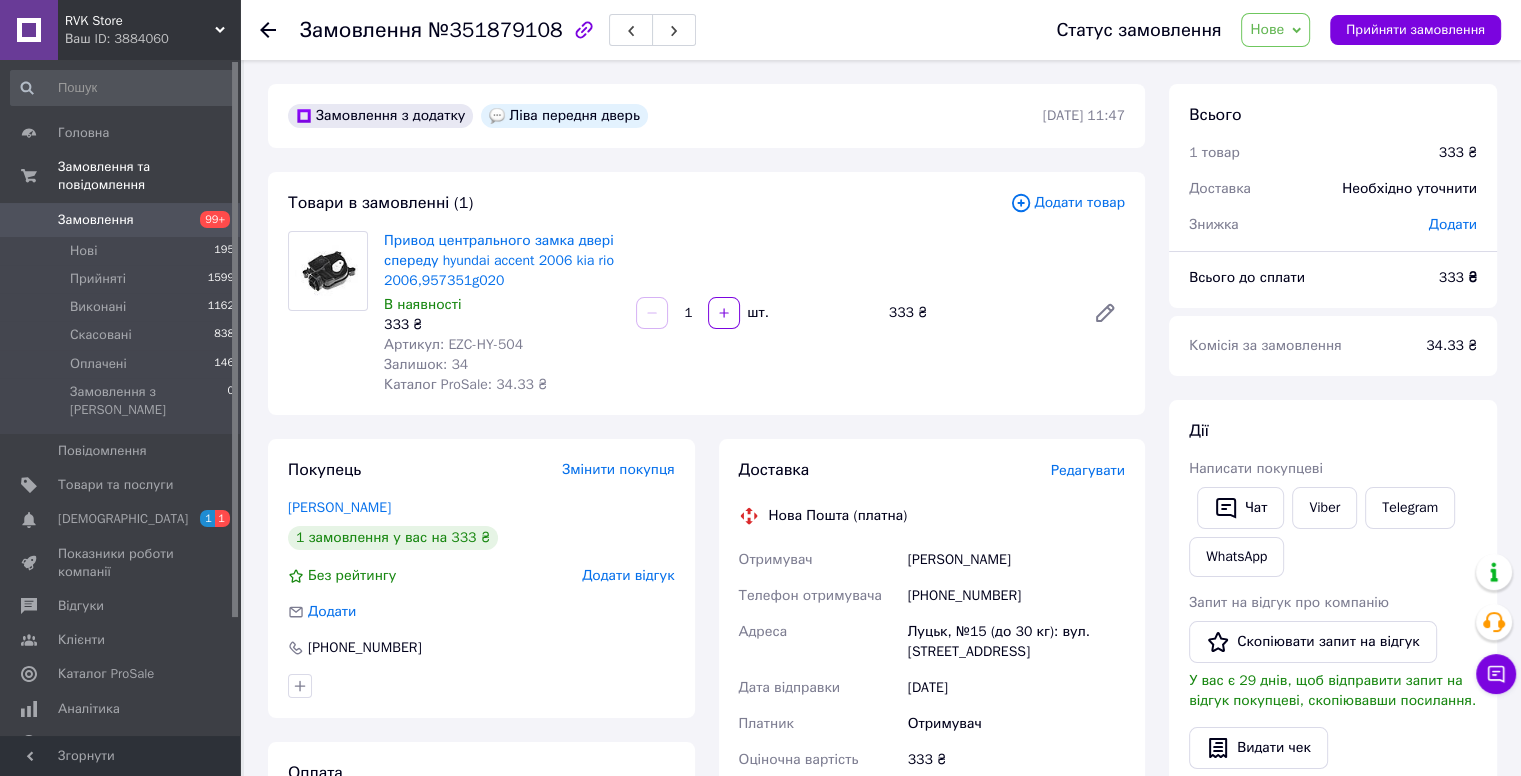 click 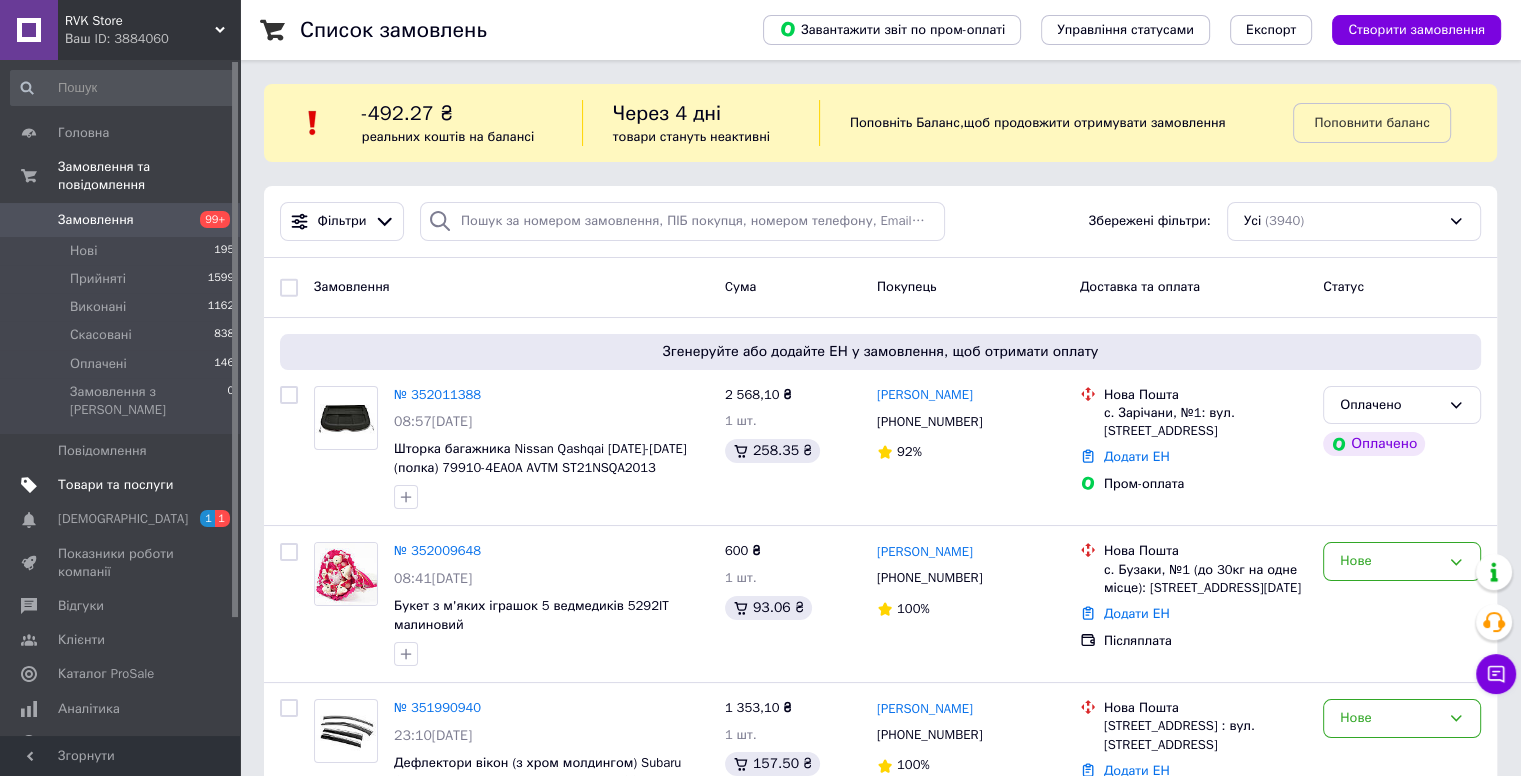 click on "Товари та послуги" at bounding box center (123, 485) 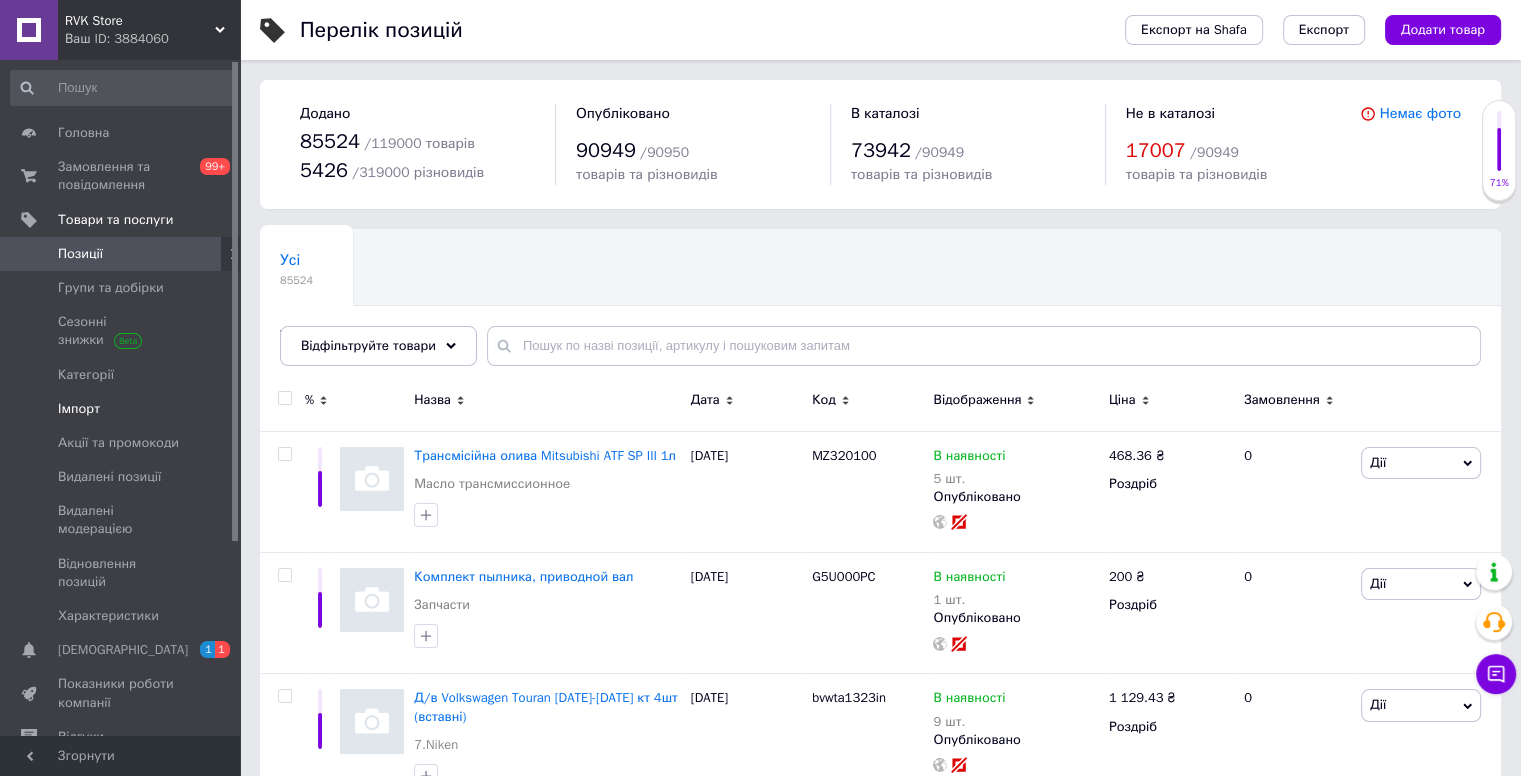 click on "Імпорт" at bounding box center [123, 409] 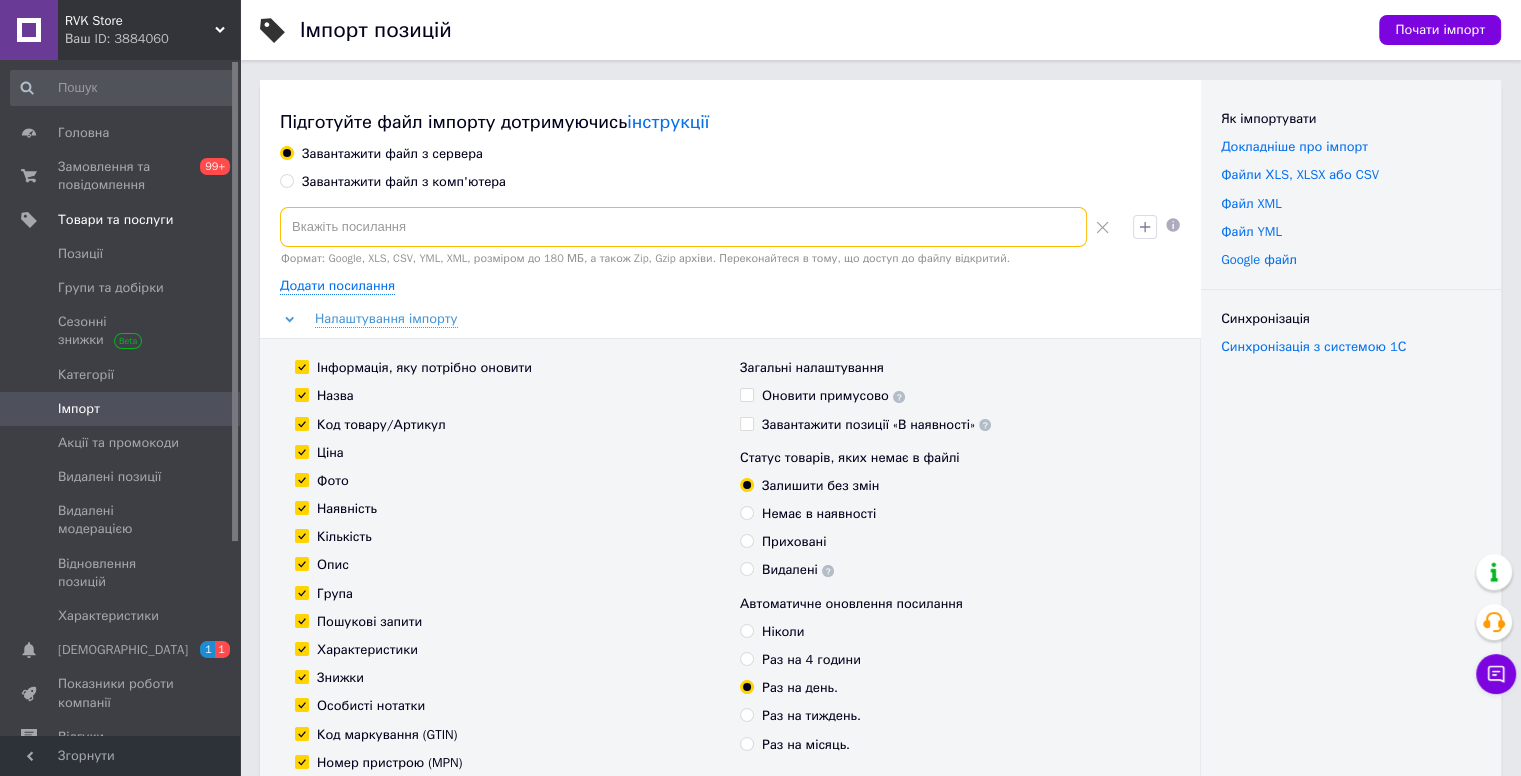 click at bounding box center [683, 227] 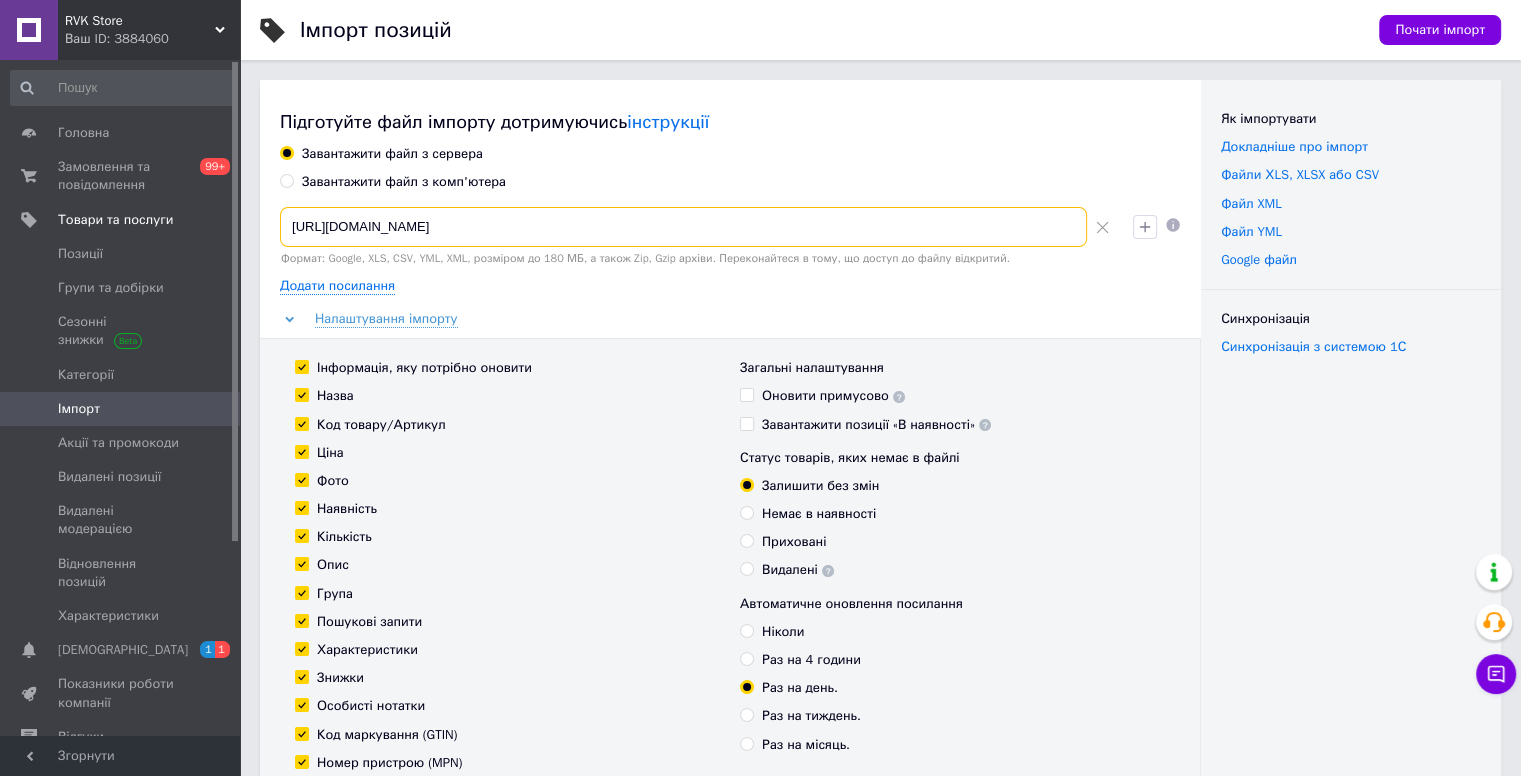 type on "[URL][DOMAIN_NAME]" 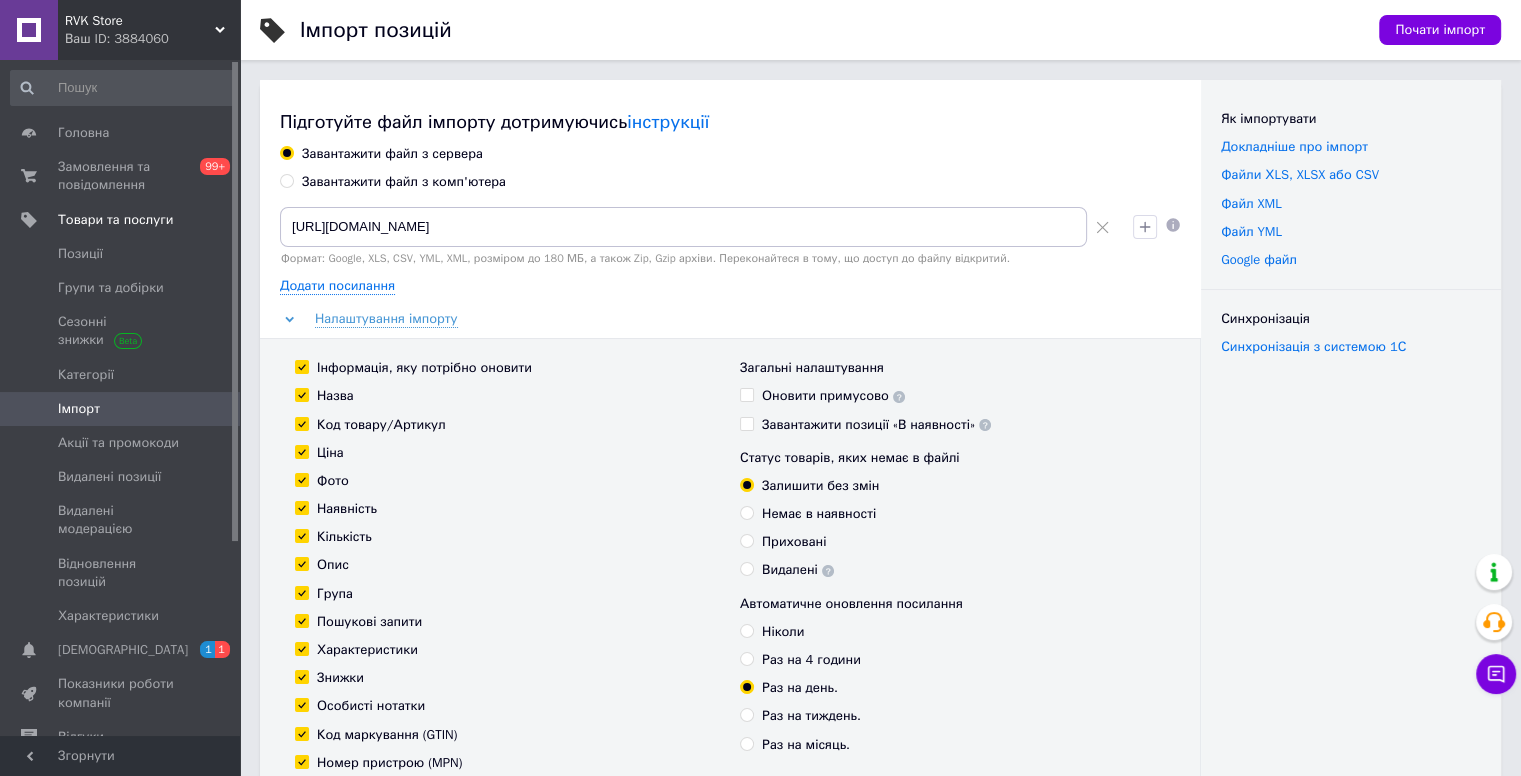 click on "Завантажити позиції «В наявності»" at bounding box center (952, 425) 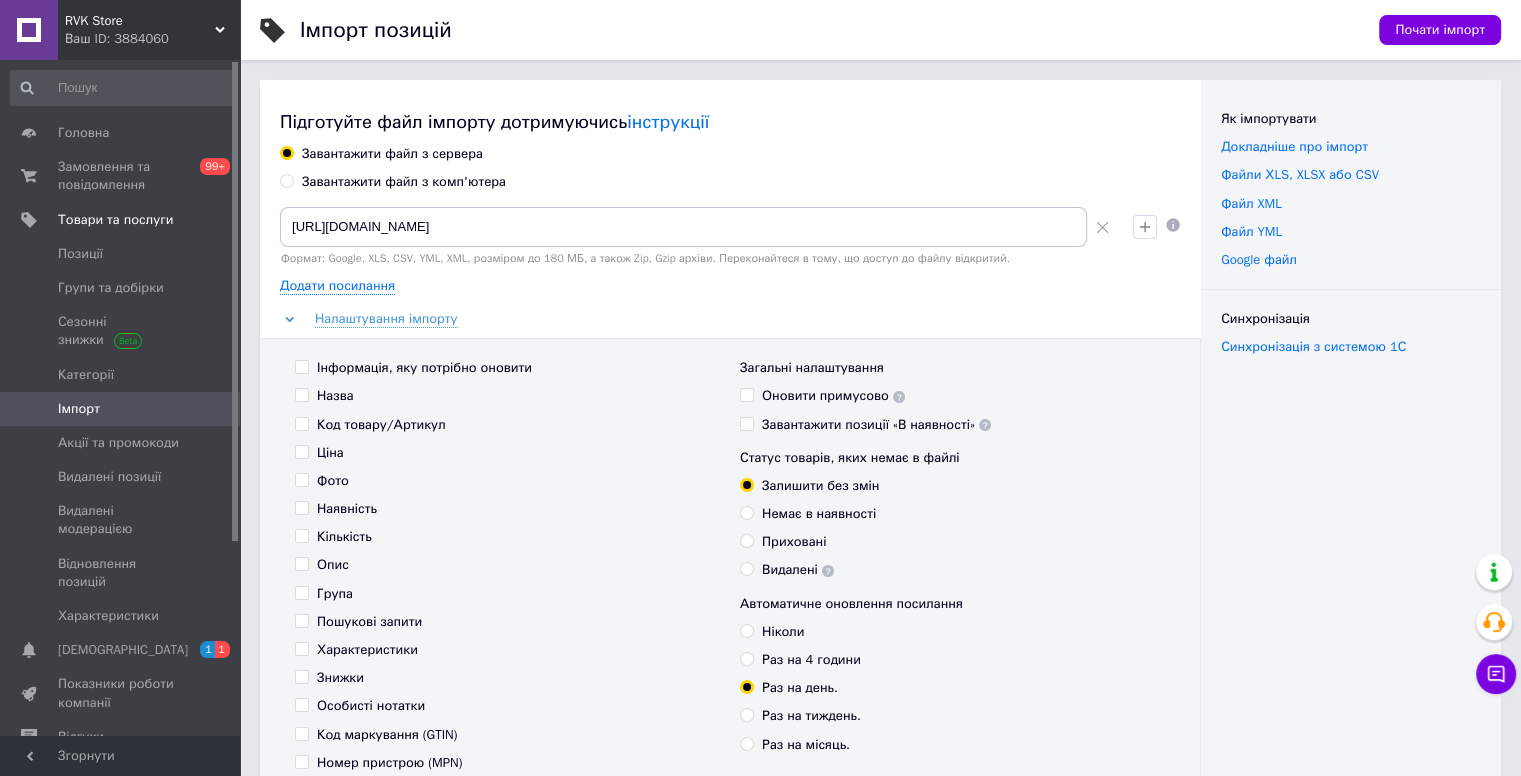 checkbox on "false" 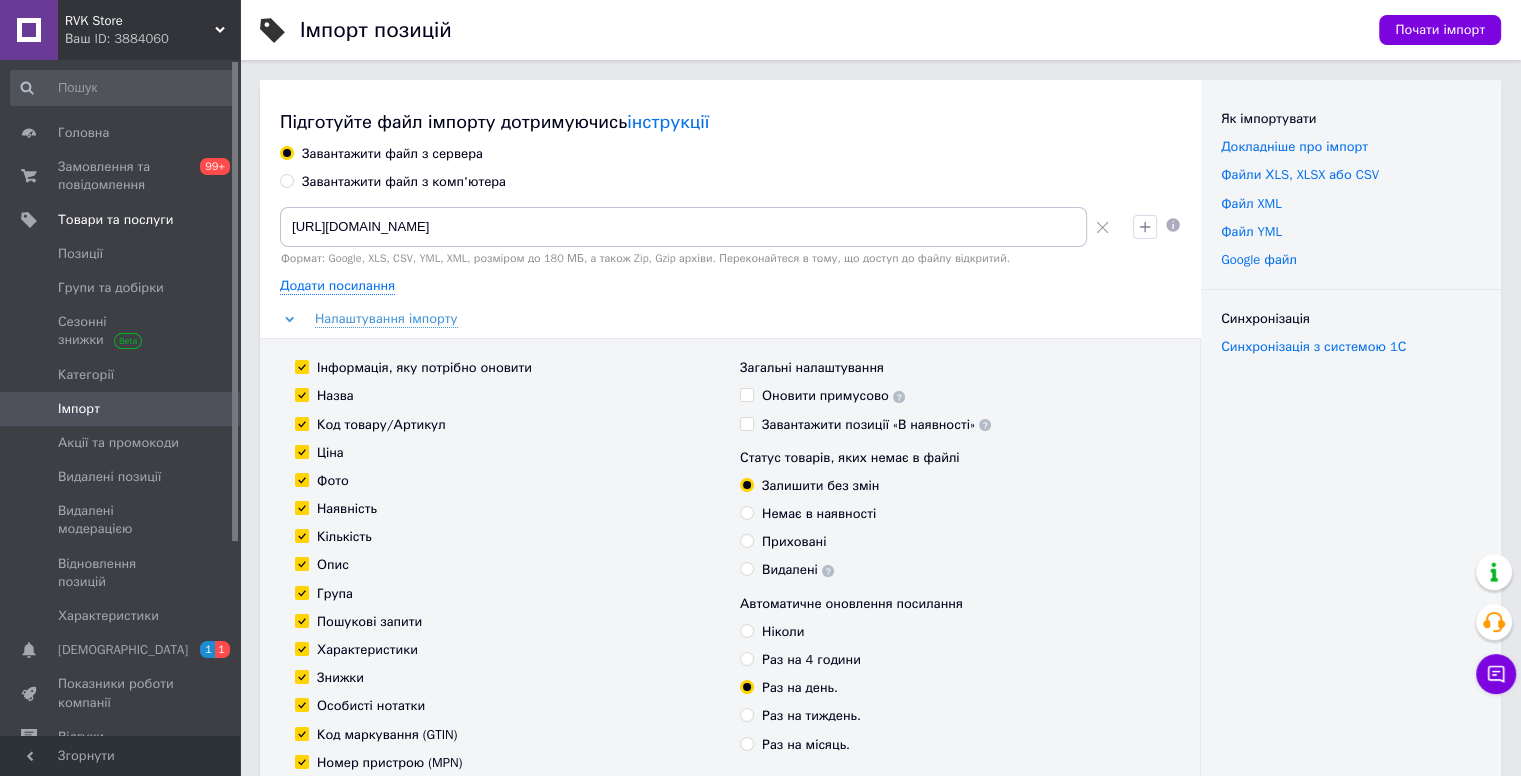 checkbox on "true" 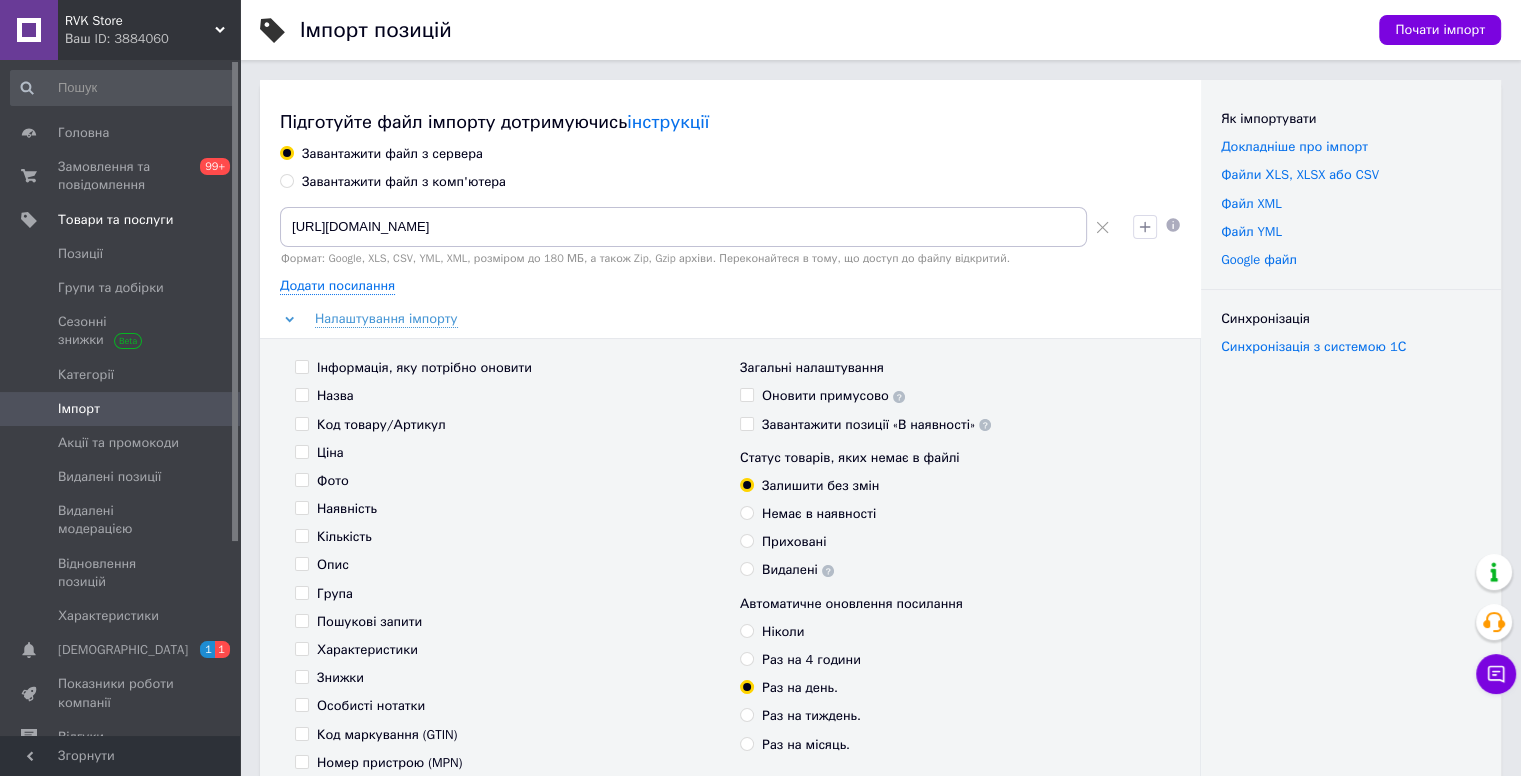 checkbox on "false" 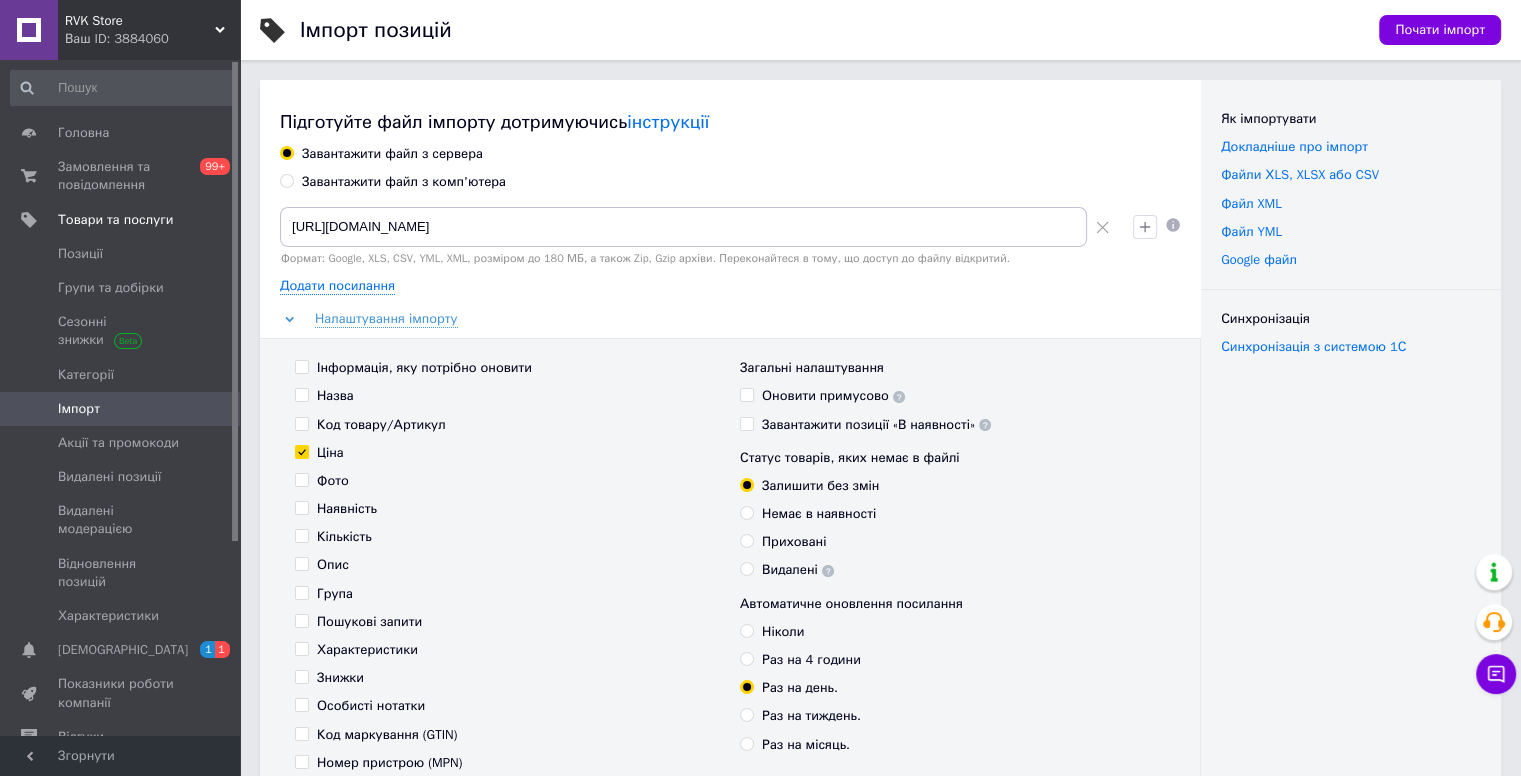 checkbox on "true" 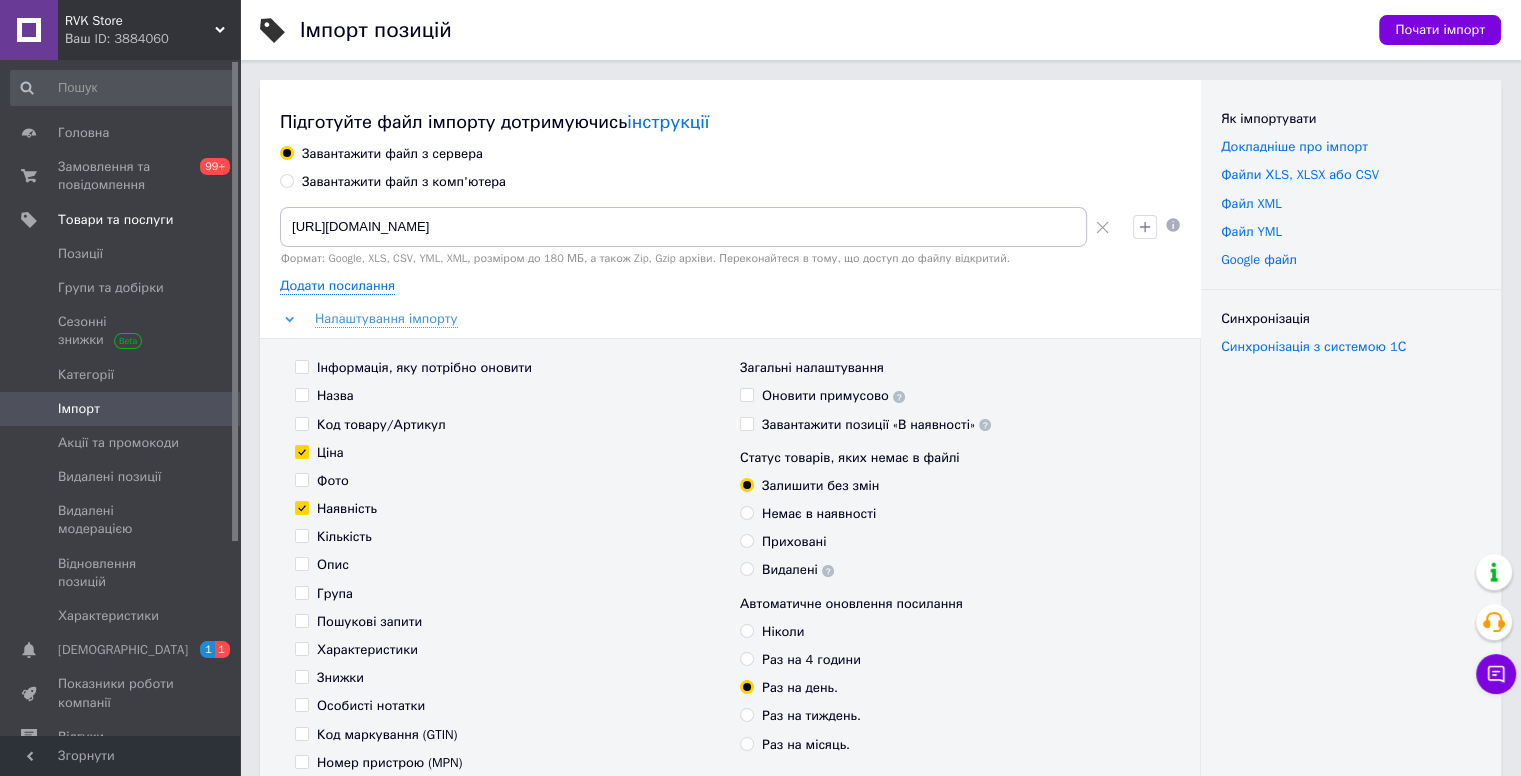 checkbox on "true" 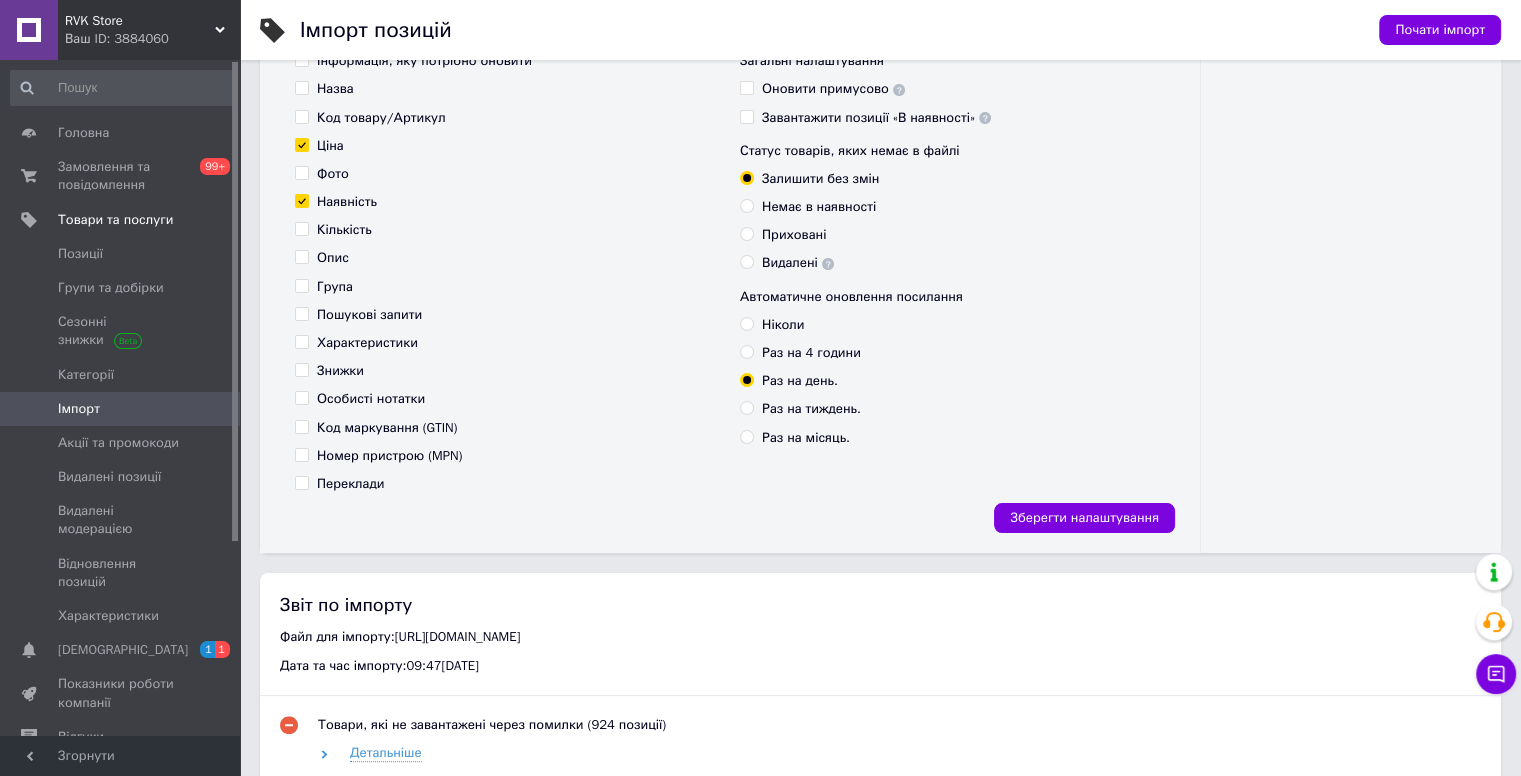 scroll, scrollTop: 80, scrollLeft: 0, axis: vertical 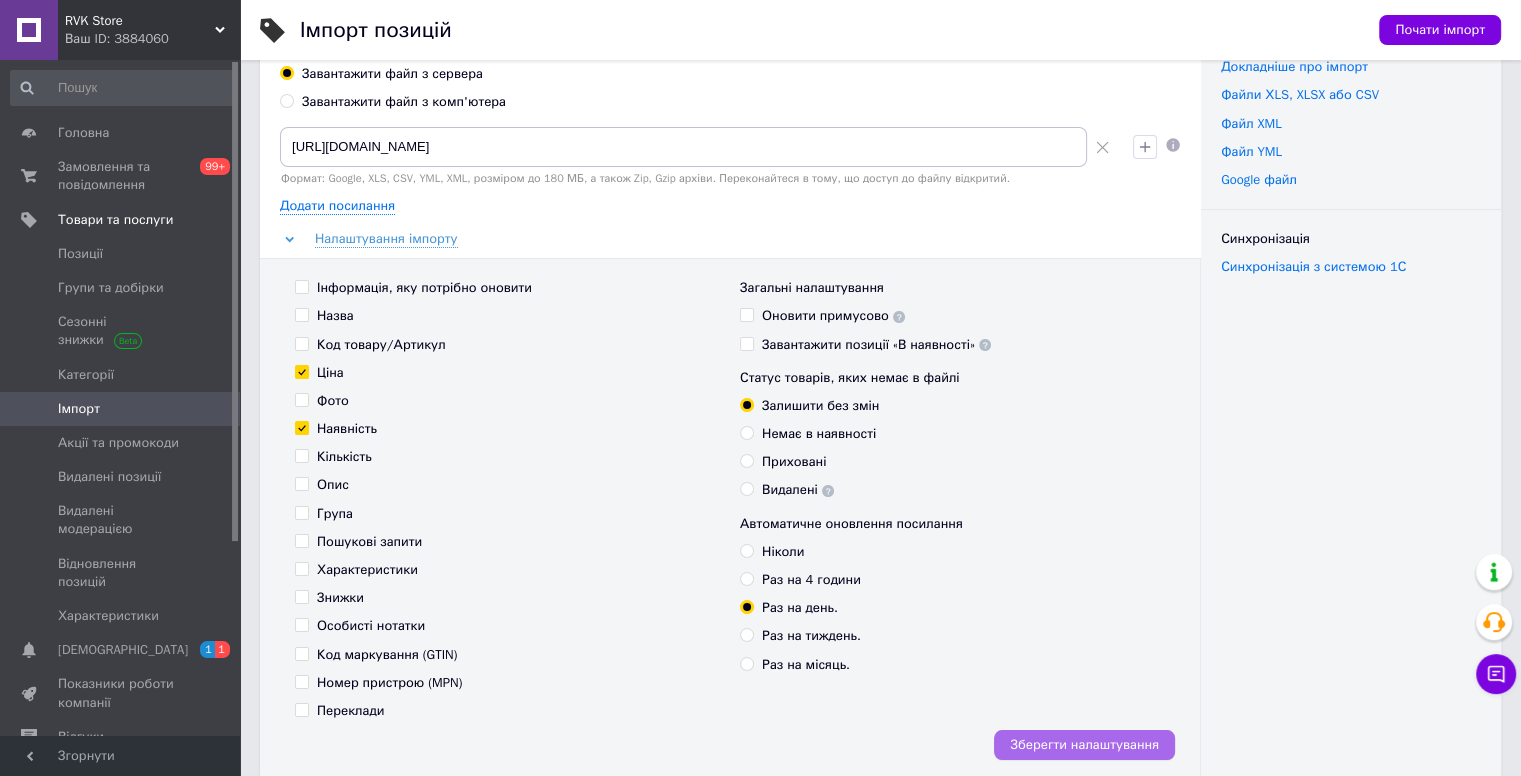 click on "Зберегти налаштування" at bounding box center [1084, 745] 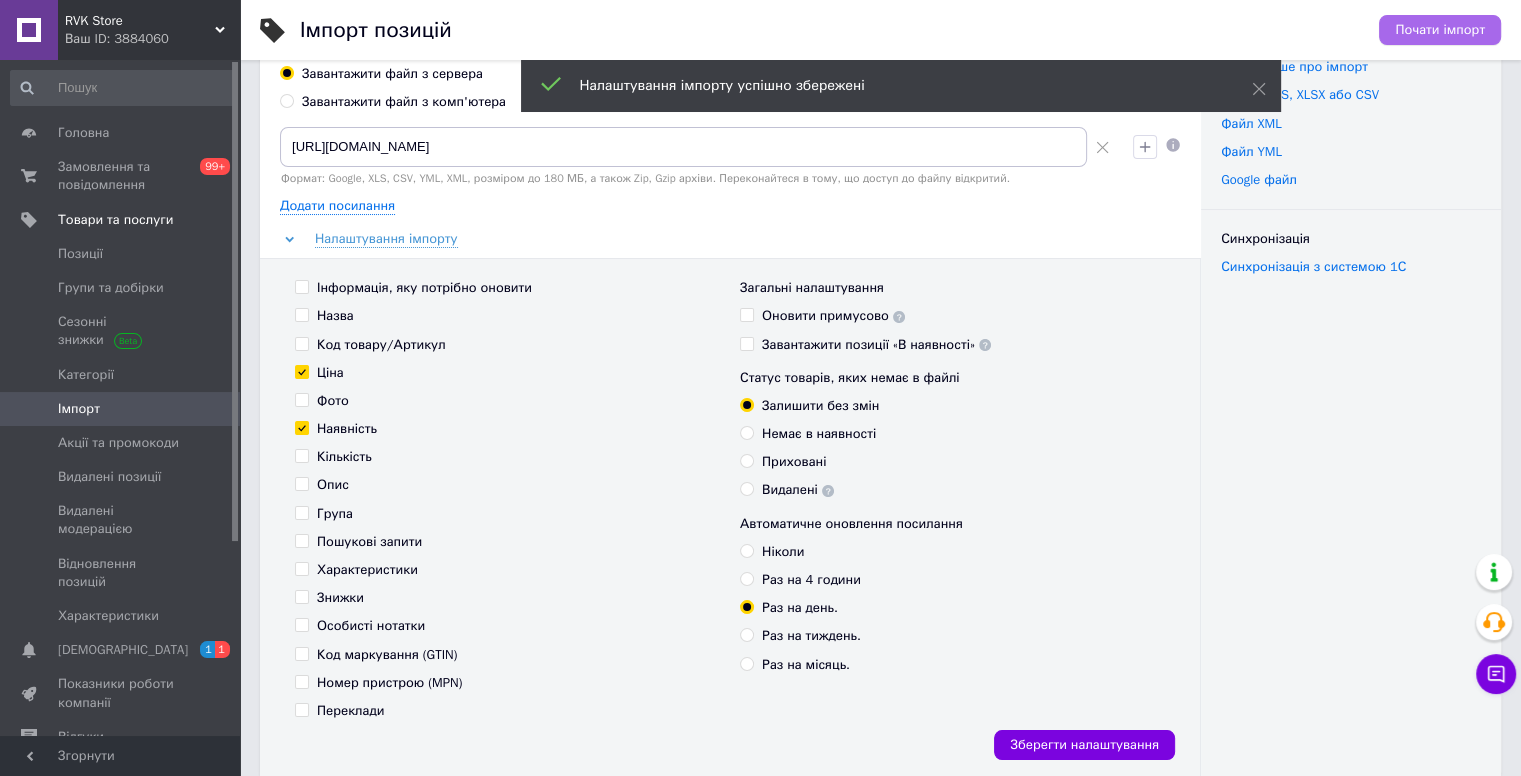 click on "Почати імпорт" at bounding box center (1440, 30) 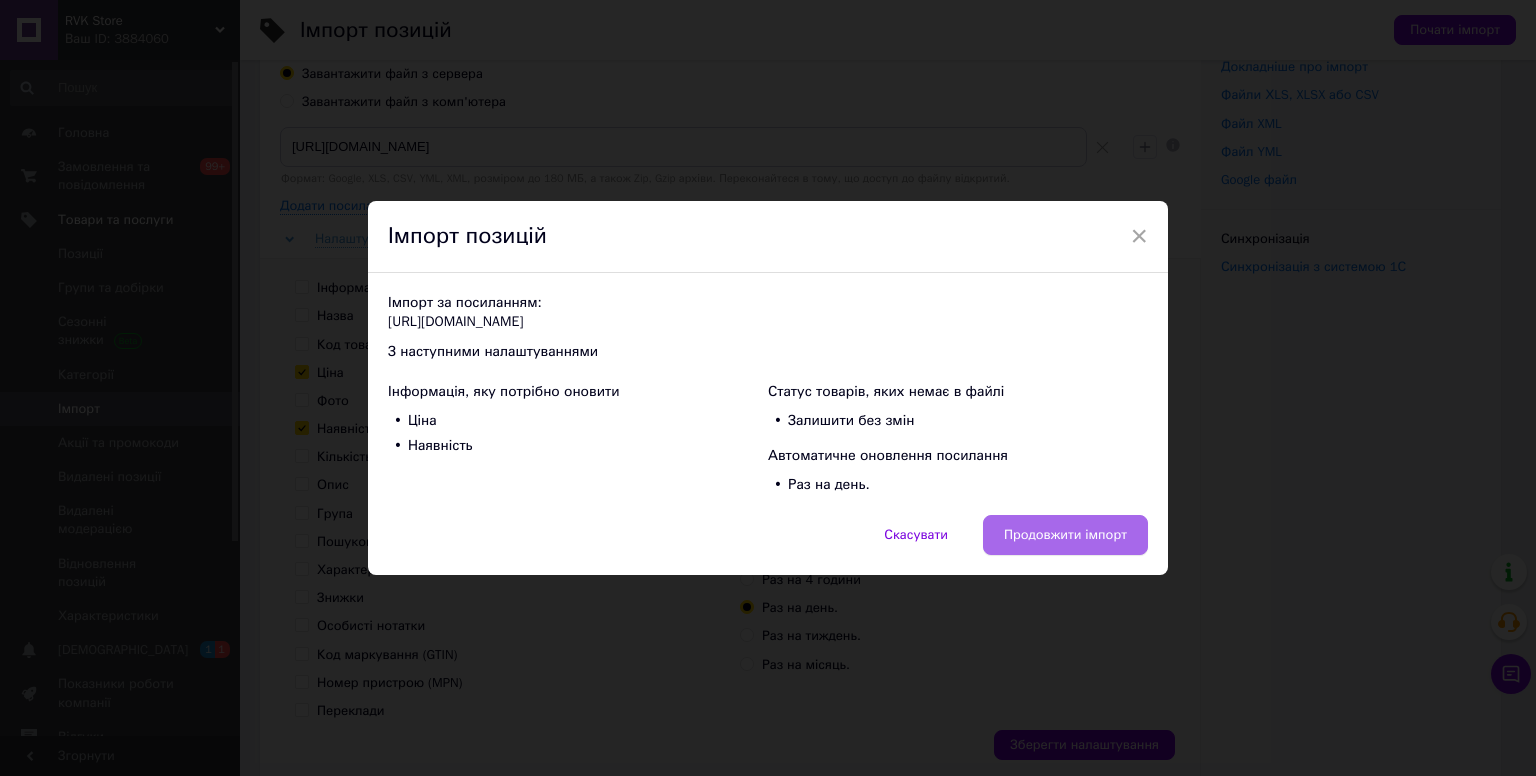 click on "Продовжити імпорт" at bounding box center (1065, 535) 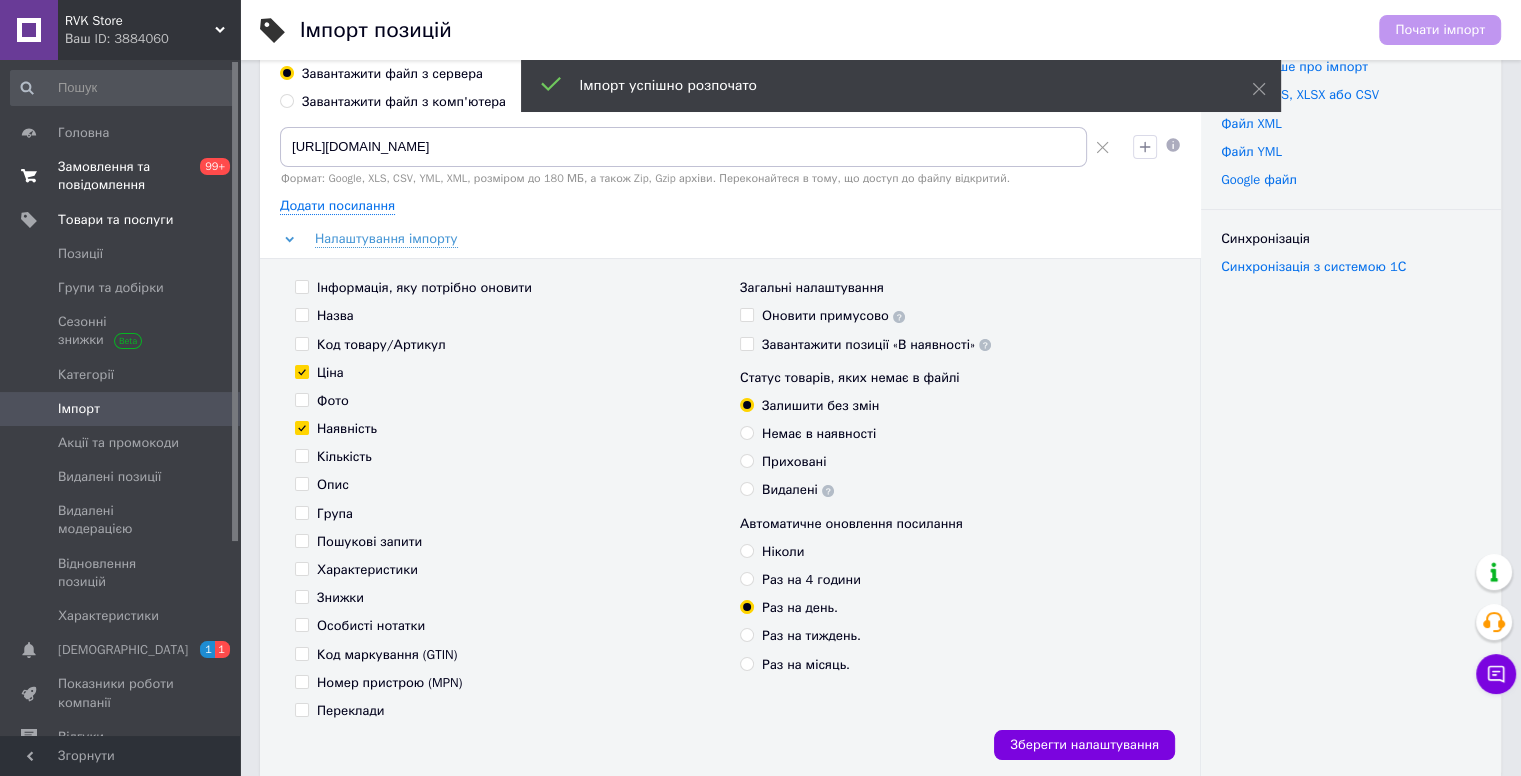 click on "Замовлення та повідомлення 0 99+" at bounding box center [123, 176] 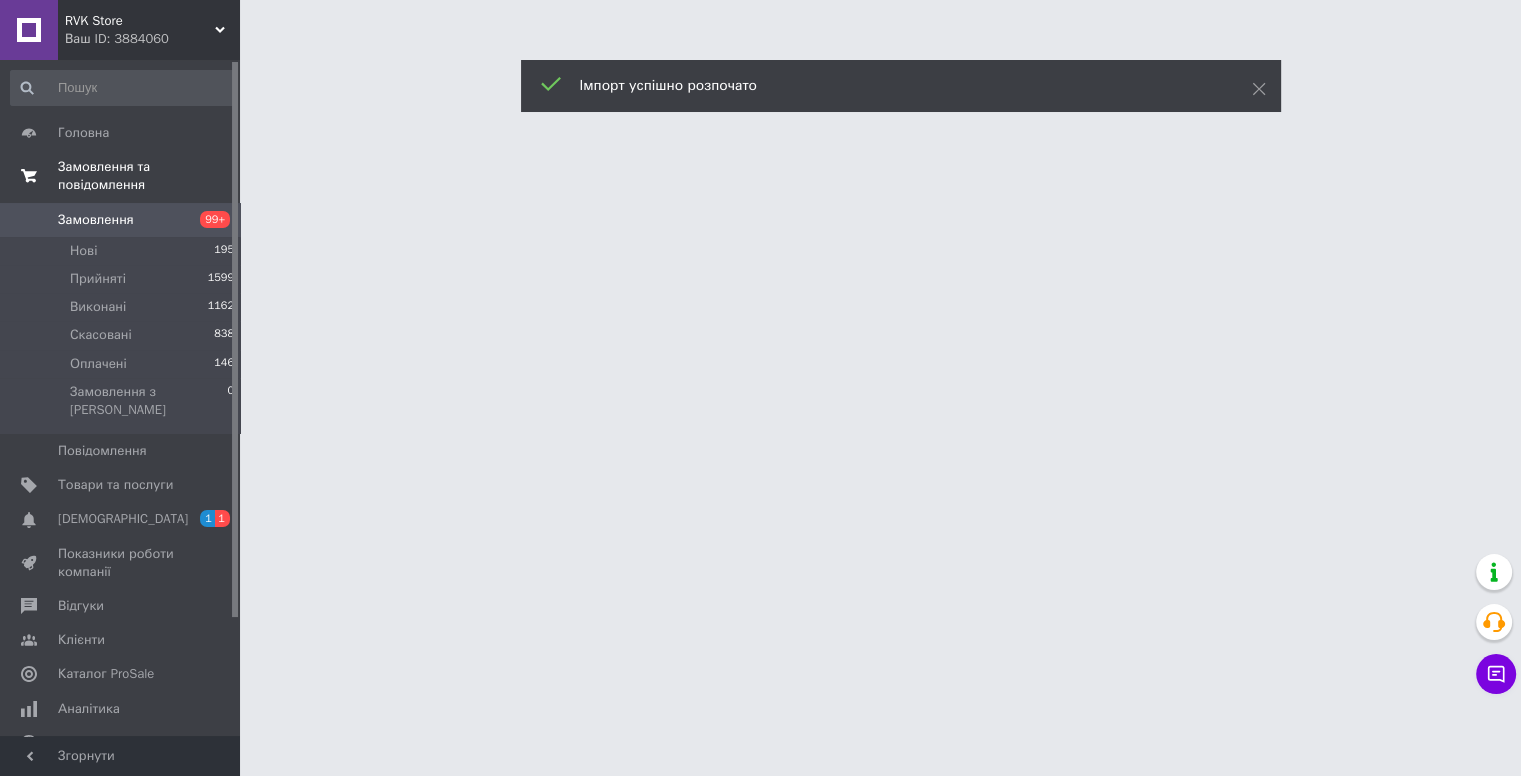 scroll, scrollTop: 0, scrollLeft: 0, axis: both 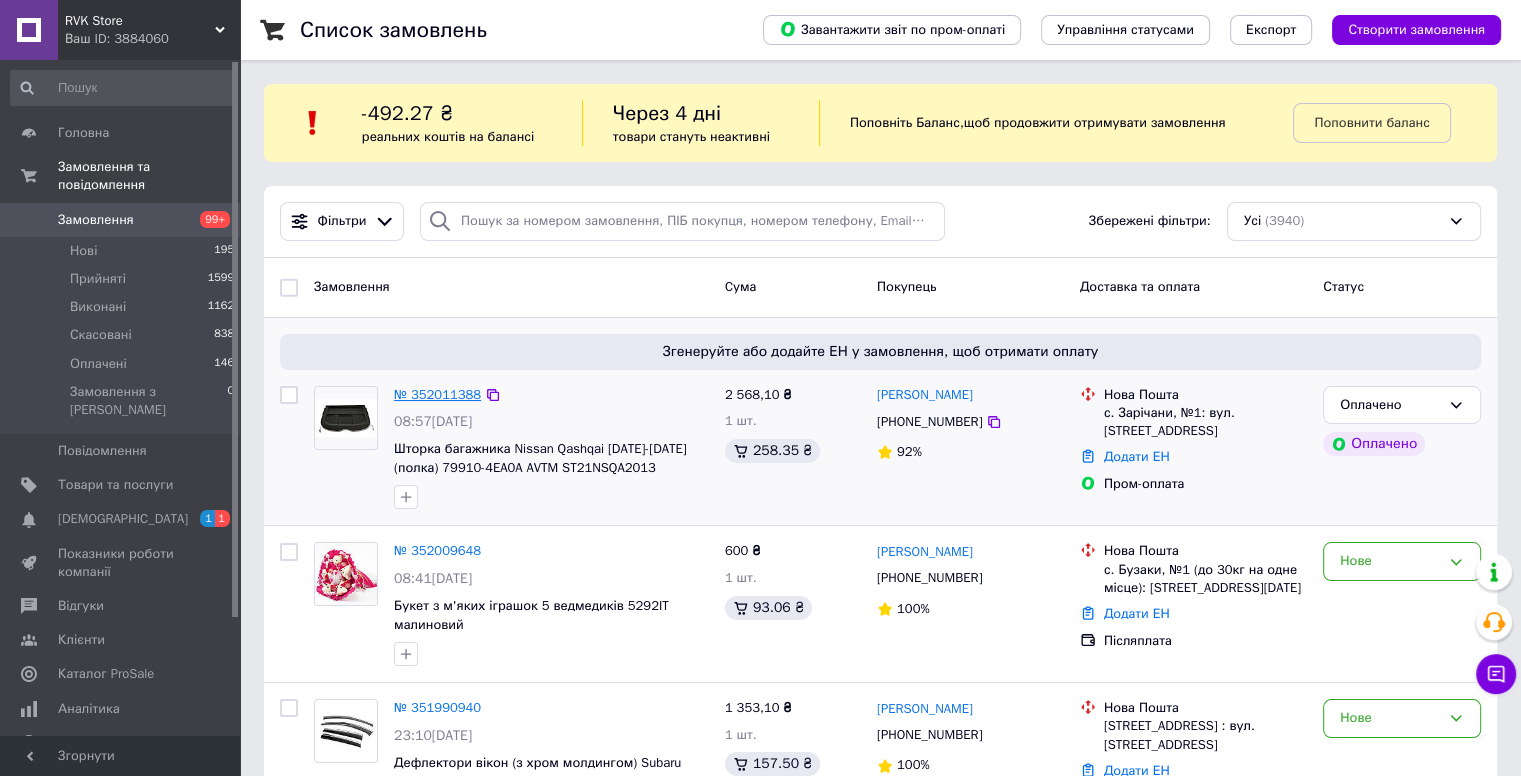 click on "№ 352011388" at bounding box center (437, 394) 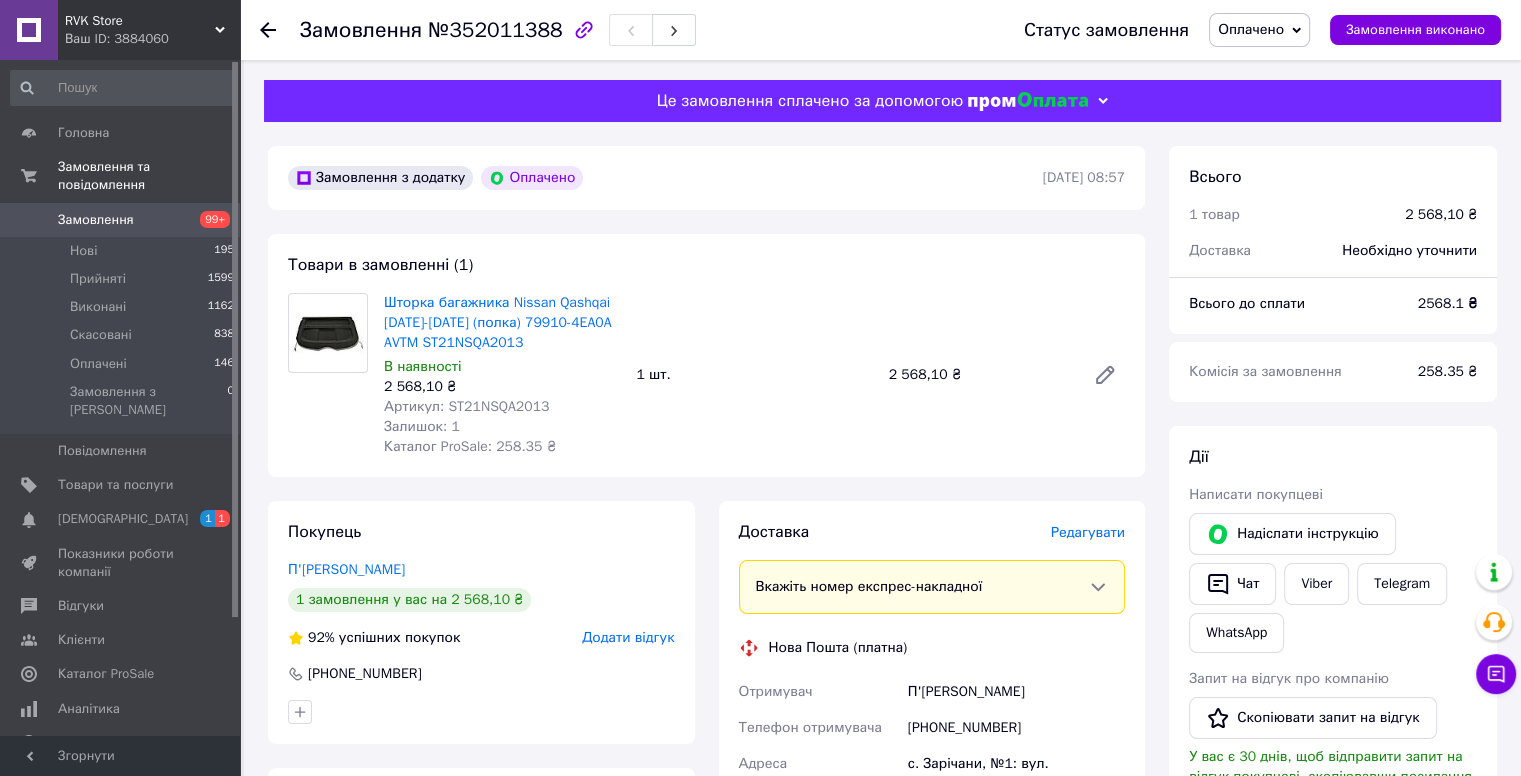 click on "Артикул: ST21NSQA2013" at bounding box center (466, 406) 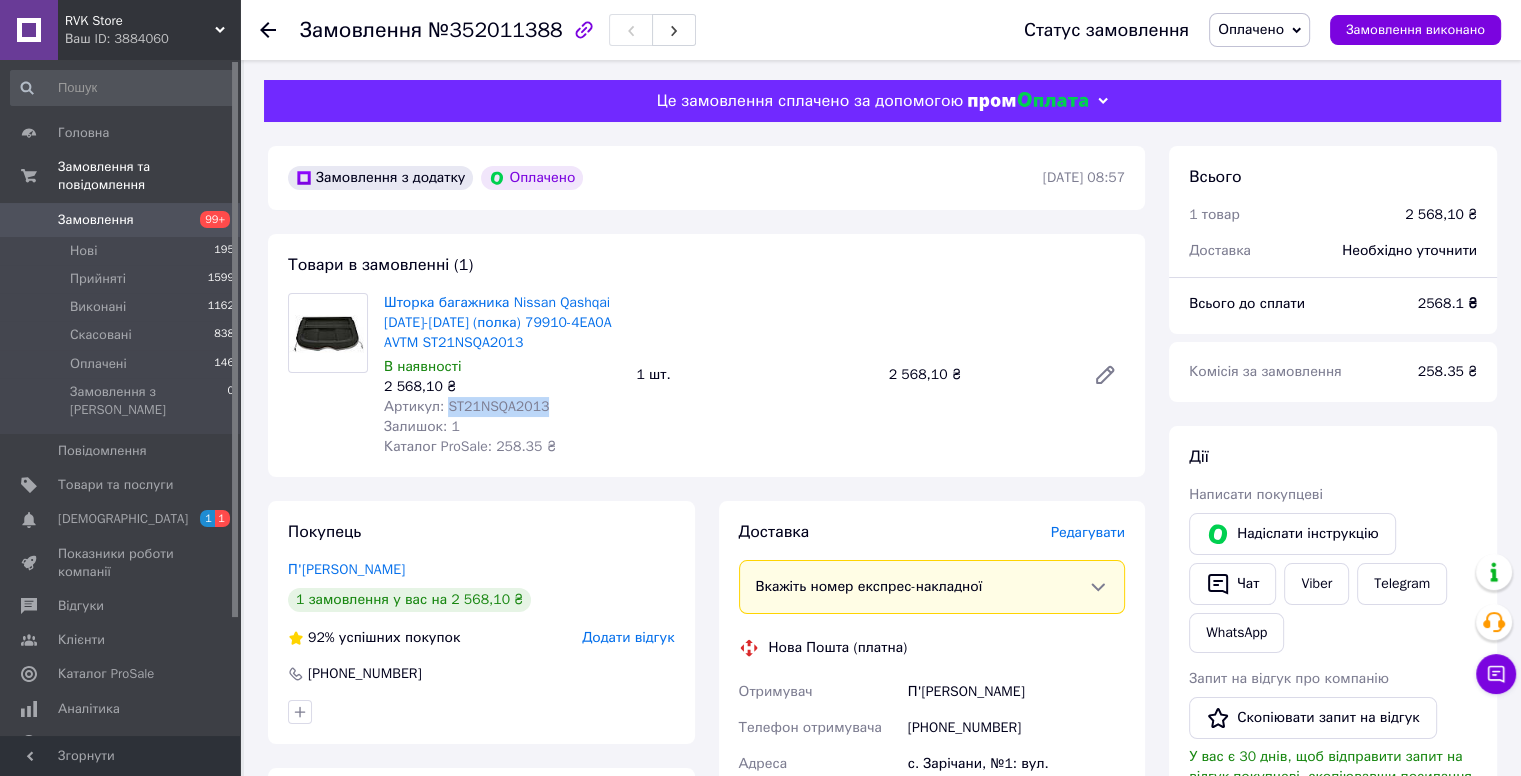 click on "Артикул: ST21NSQA2013" at bounding box center [466, 406] 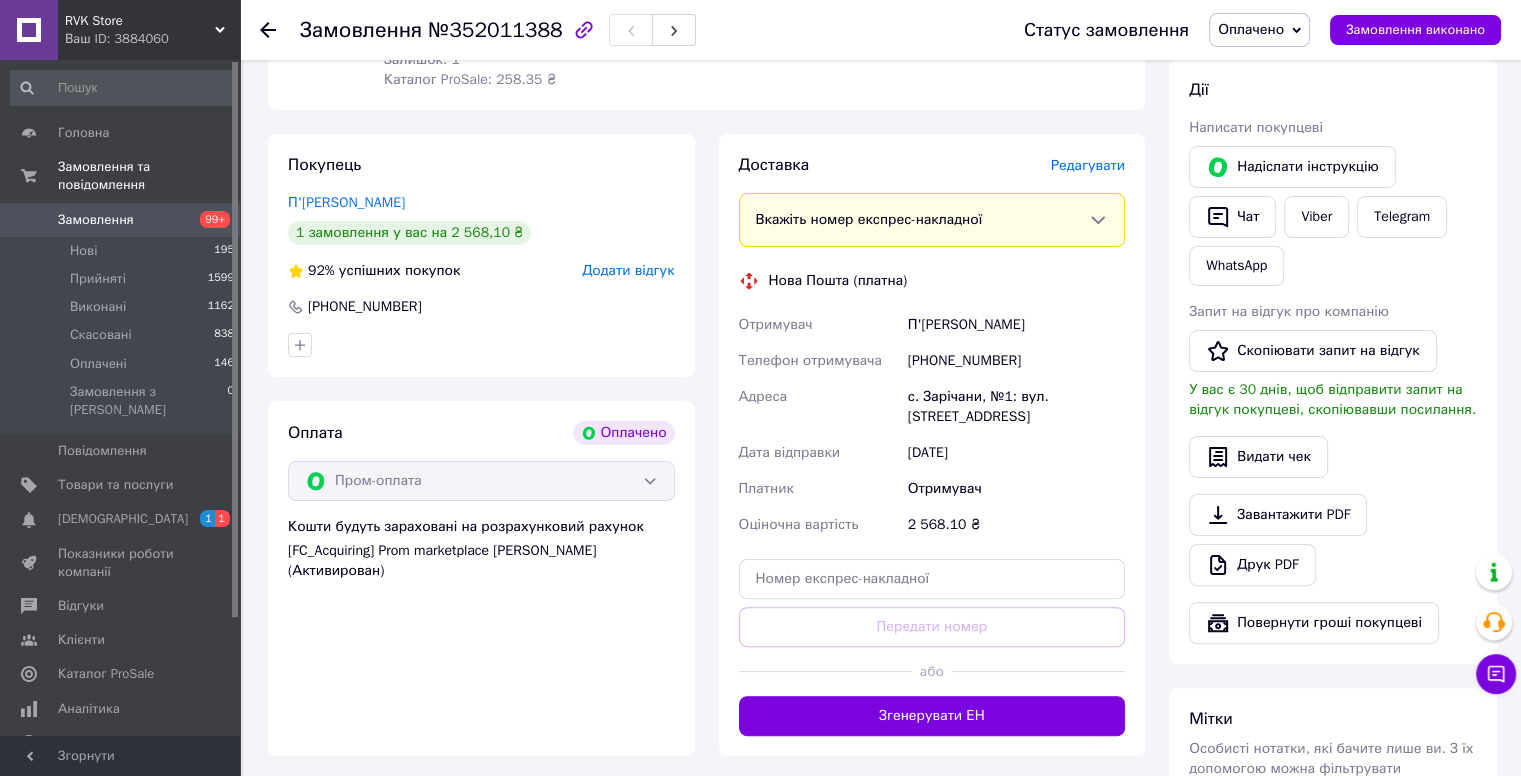 scroll, scrollTop: 400, scrollLeft: 0, axis: vertical 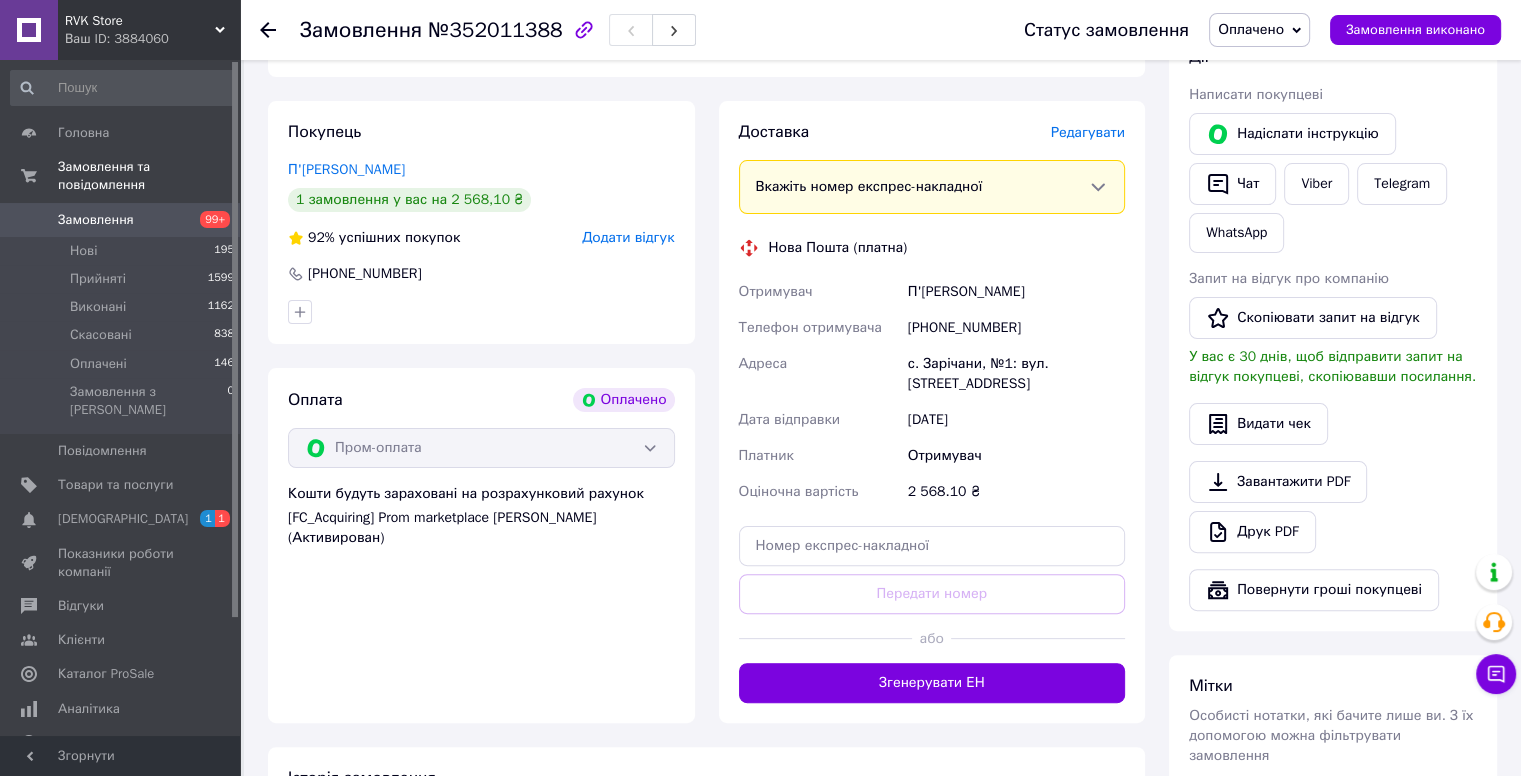 click on "[PHONE_NUMBER]" at bounding box center (1016, 328) 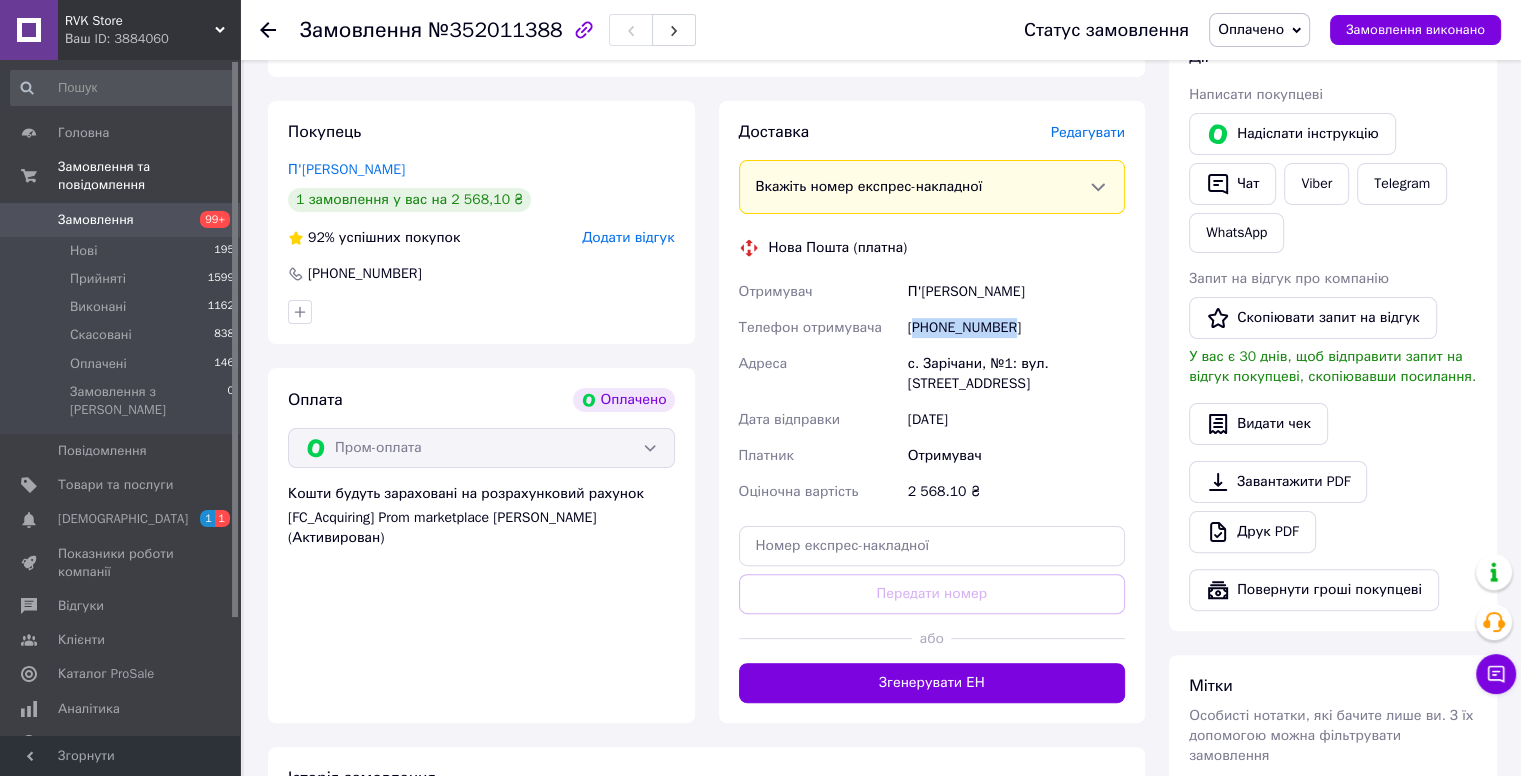 click on "[PHONE_NUMBER]" at bounding box center (1016, 328) 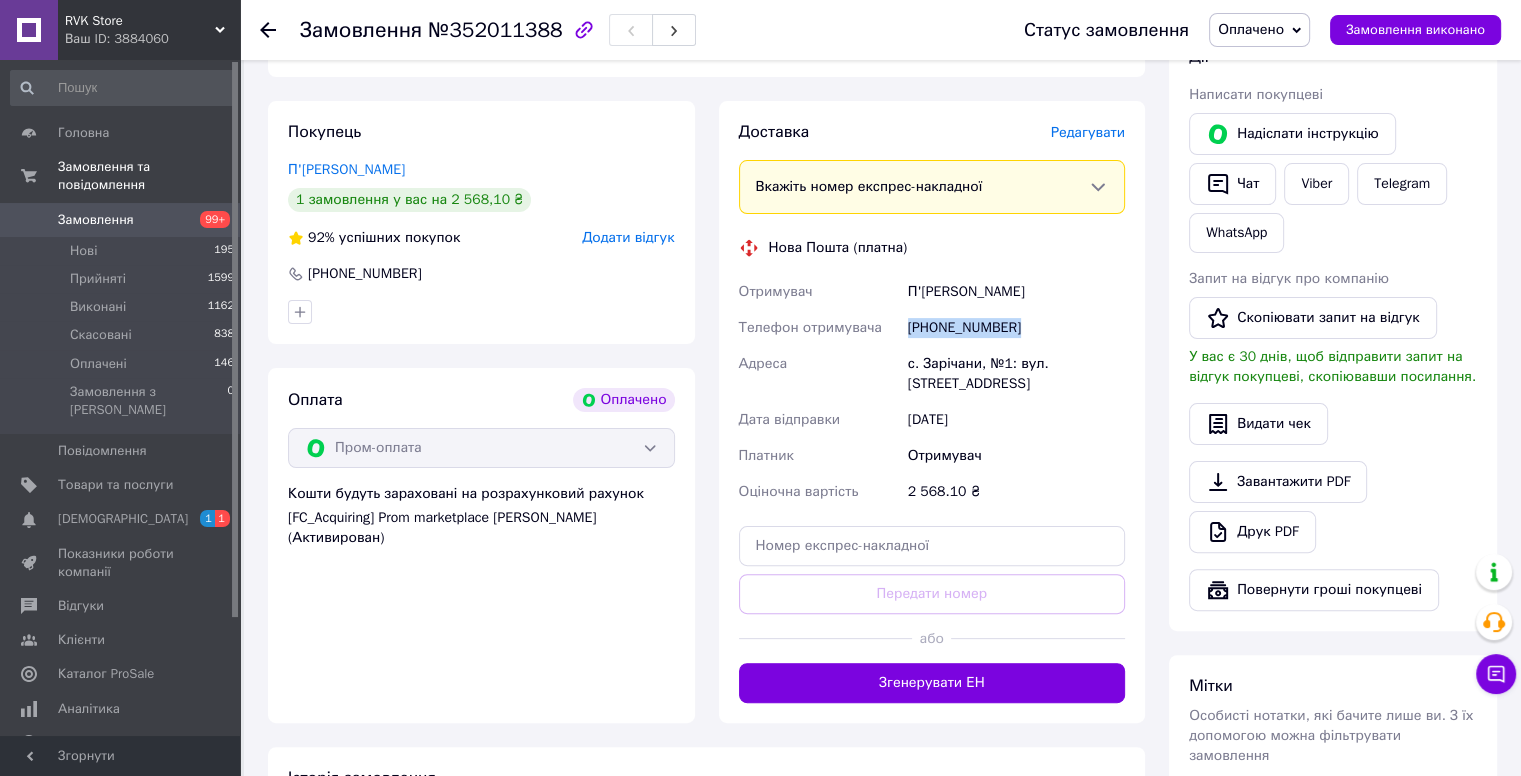 click on "[PHONE_NUMBER]" at bounding box center (1016, 328) 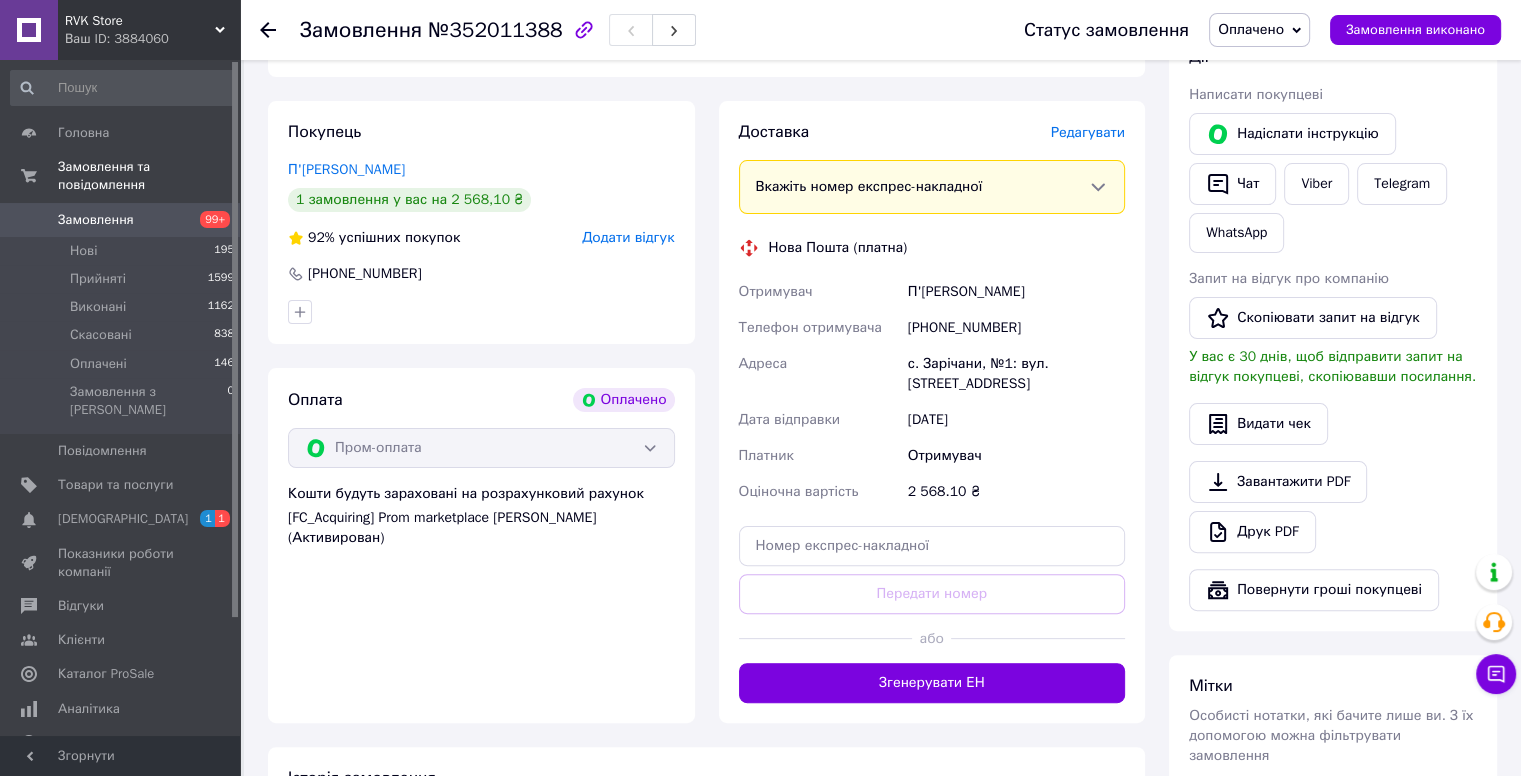 click on "П'[PERSON_NAME]" at bounding box center (1016, 292) 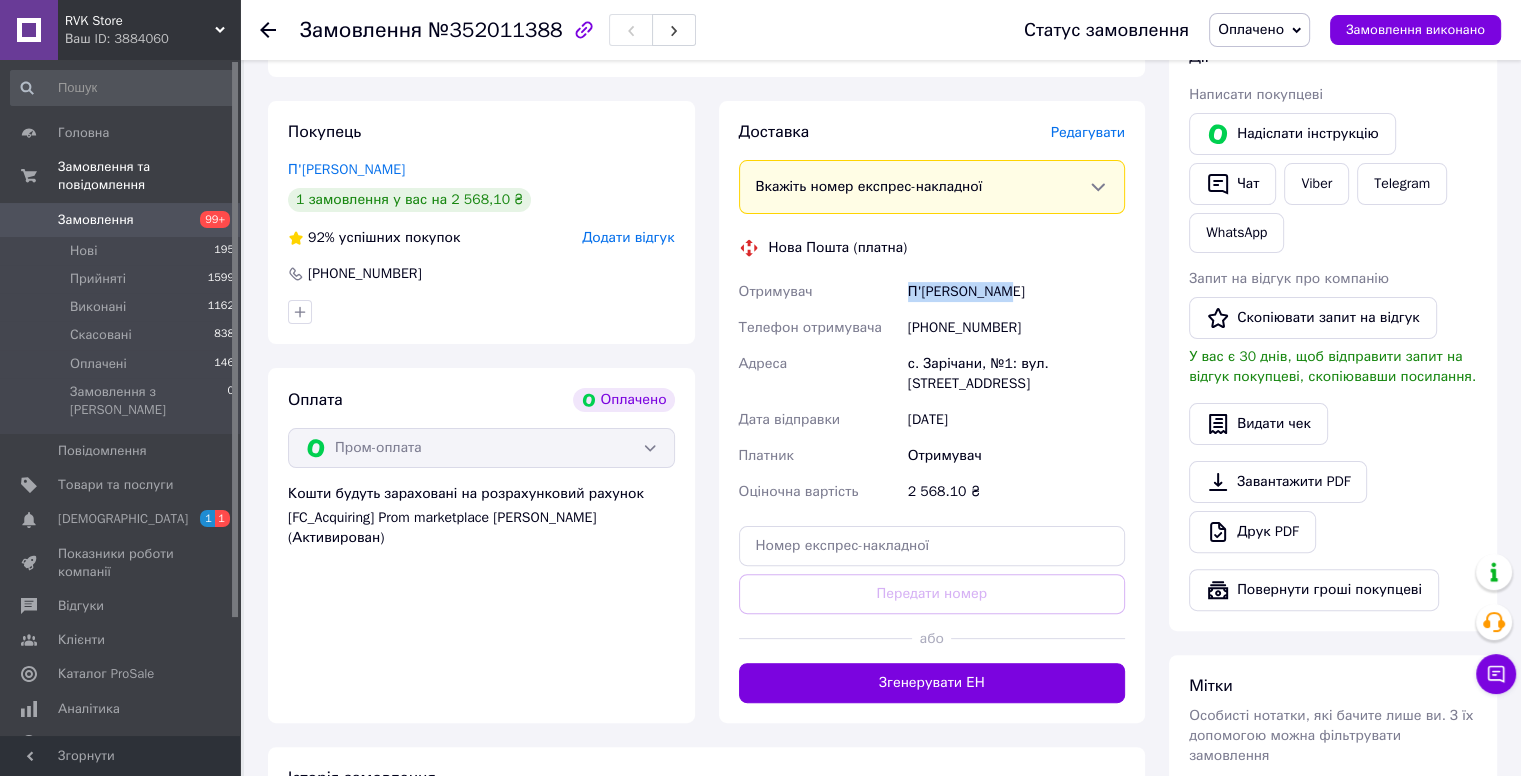 click on "П'[PERSON_NAME]" at bounding box center [1016, 292] 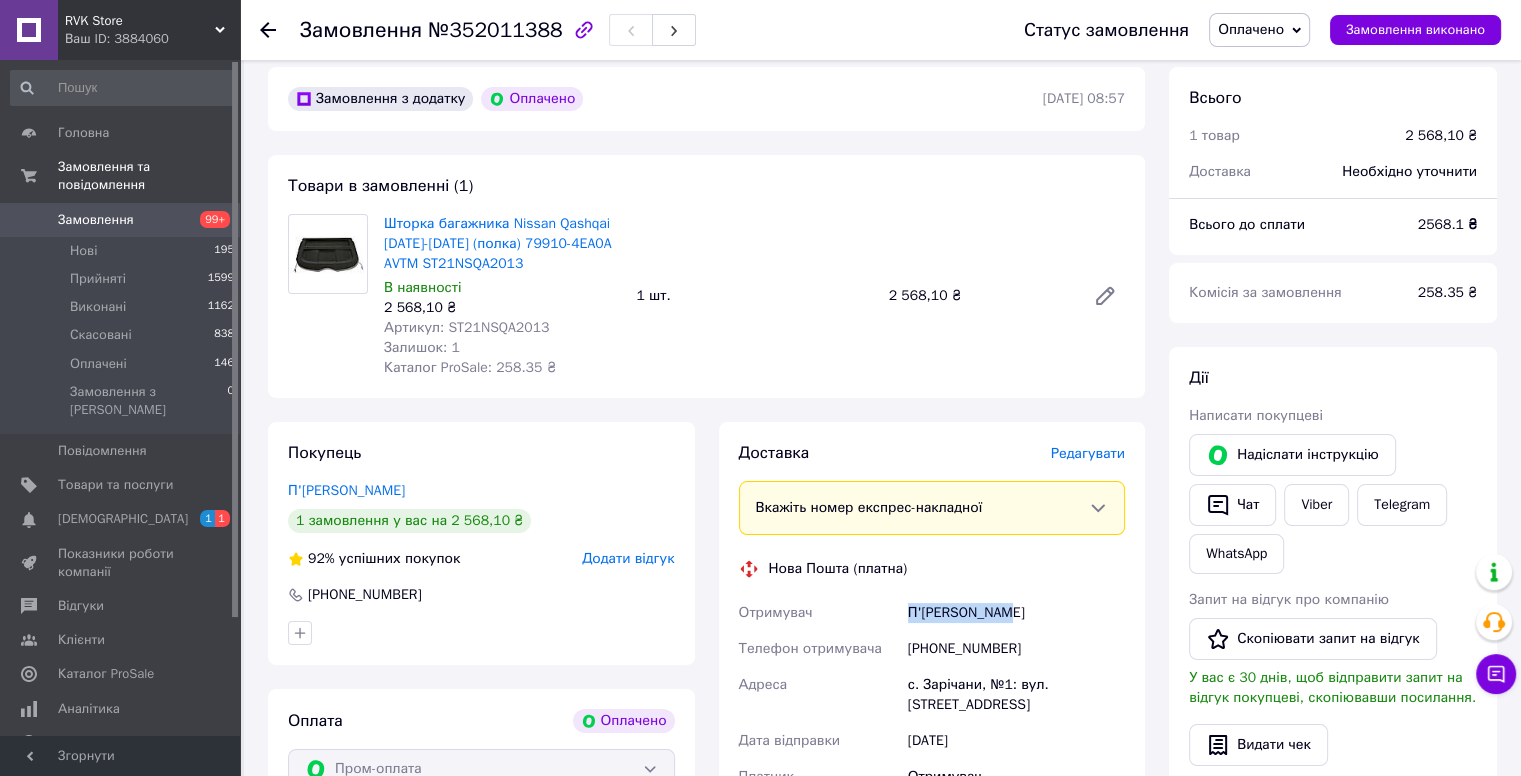 scroll, scrollTop: 0, scrollLeft: 0, axis: both 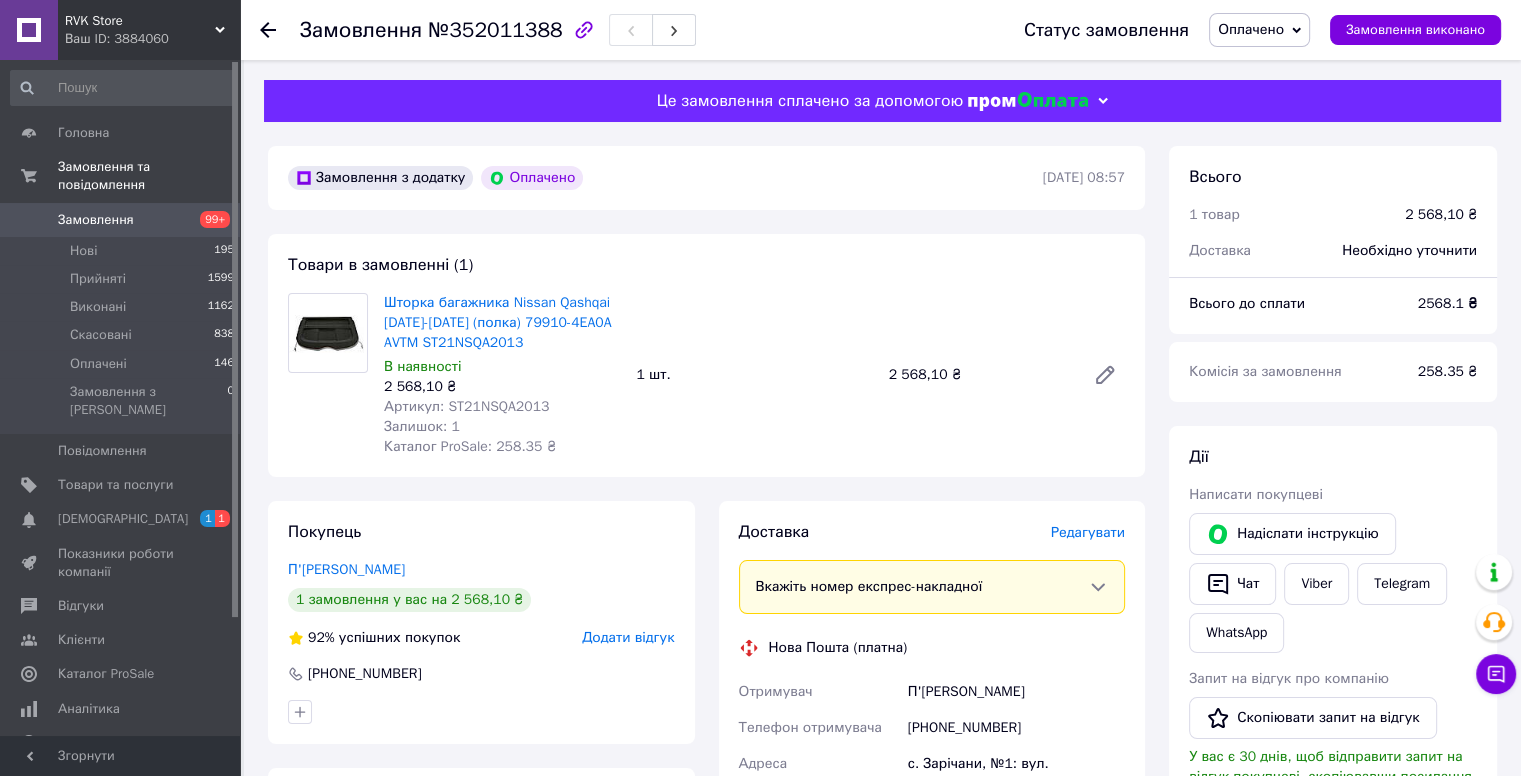 click on "Артикул: ST21NSQA2013" at bounding box center [466, 406] 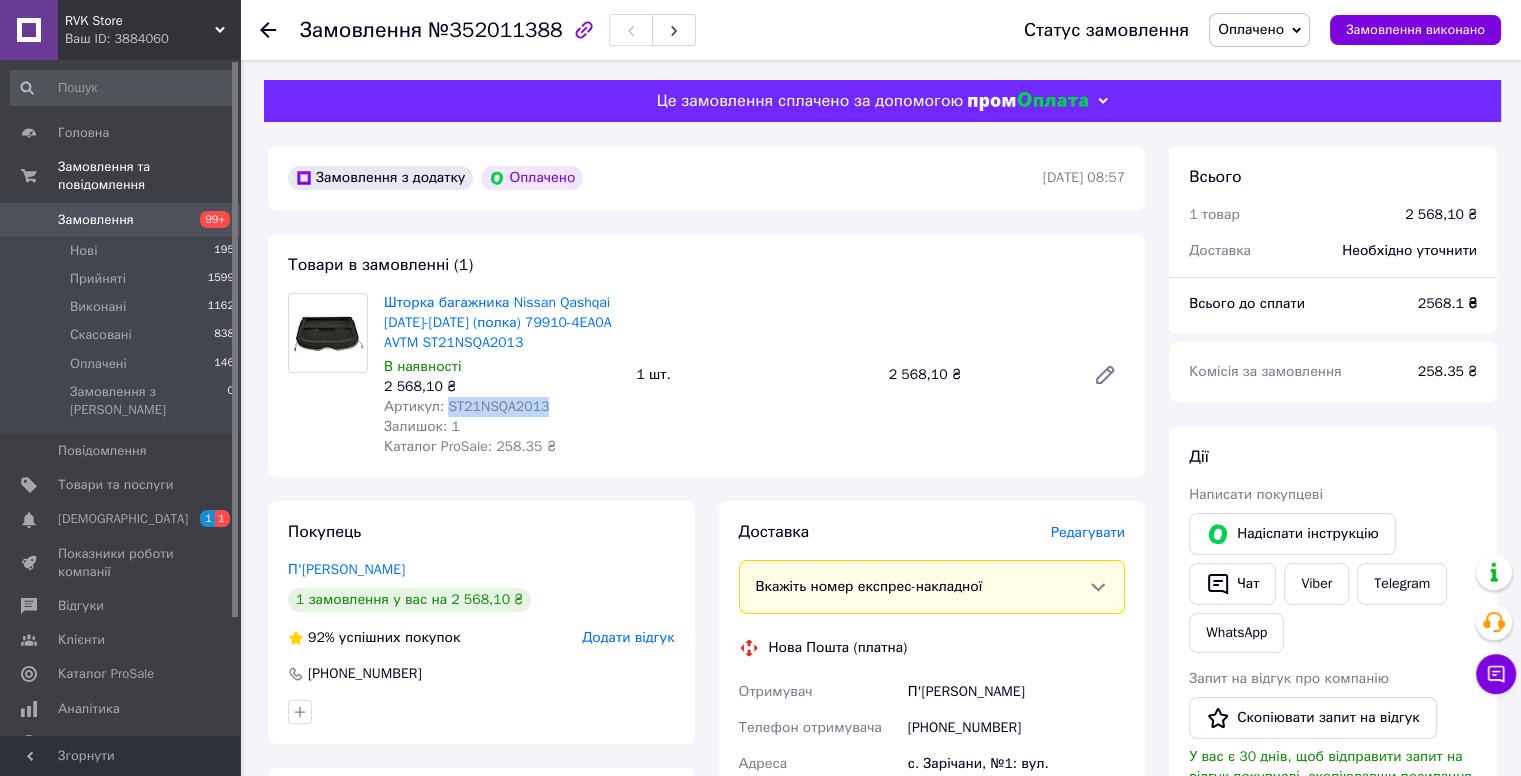 click on "Артикул: ST21NSQA2013" at bounding box center [466, 406] 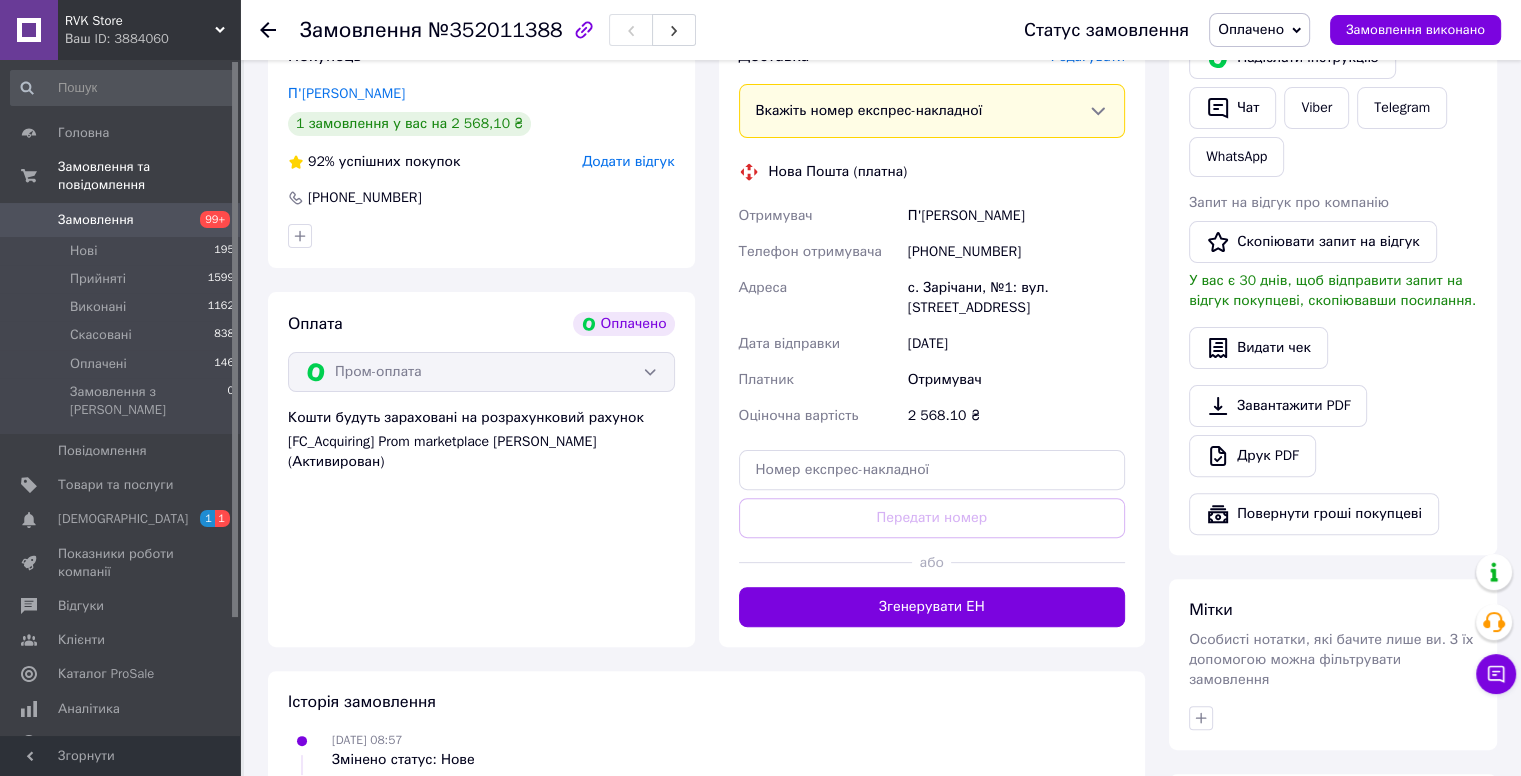 scroll, scrollTop: 480, scrollLeft: 0, axis: vertical 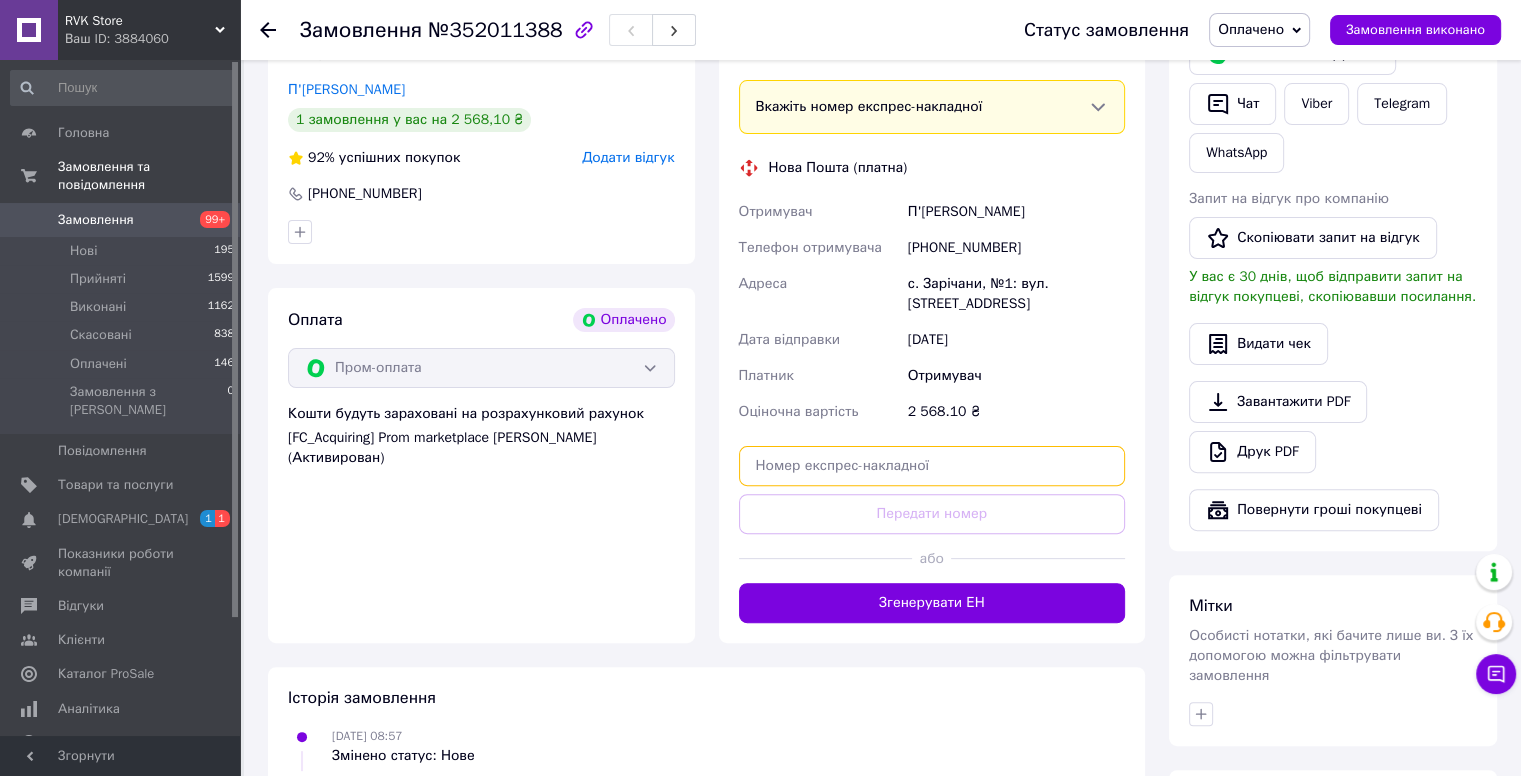 click at bounding box center [932, 466] 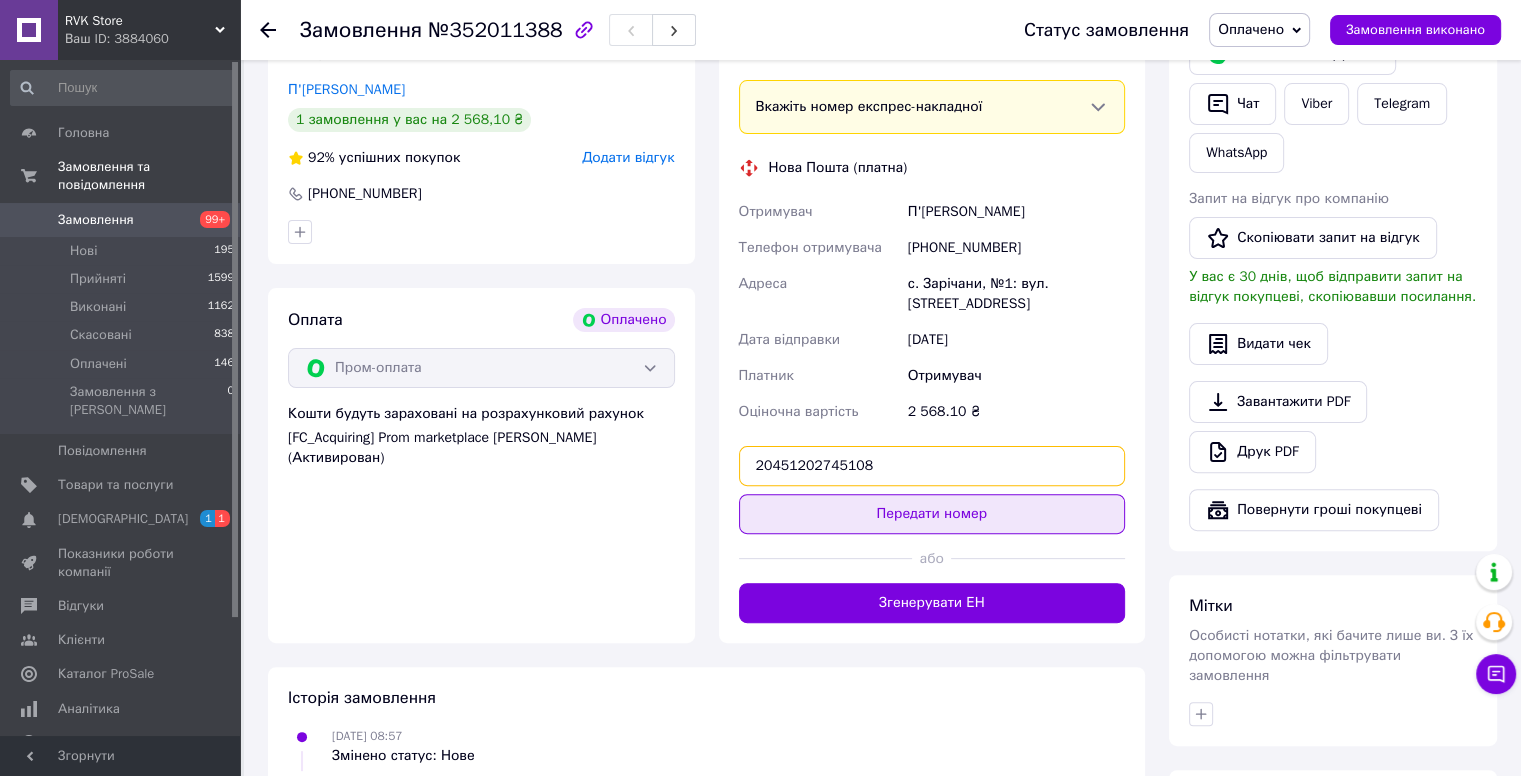 type on "20451202745108" 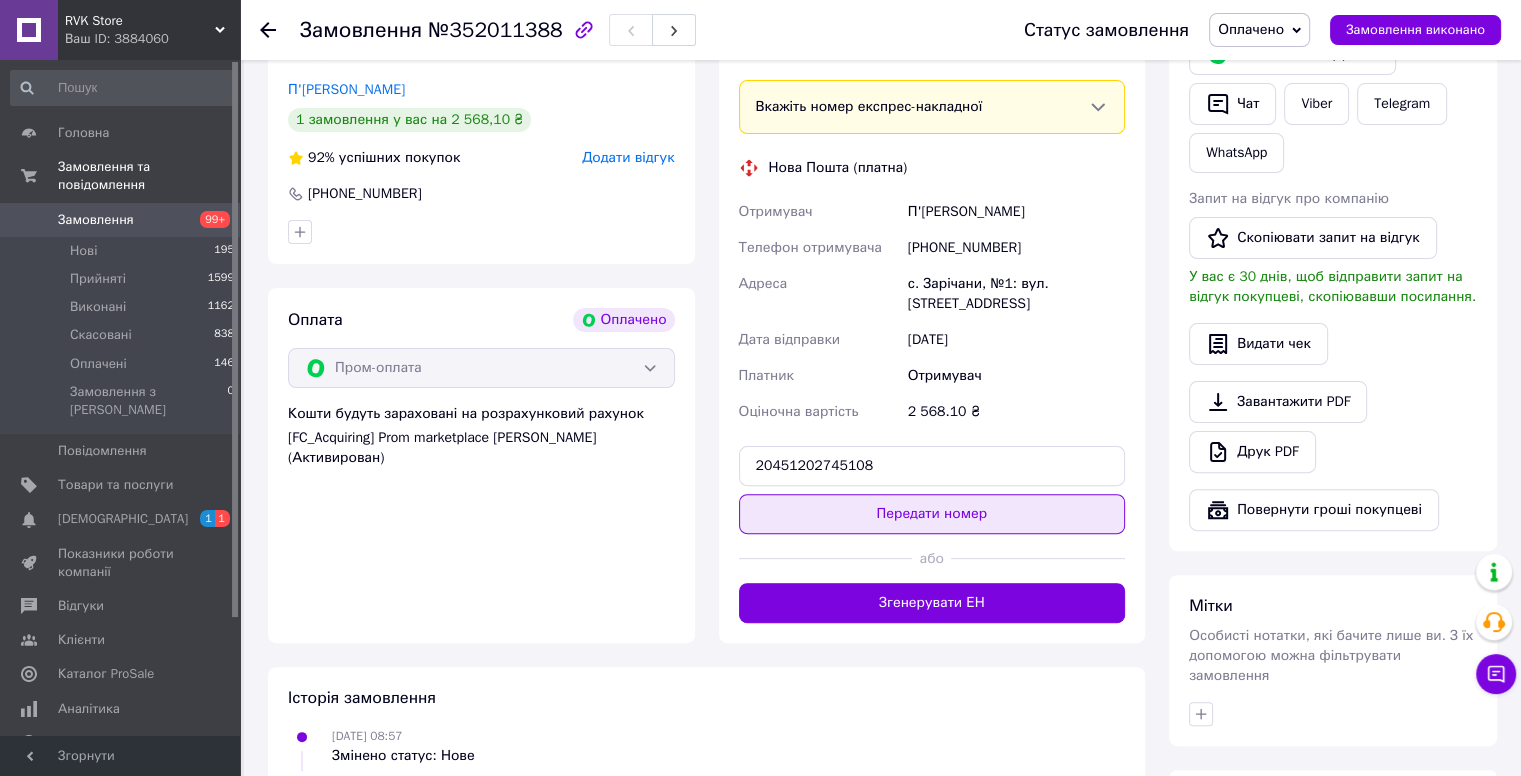 click on "Передати номер" at bounding box center [932, 514] 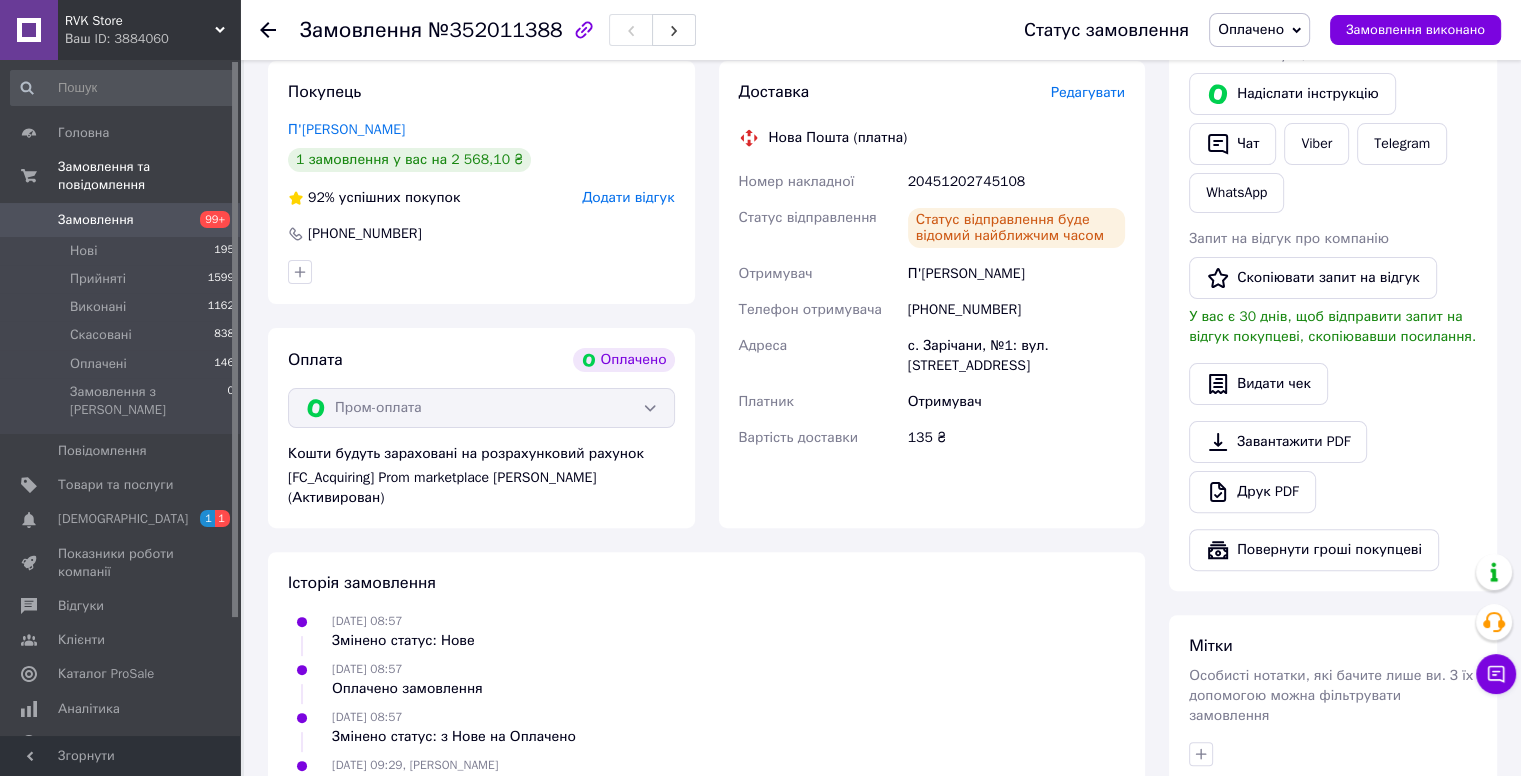 scroll, scrollTop: 400, scrollLeft: 0, axis: vertical 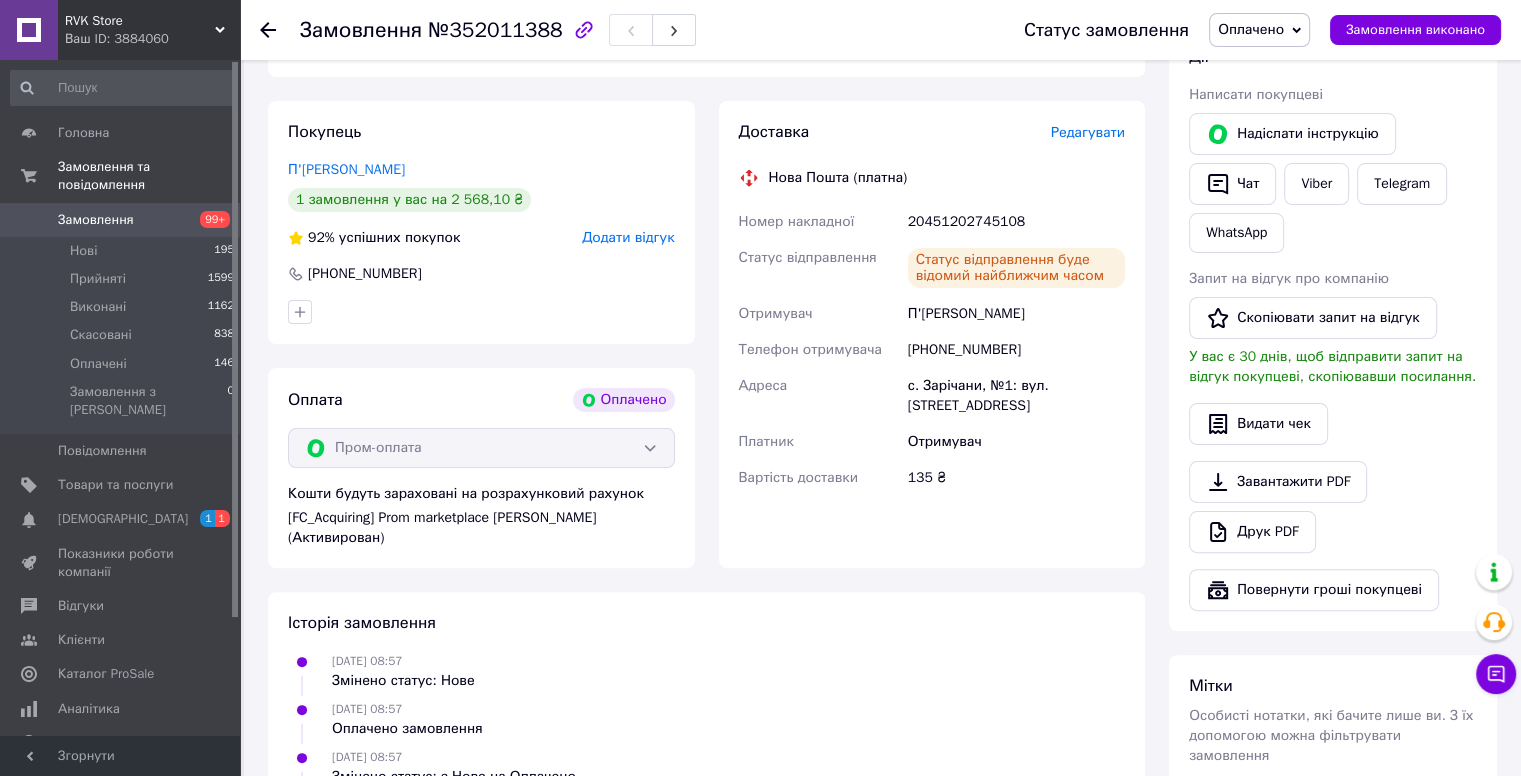 click on "[PHONE_NUMBER]" at bounding box center (1016, 350) 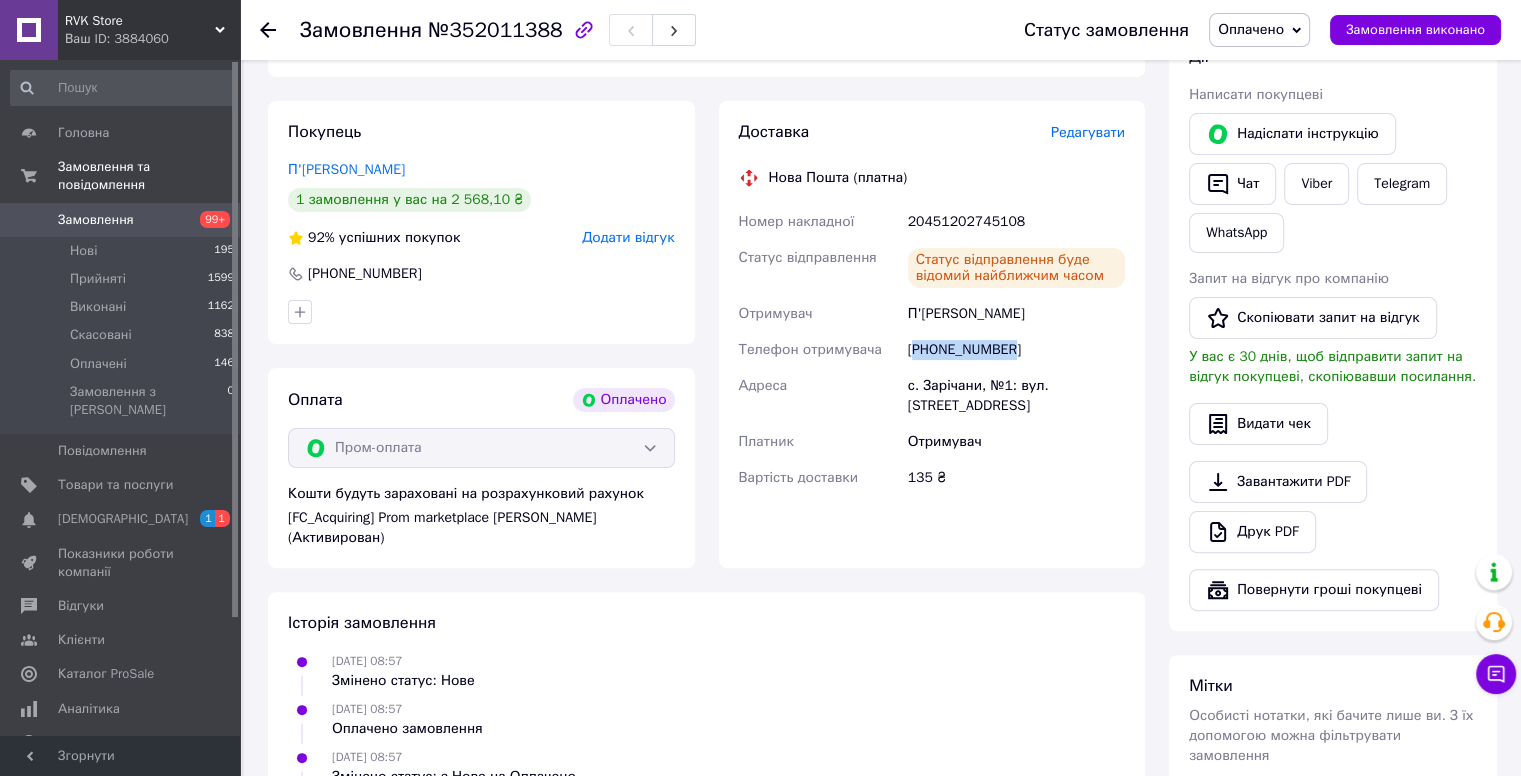 click on "[PHONE_NUMBER]" at bounding box center (1016, 350) 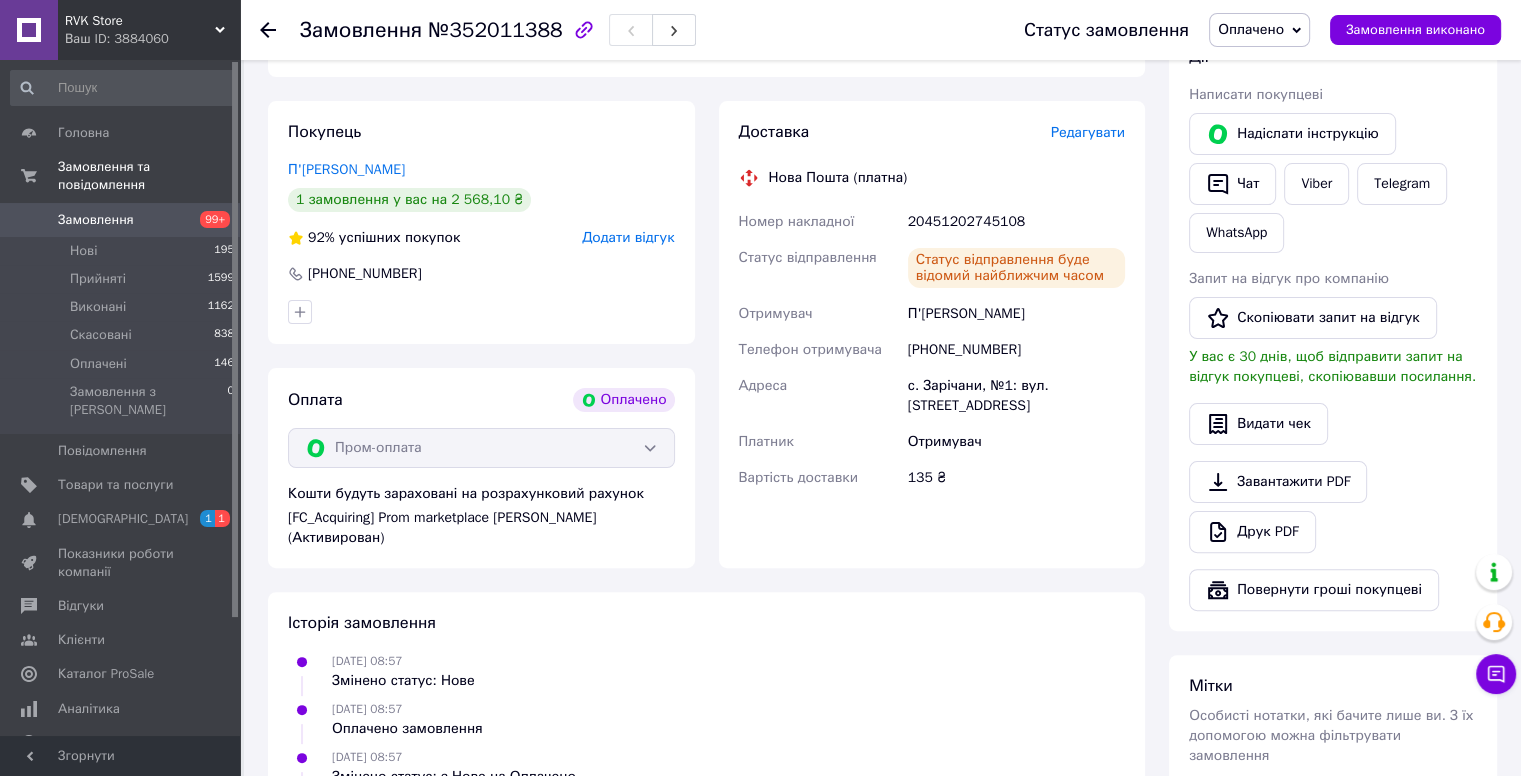 click on "Покупець П'[PERSON_NAME] 1 замовлення у вас на 2 568,10 ₴ 92%   успішних покупок Додати відгук [PHONE_NUMBER]" at bounding box center [481, 222] 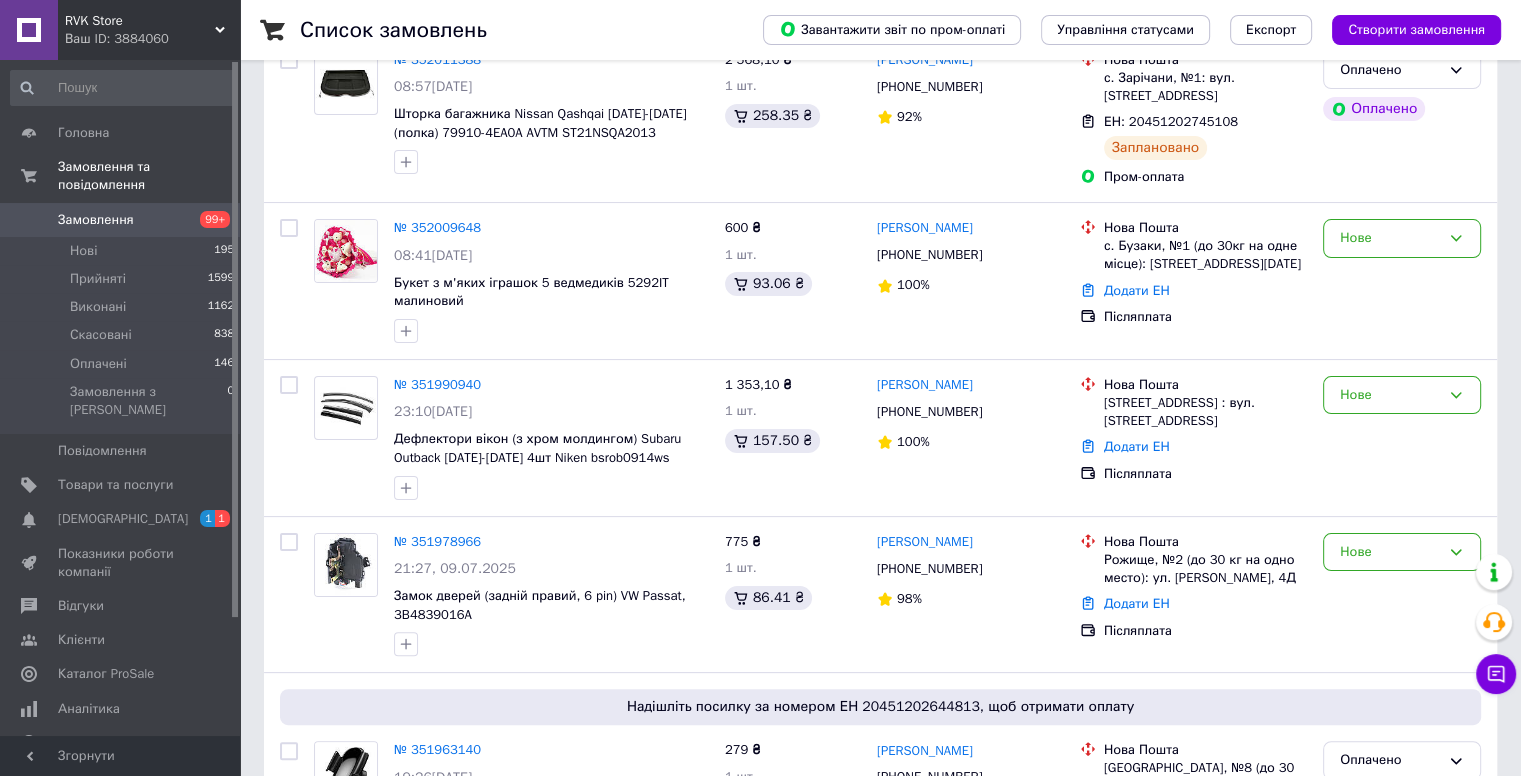 scroll, scrollTop: 400, scrollLeft: 0, axis: vertical 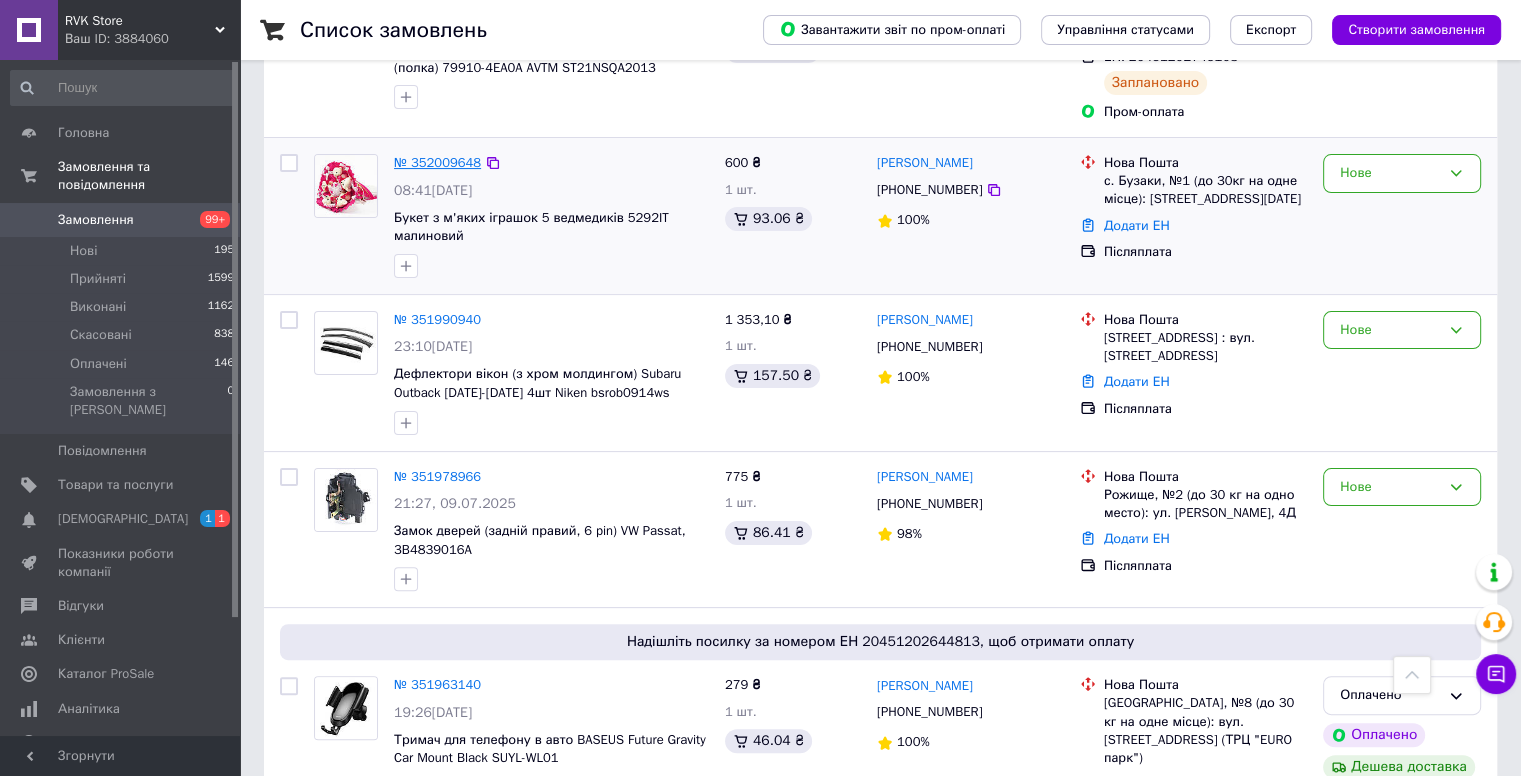 click on "№ 352009648" at bounding box center [437, 162] 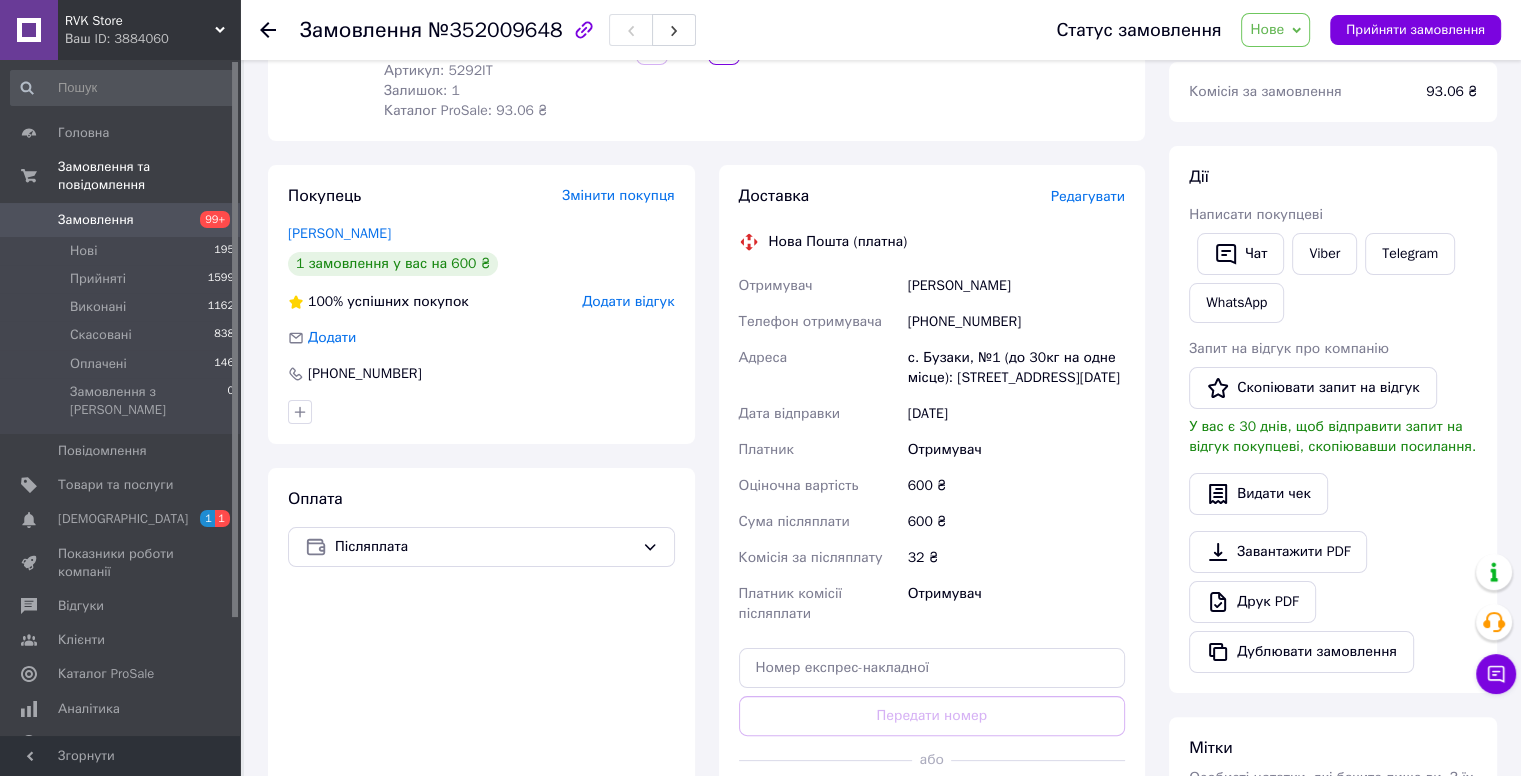 scroll, scrollTop: 0, scrollLeft: 0, axis: both 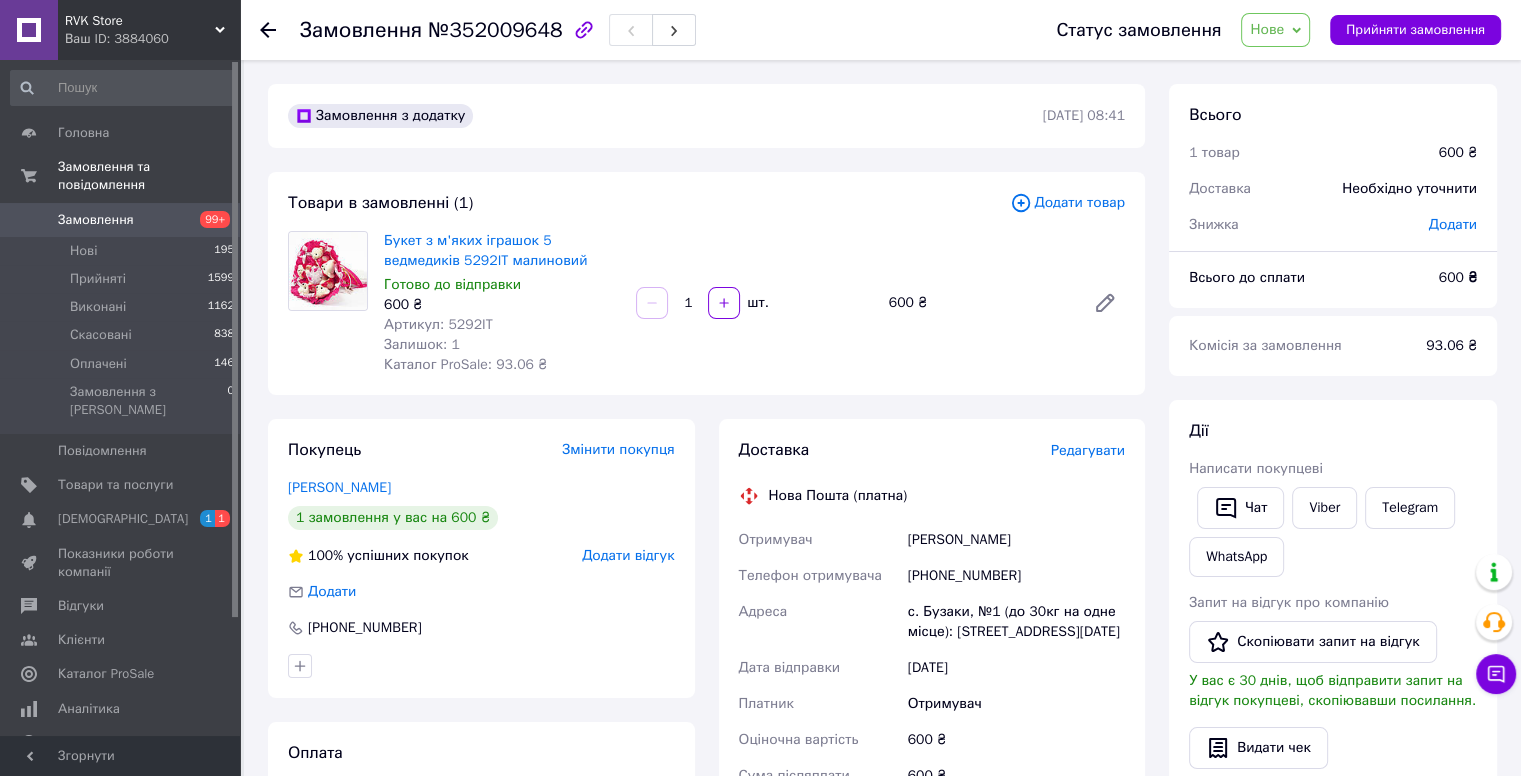 click on "Артикул: 5292IT" at bounding box center [438, 324] 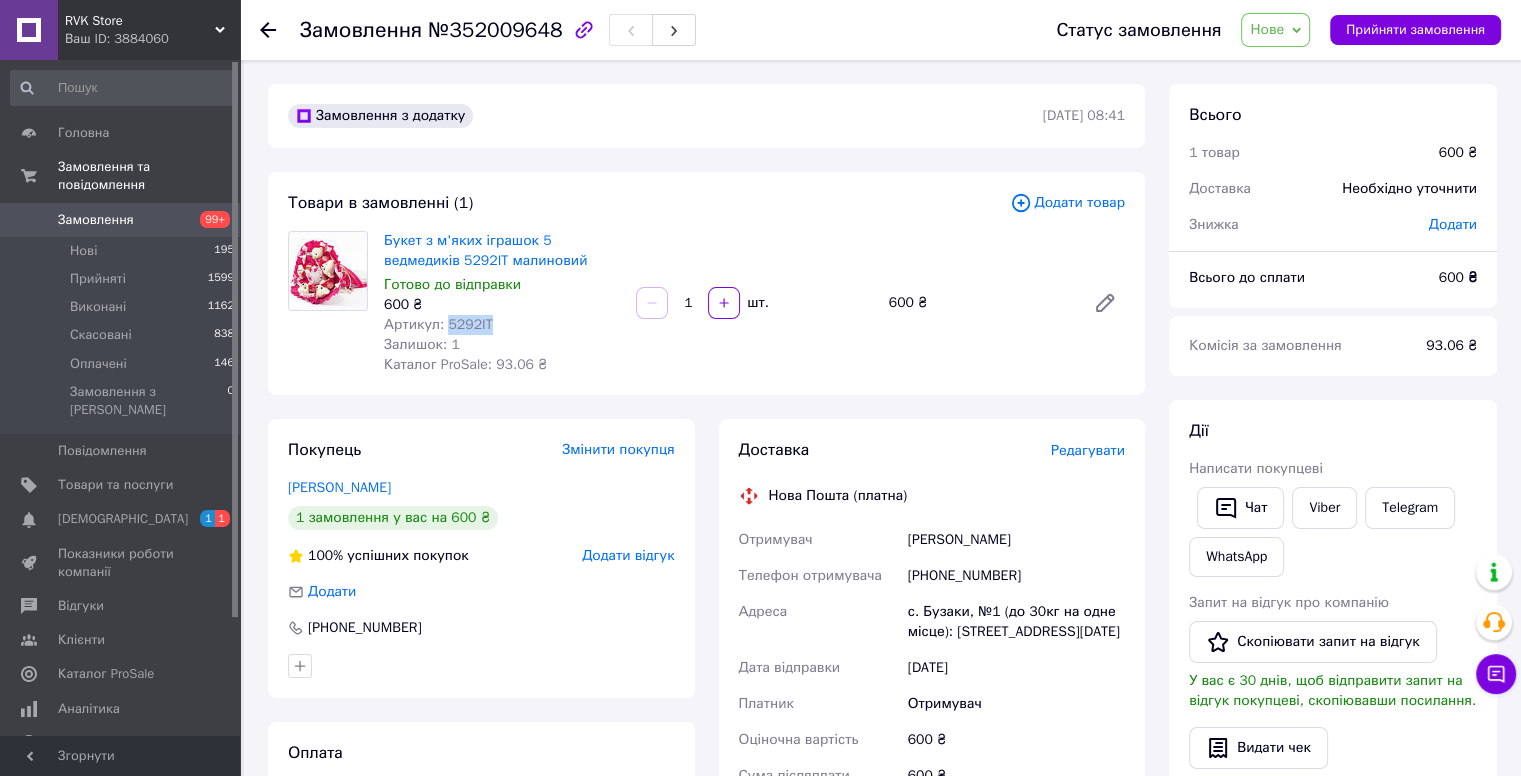 click on "Артикул: 5292IT" at bounding box center (438, 324) 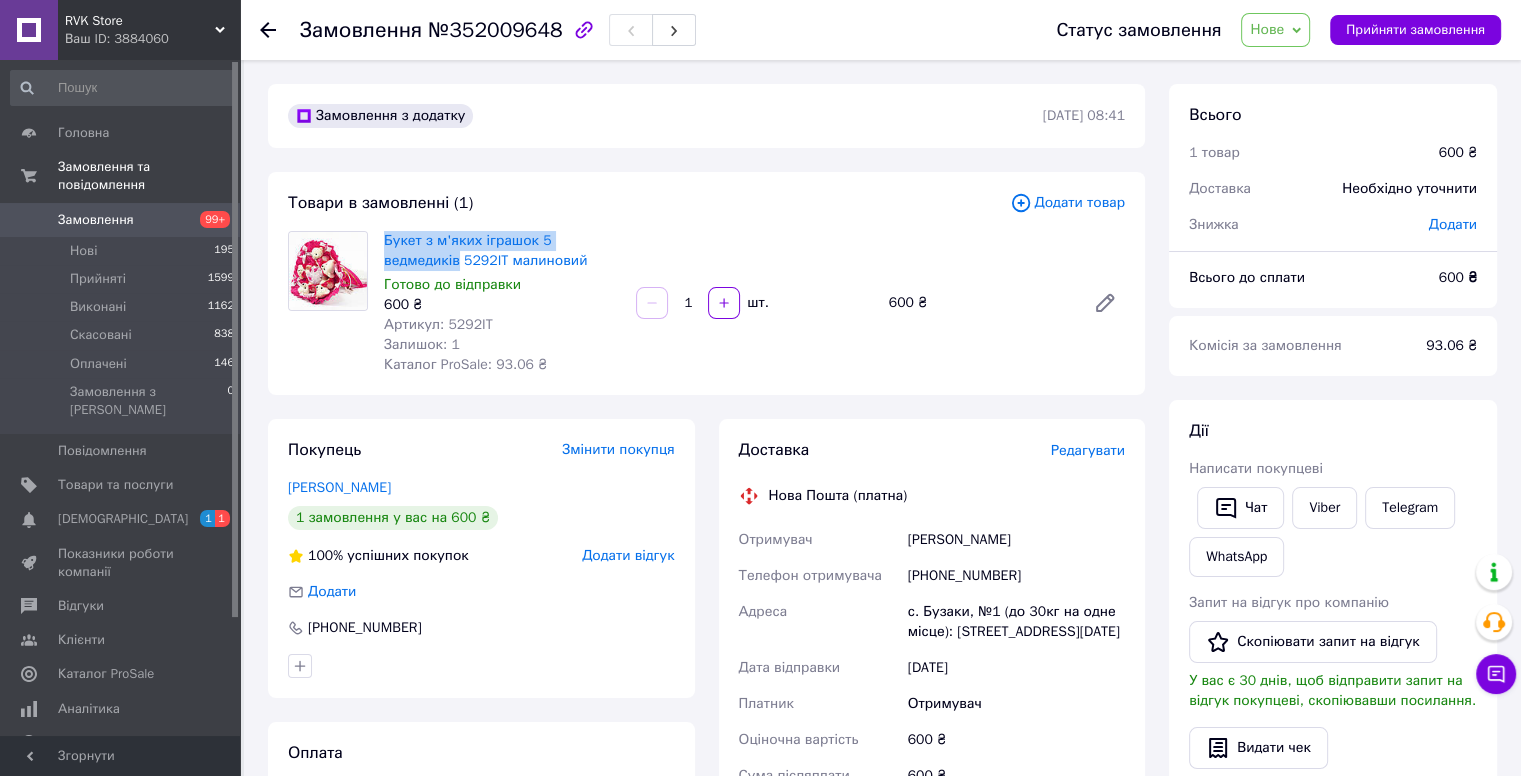 drag, startPoint x: 376, startPoint y: 247, endPoint x: 648, endPoint y: 224, distance: 272.9707 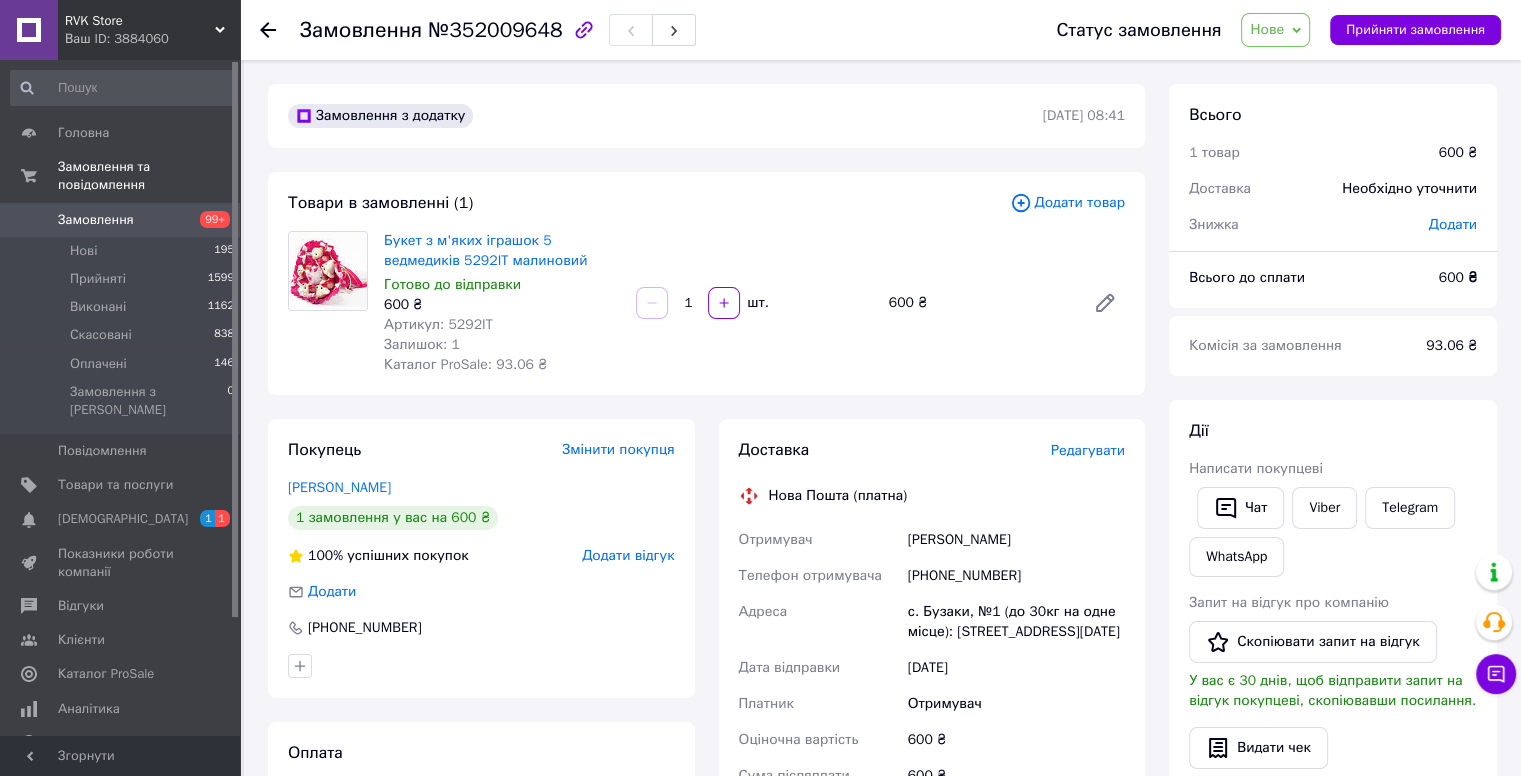 click on "[PHONE_NUMBER]" at bounding box center (1016, 576) 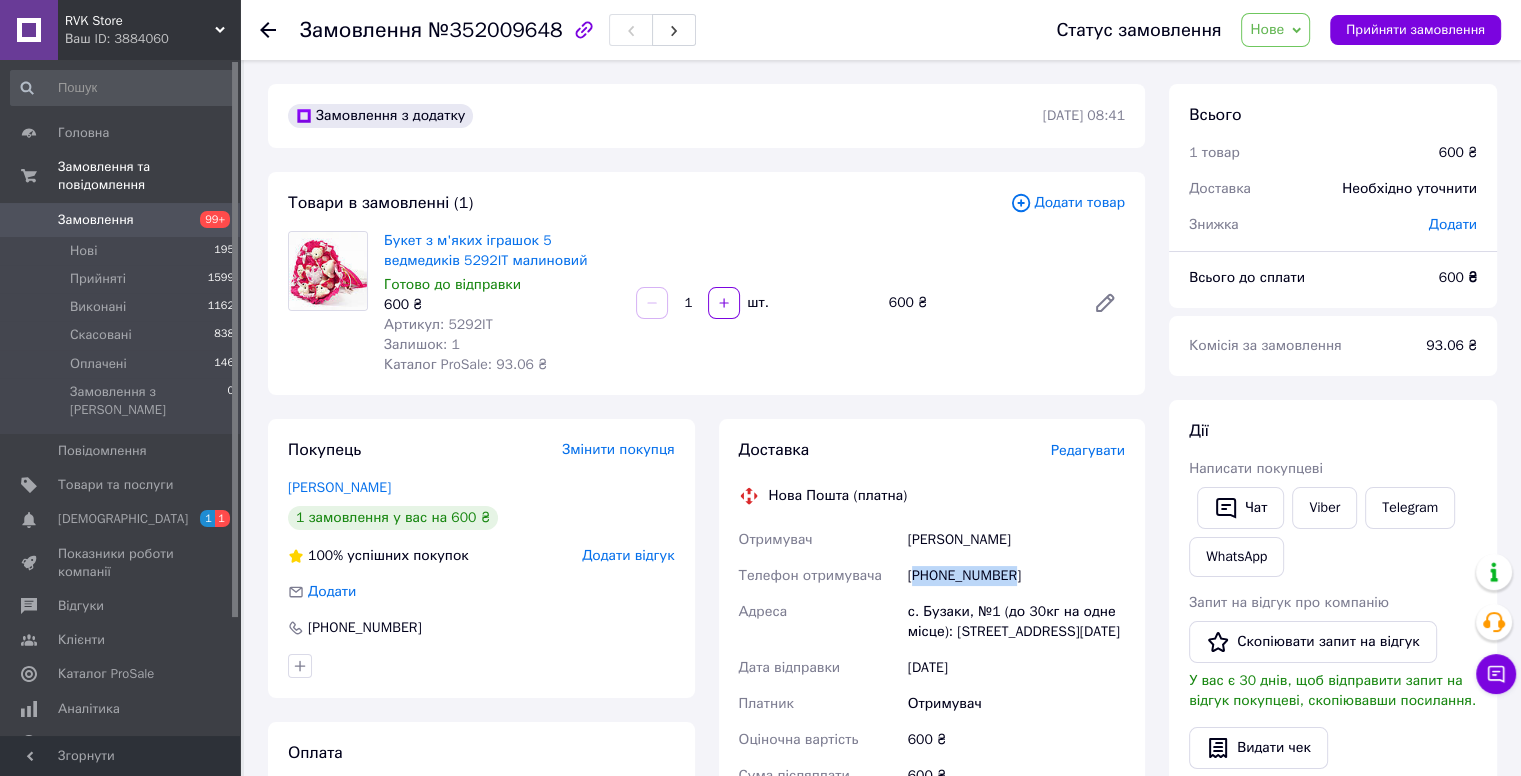 click on "[PHONE_NUMBER]" at bounding box center (1016, 576) 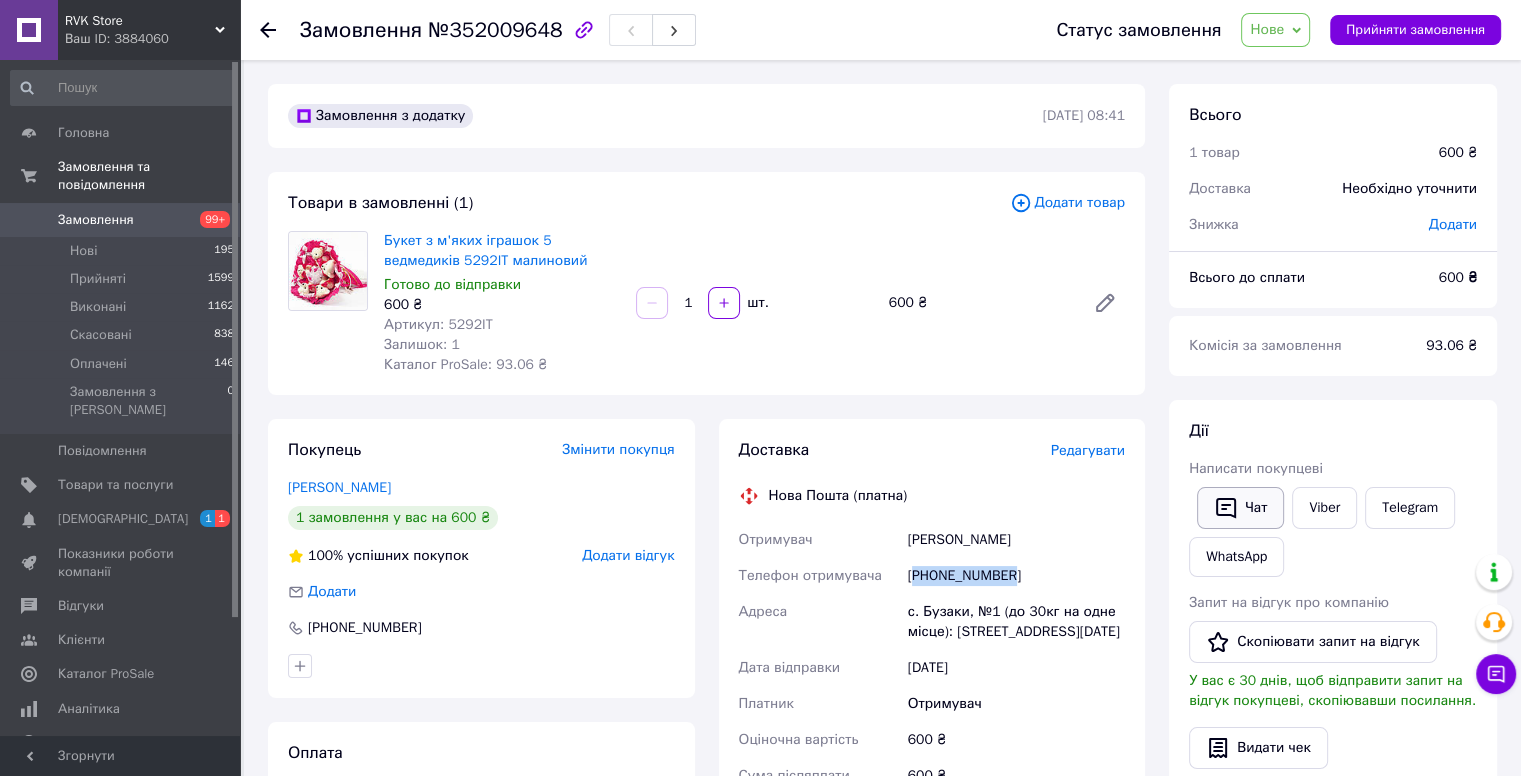 click 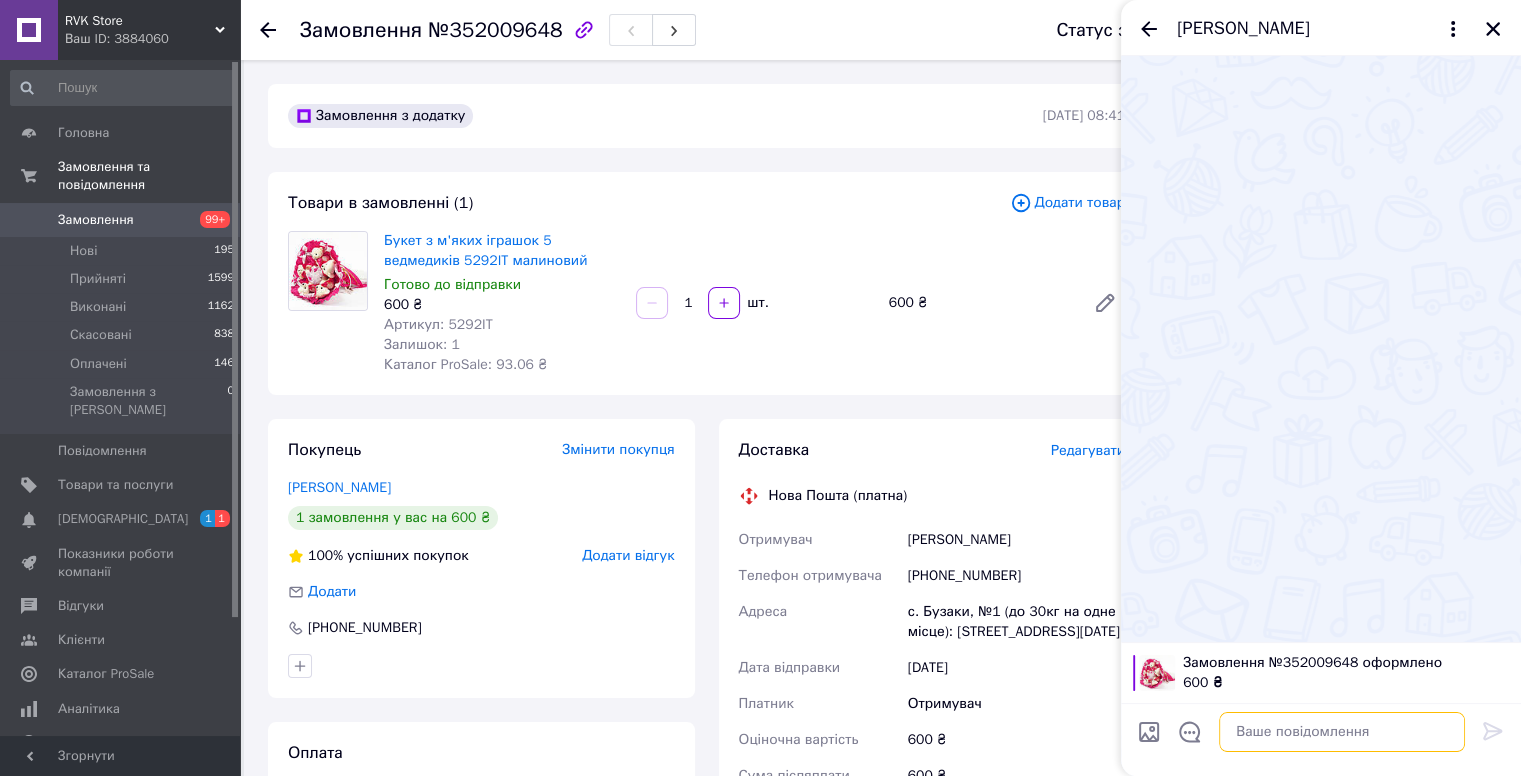 click at bounding box center (1342, 732) 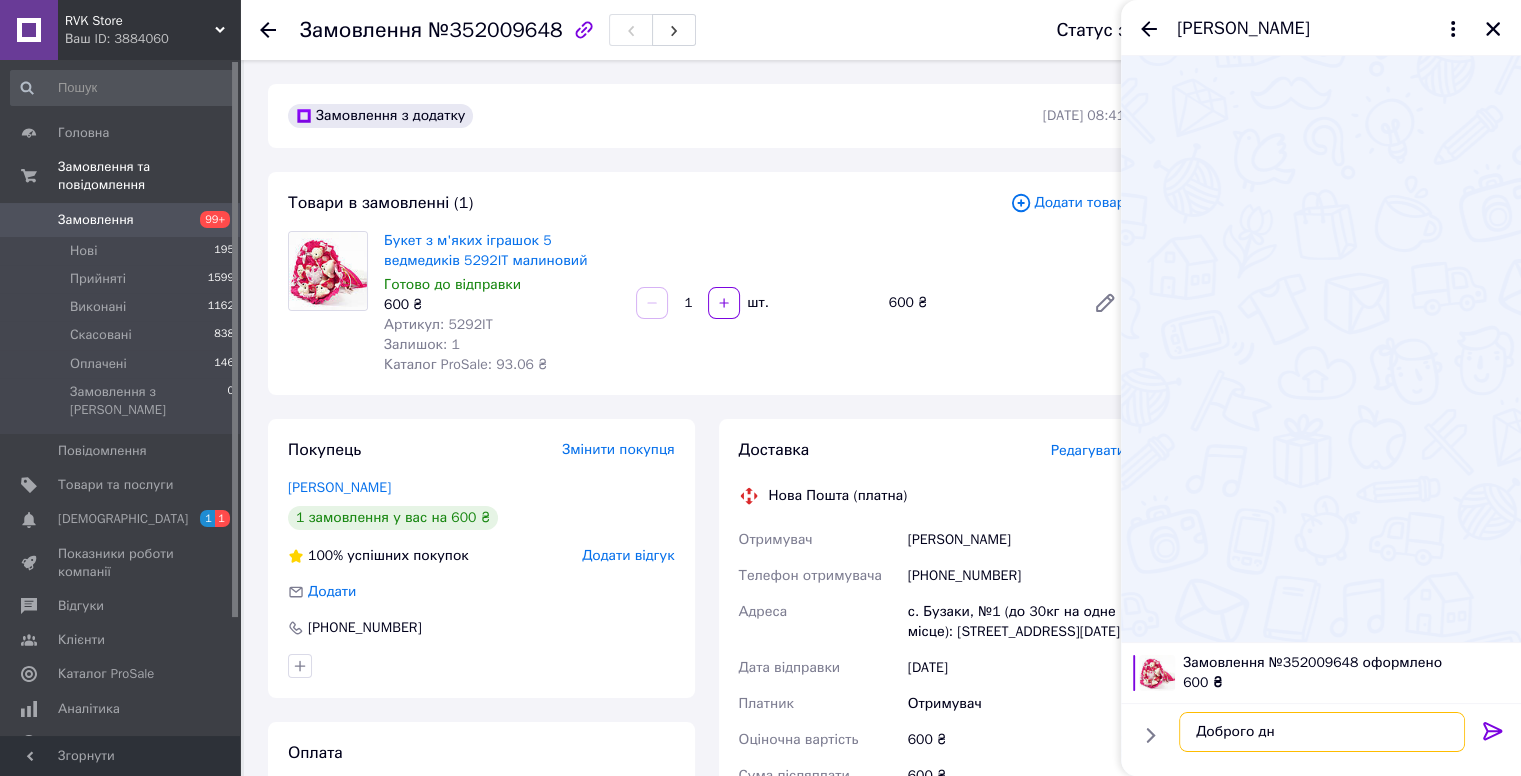 type on "Доброго дня" 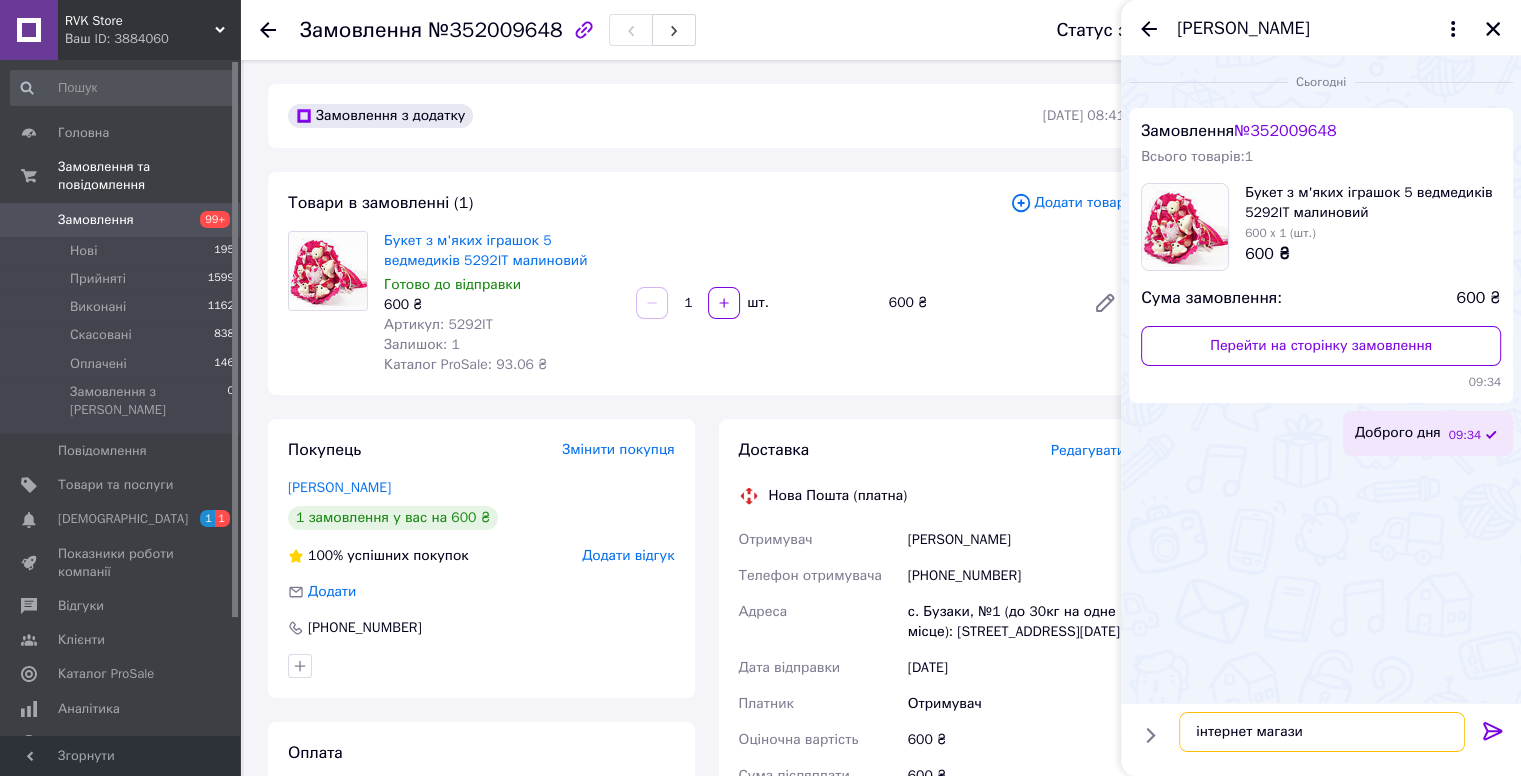type on "інтернет магазин" 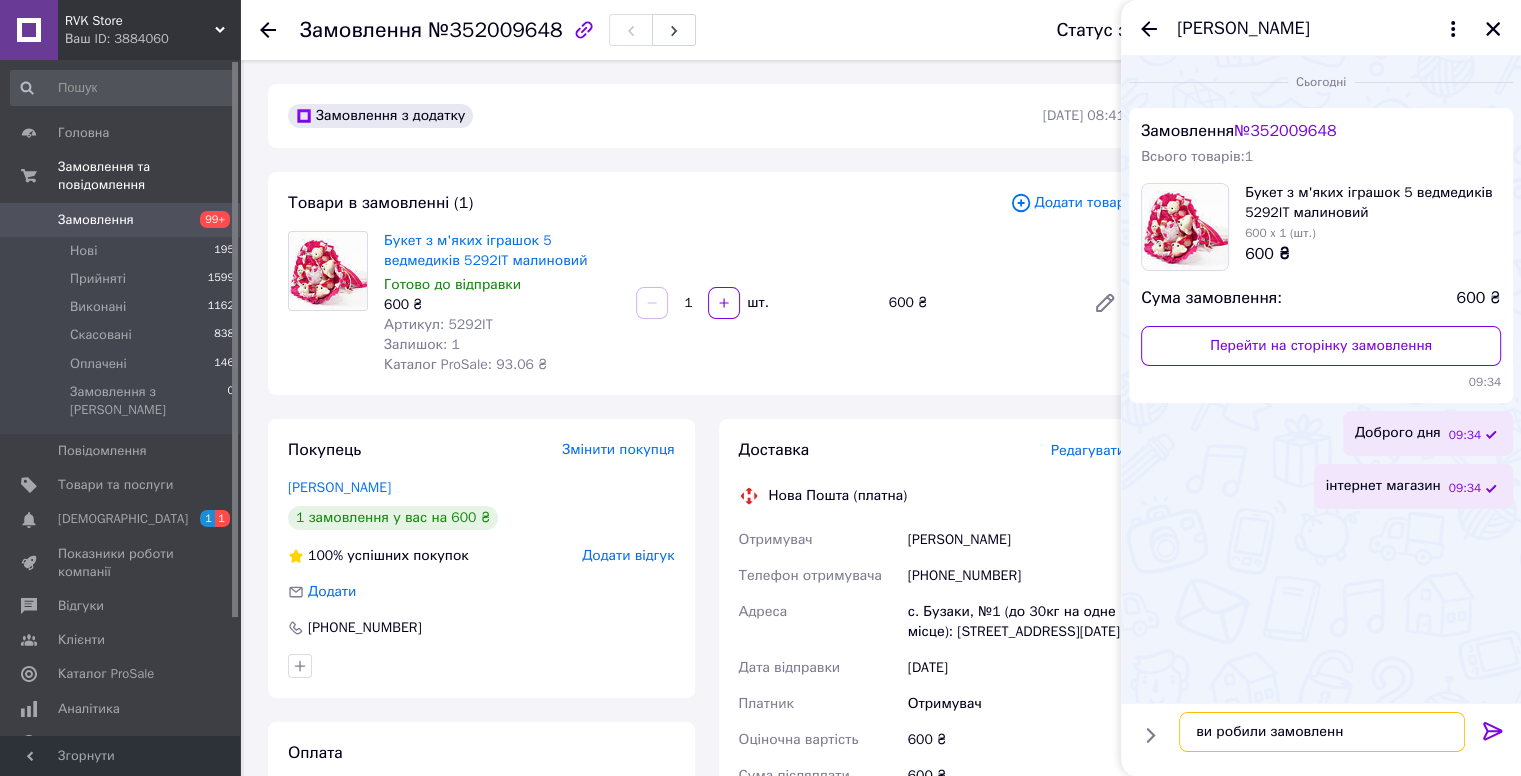 type on "ви робили замовлення" 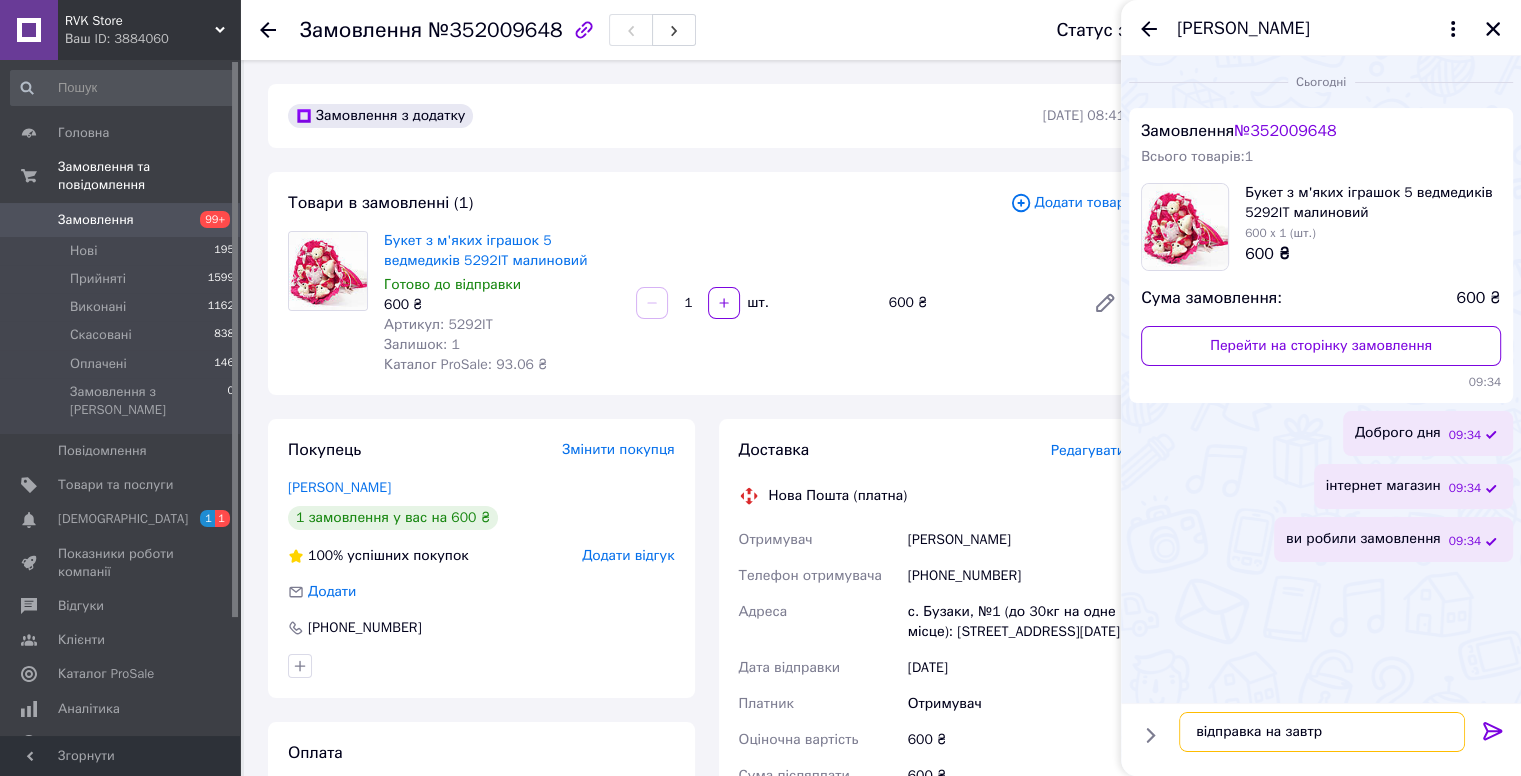 type on "відправка на завтра" 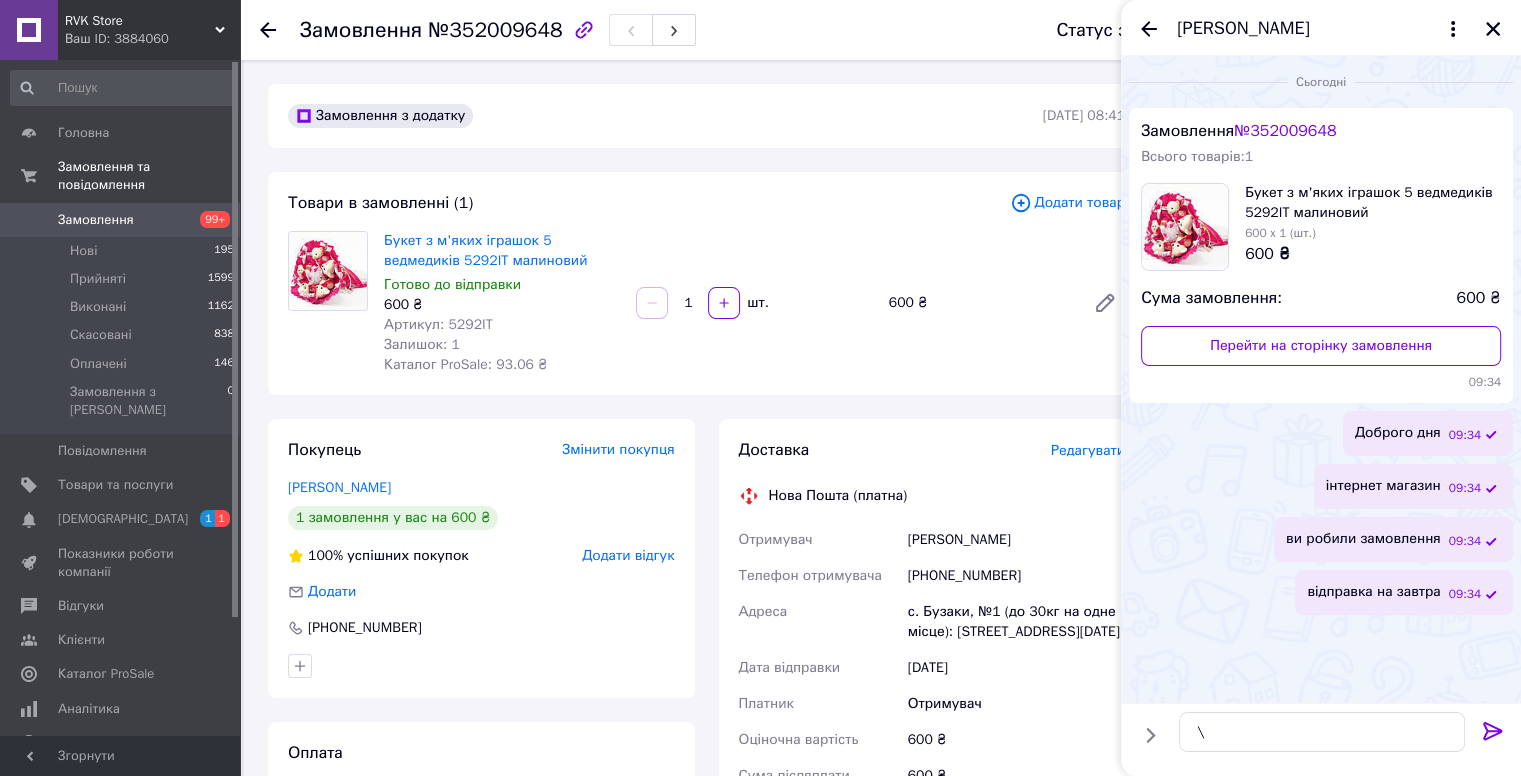 click on "відправка на завтра" at bounding box center (1373, 592) 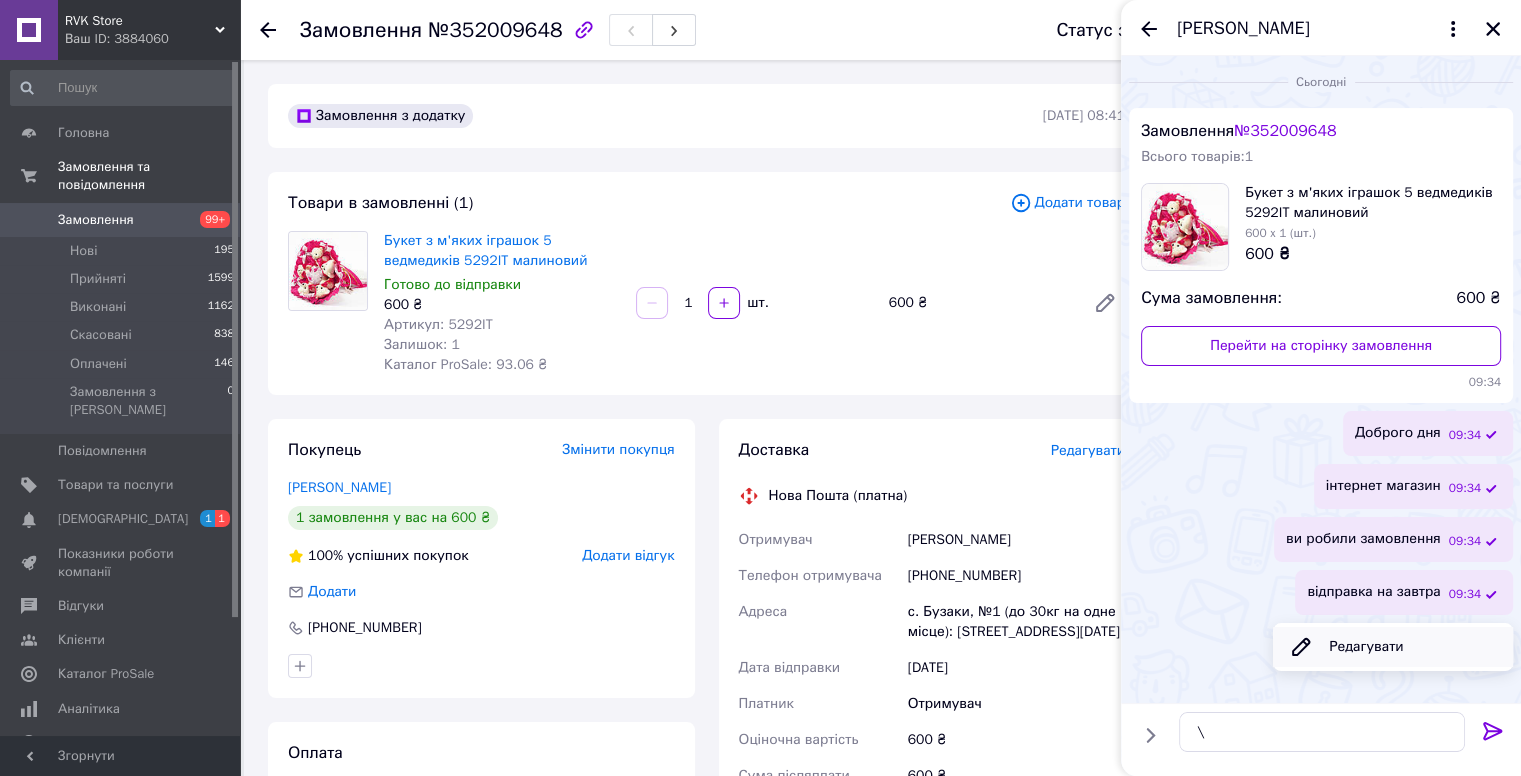 drag, startPoint x: 1432, startPoint y: 600, endPoint x: 1452, endPoint y: 649, distance: 52.924473 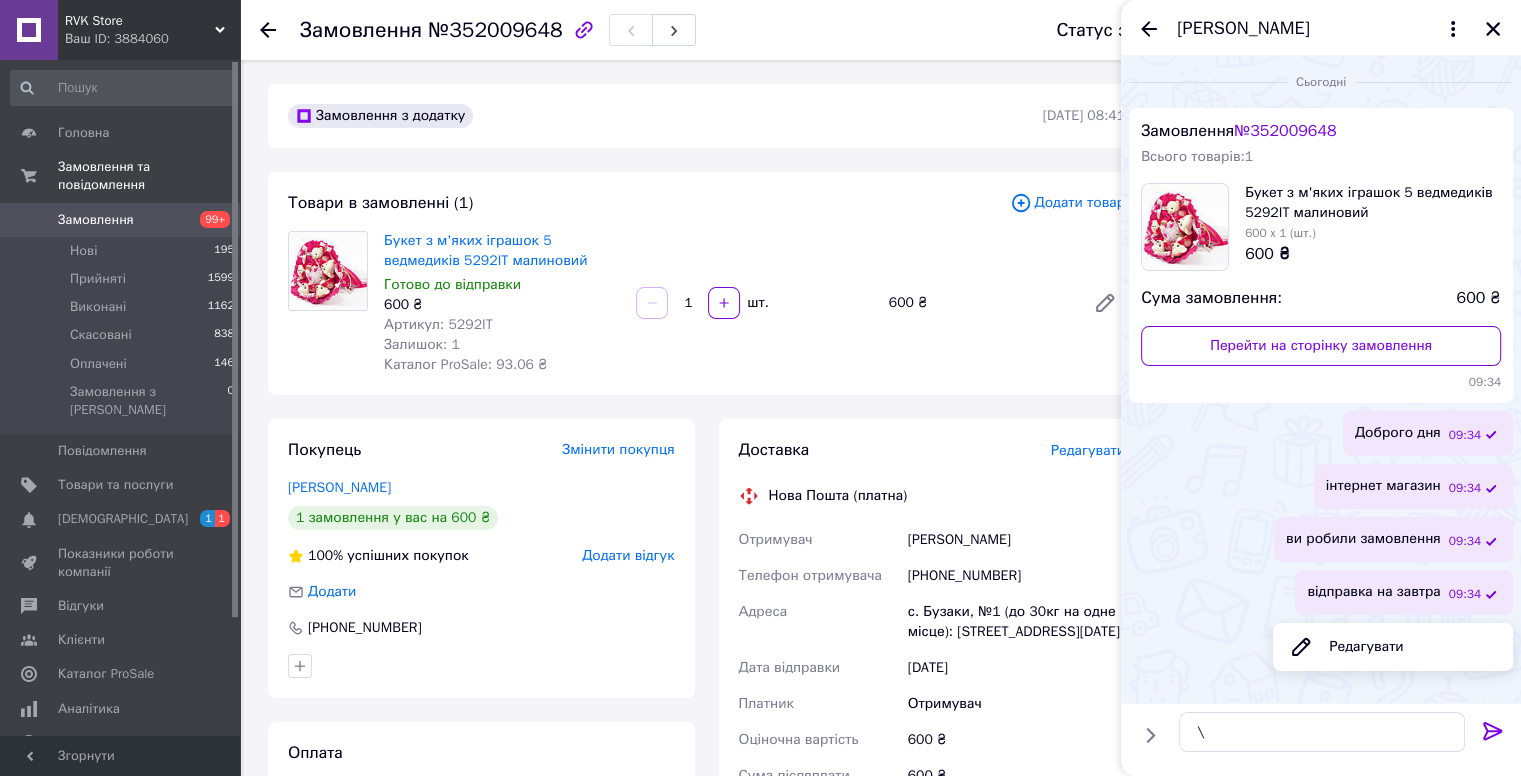 type on "відправка на завтра" 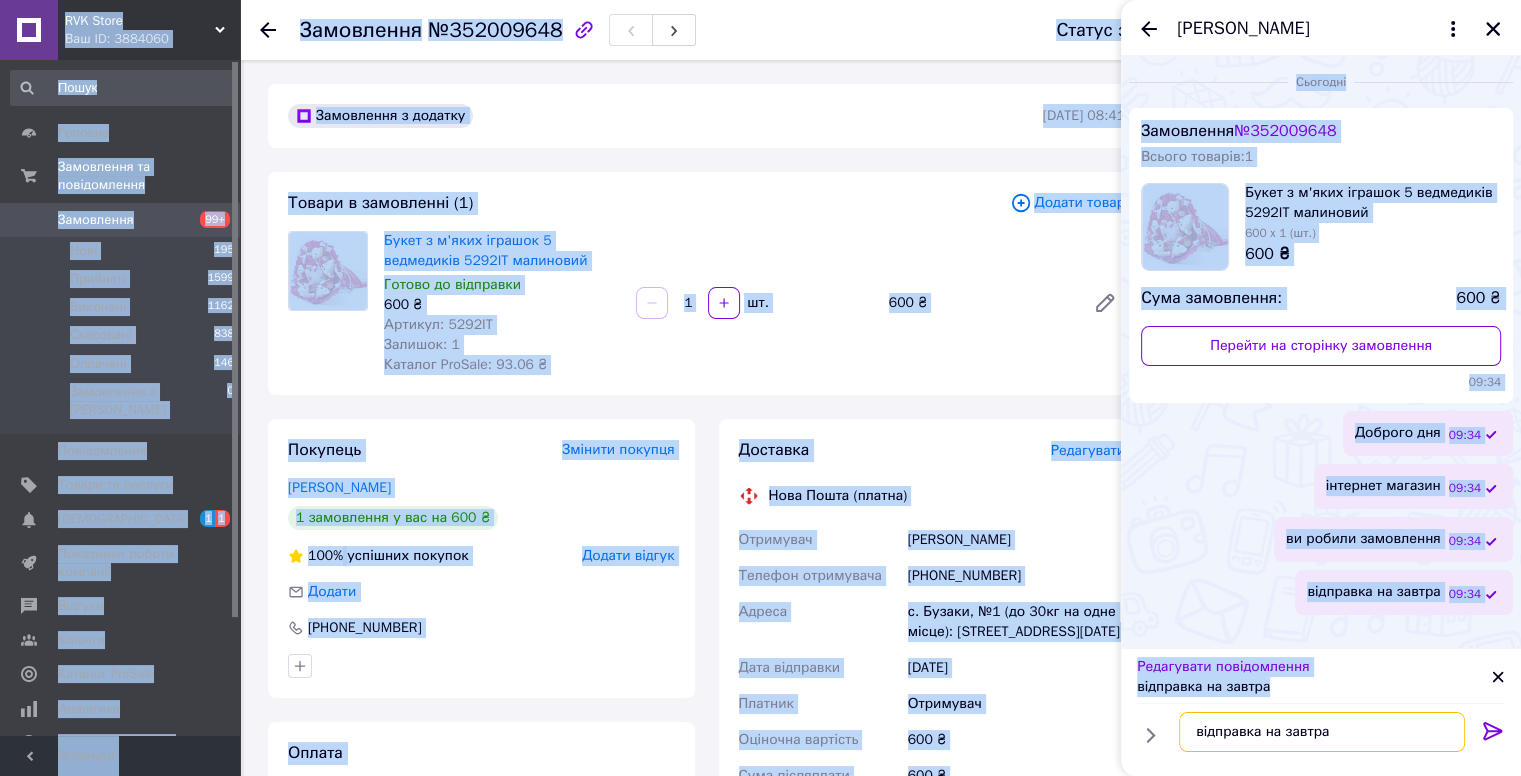 click on "відправка на завтра" at bounding box center [1322, 732] 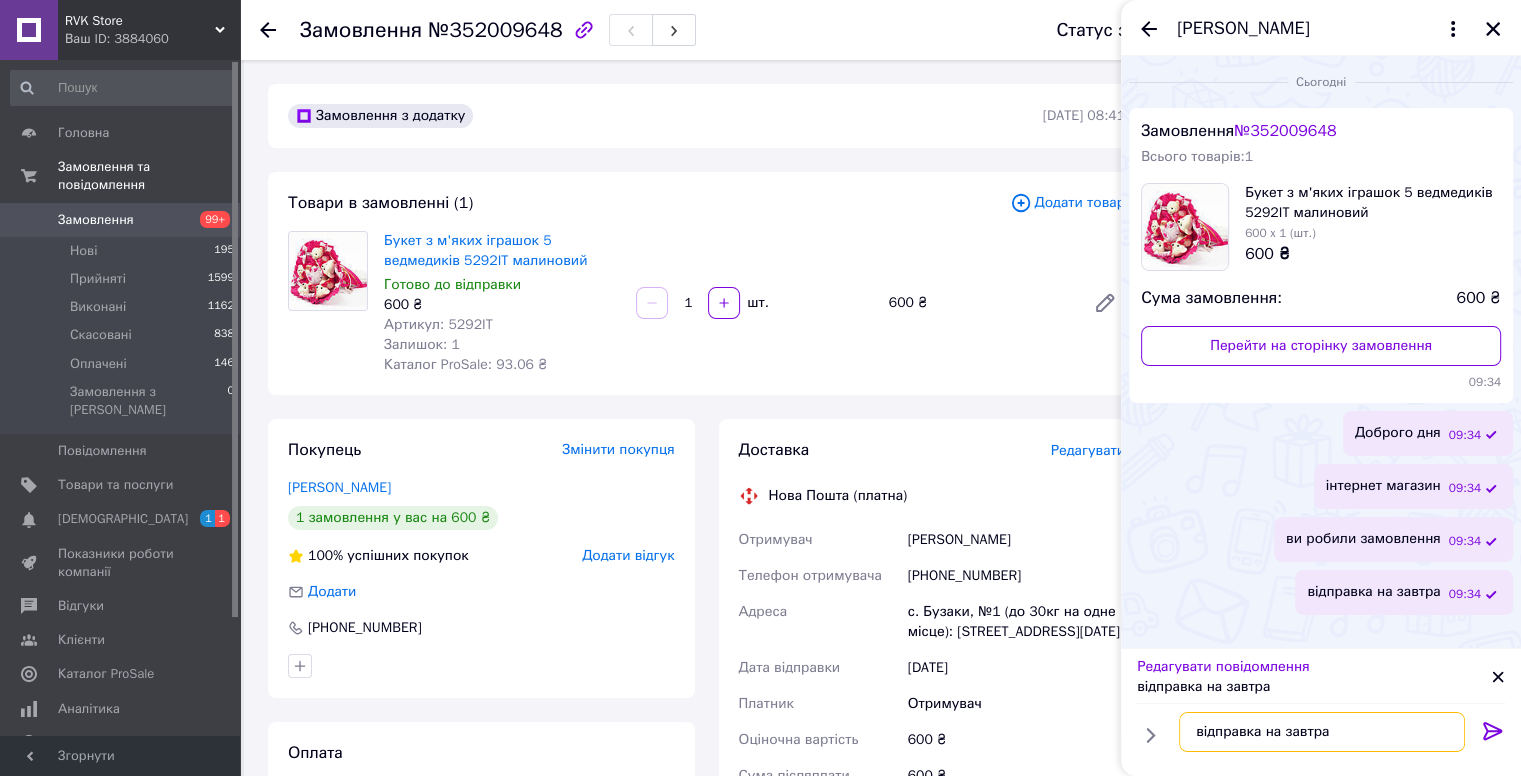click on "відправка на завтра" at bounding box center (1322, 732) 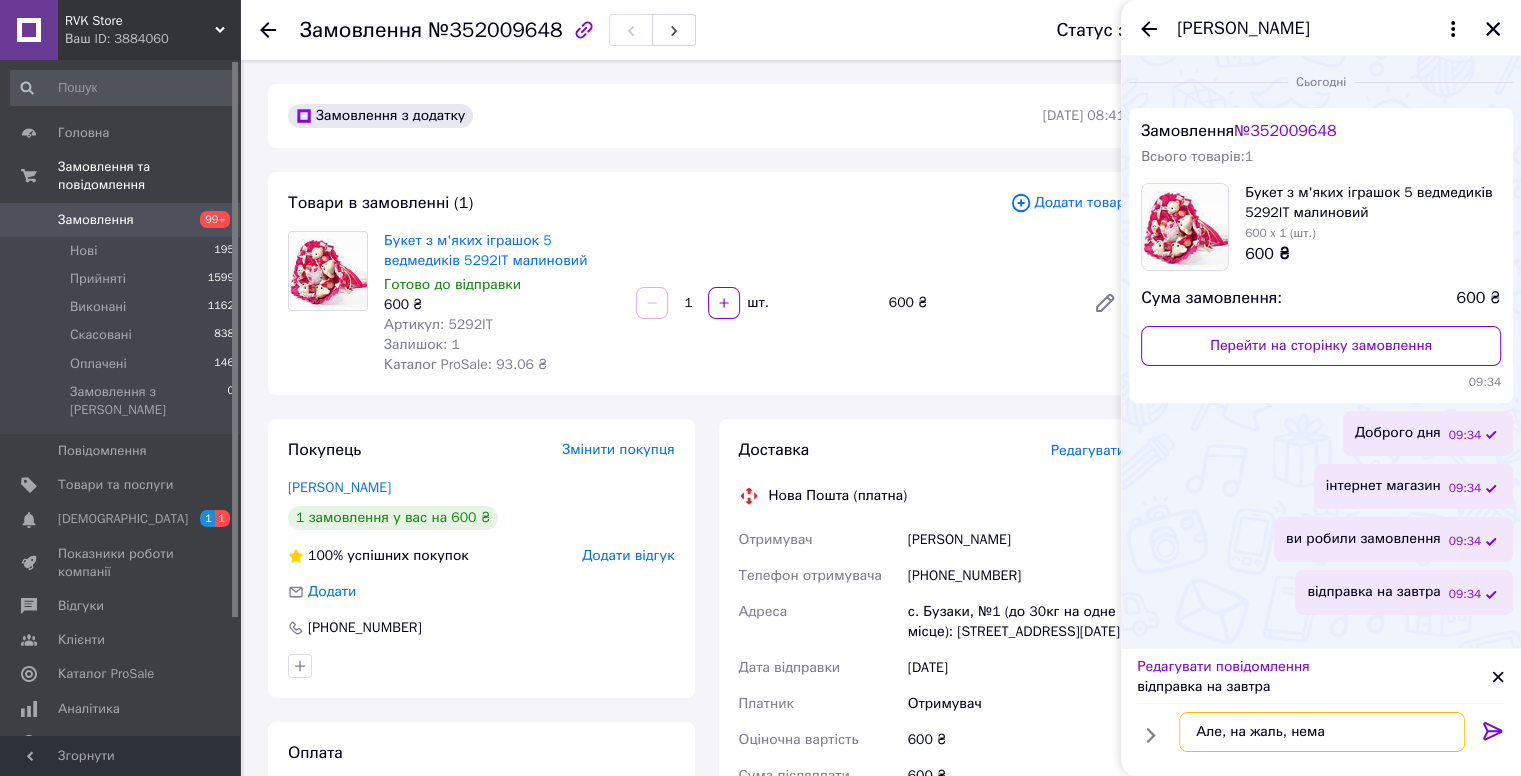 type on "Але, на жаль, немає" 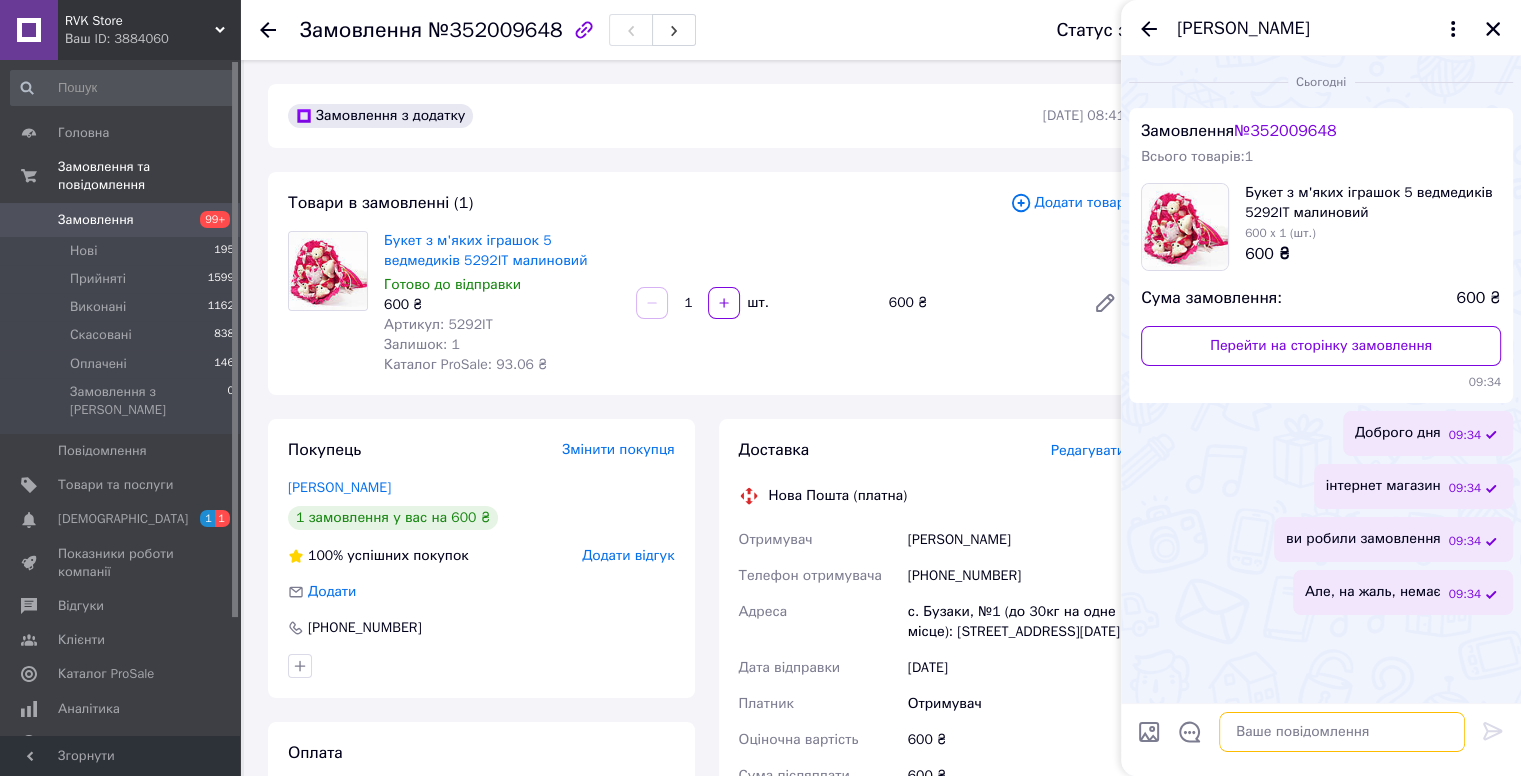 type 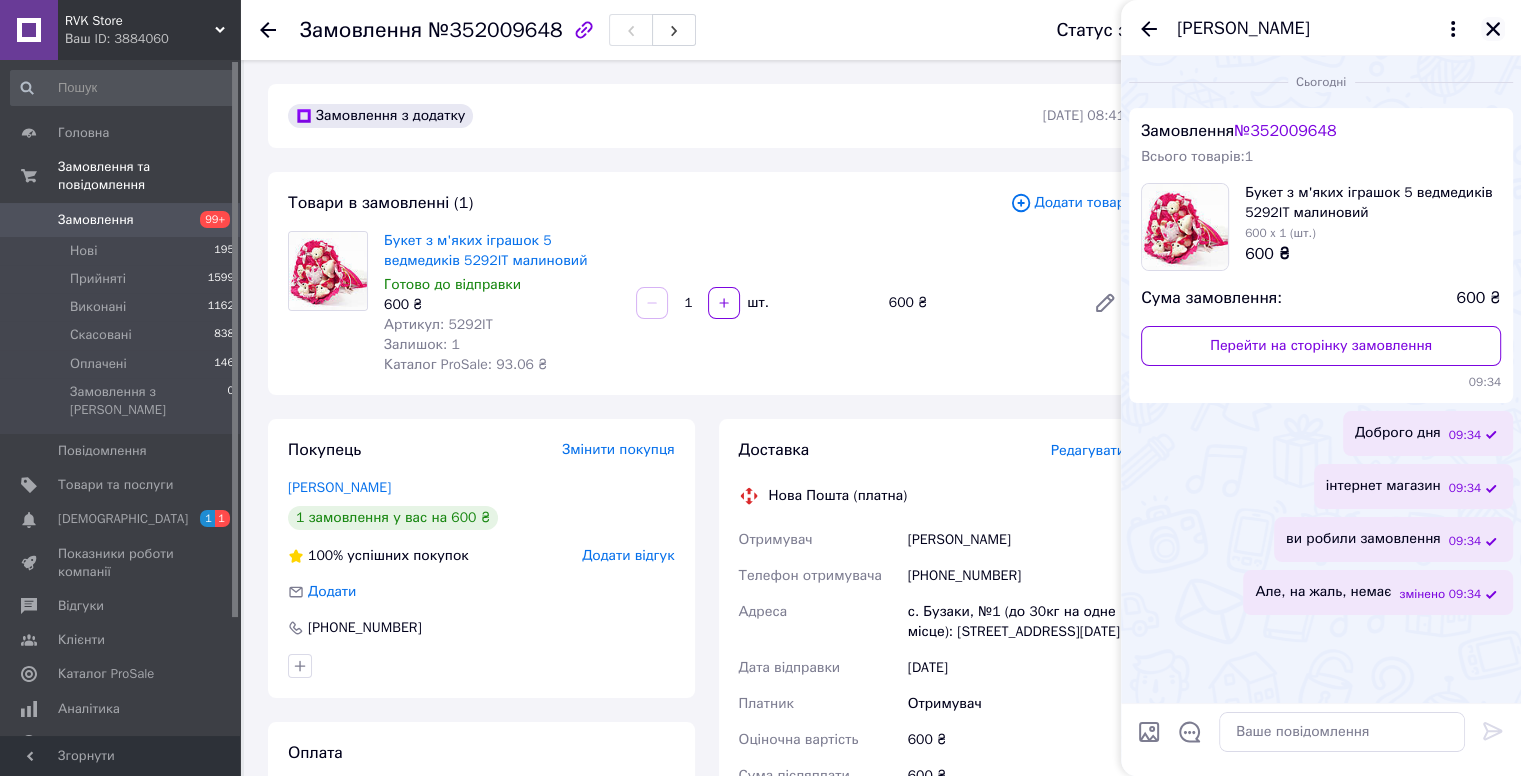 click at bounding box center [1493, 29] 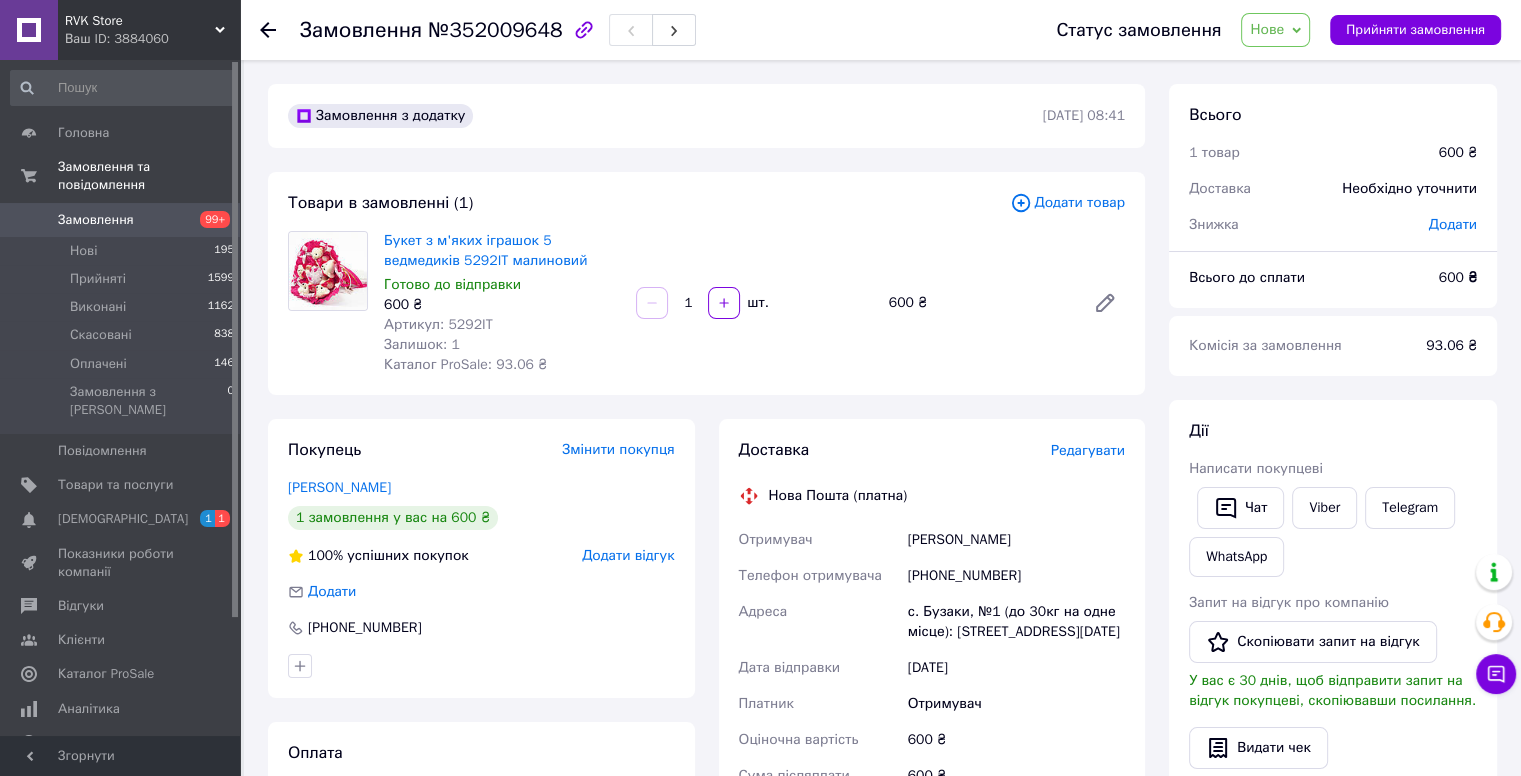 click 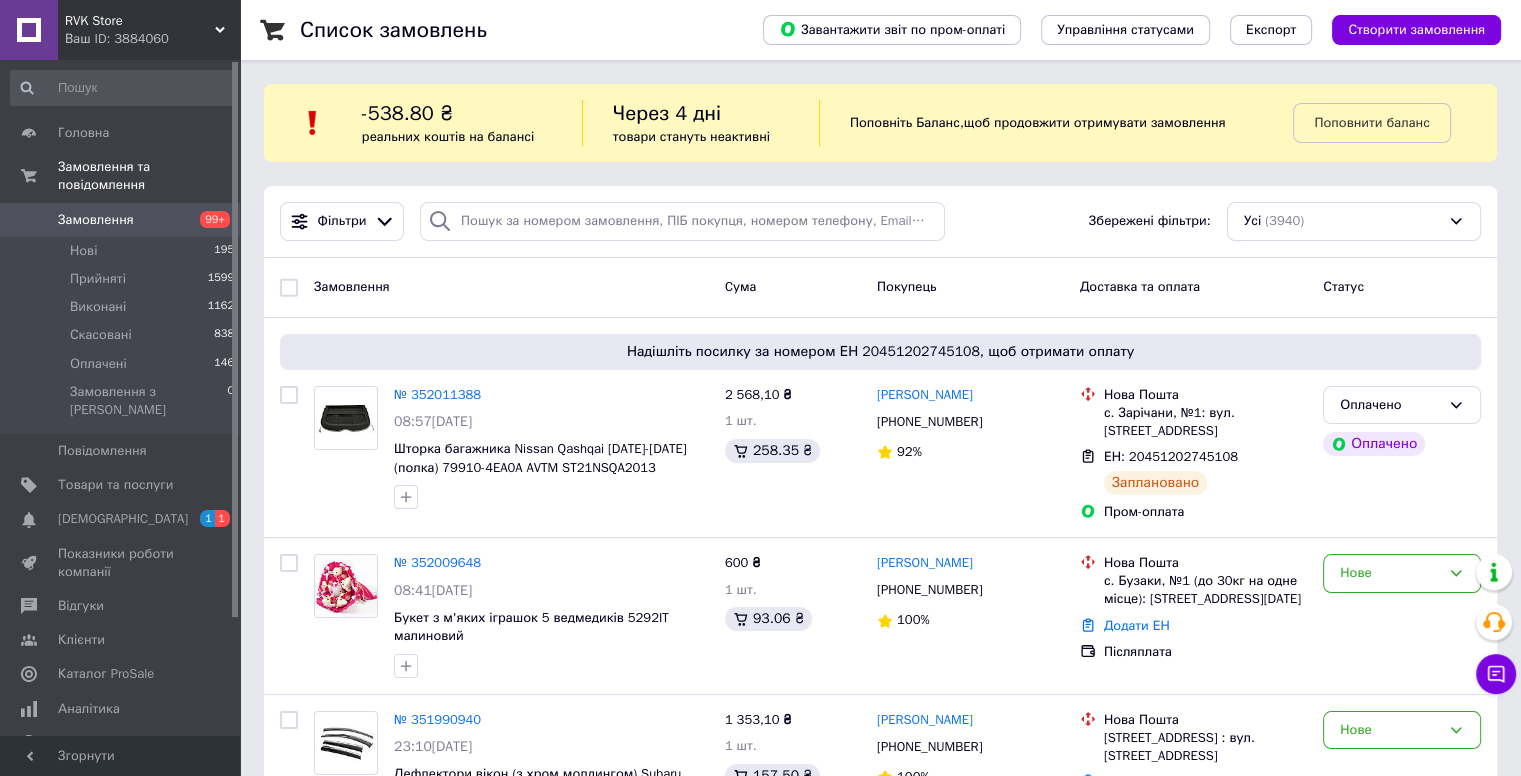 click 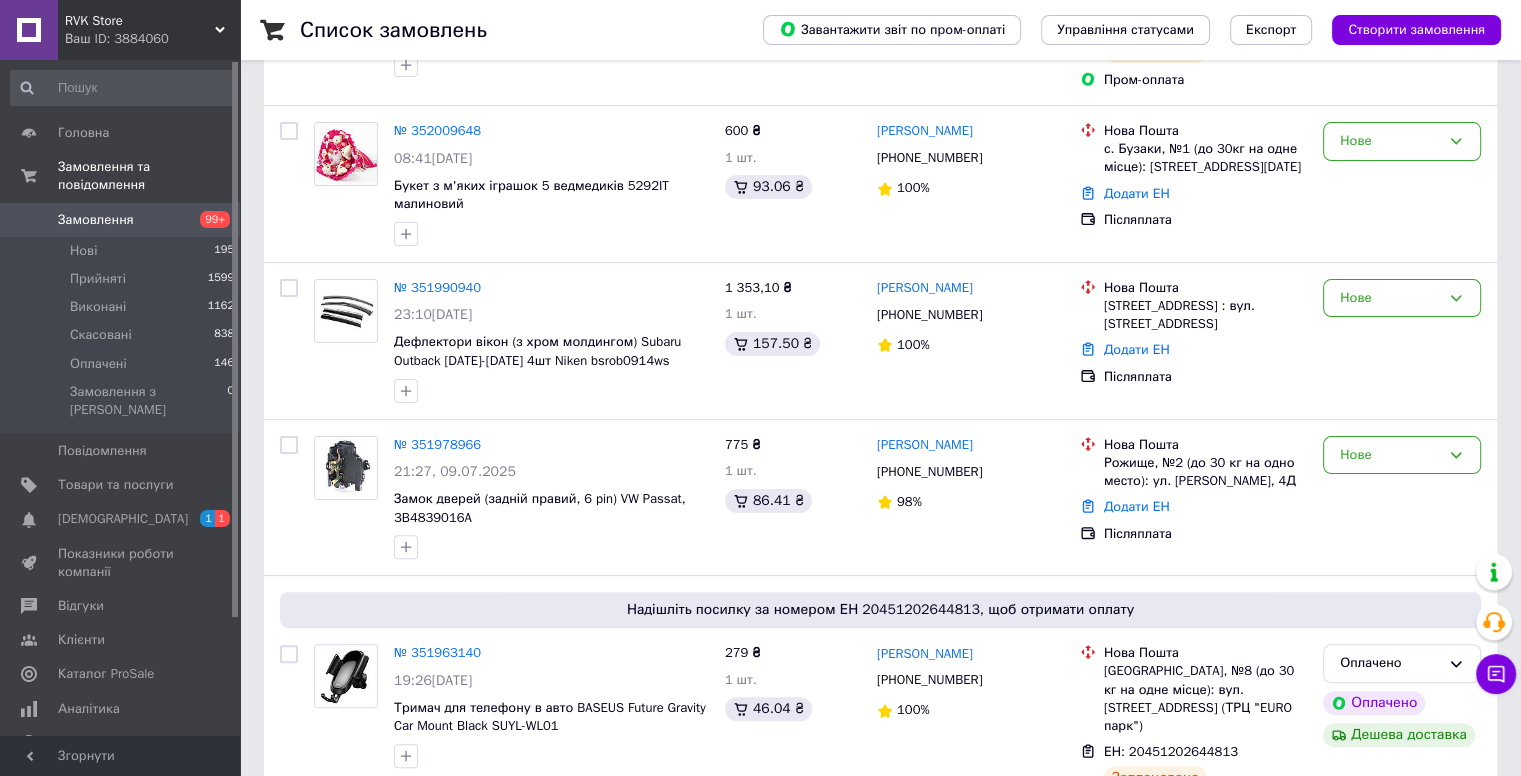scroll, scrollTop: 440, scrollLeft: 0, axis: vertical 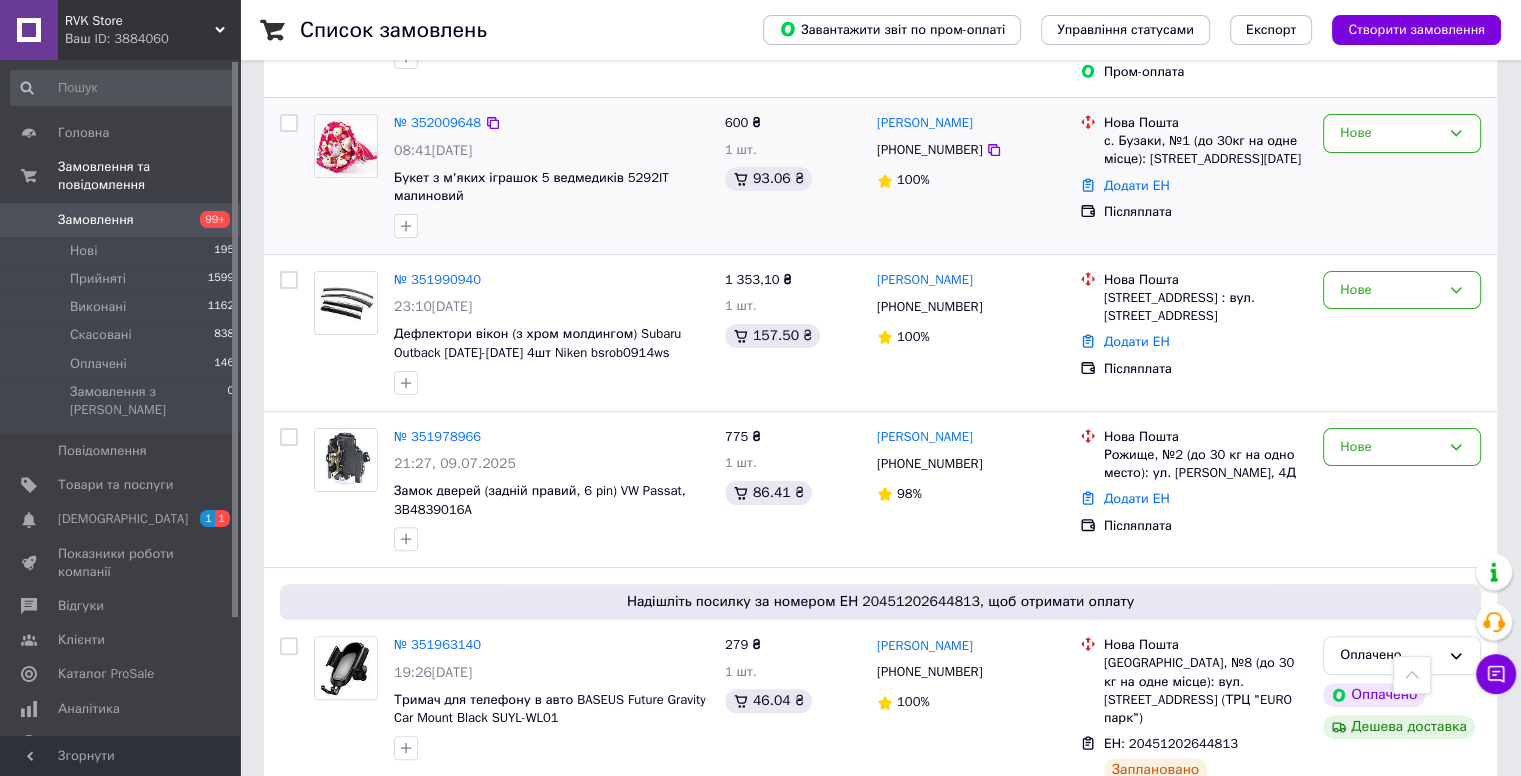 click on "Нове" at bounding box center [1402, 176] 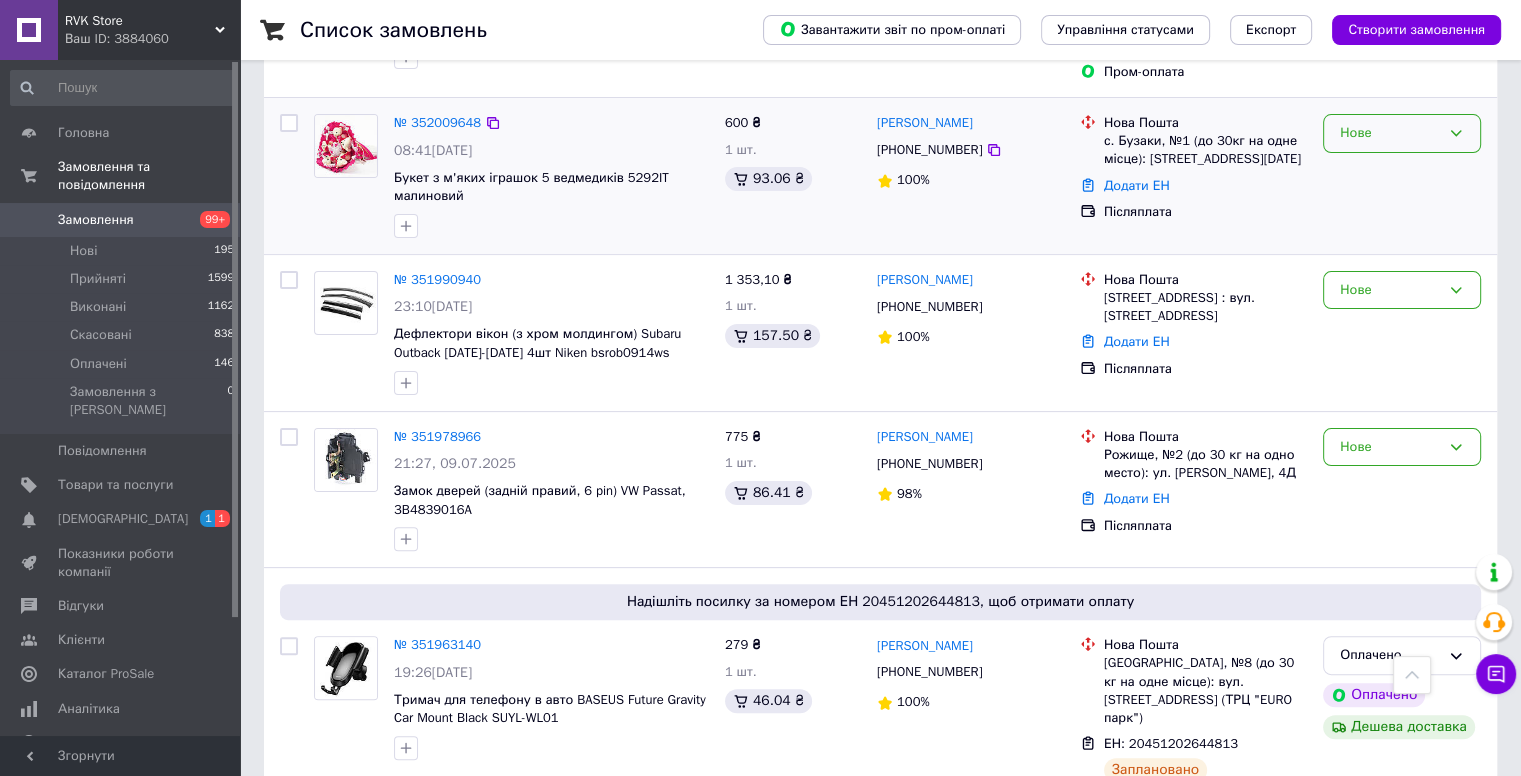 click on "Нове" at bounding box center (1390, 133) 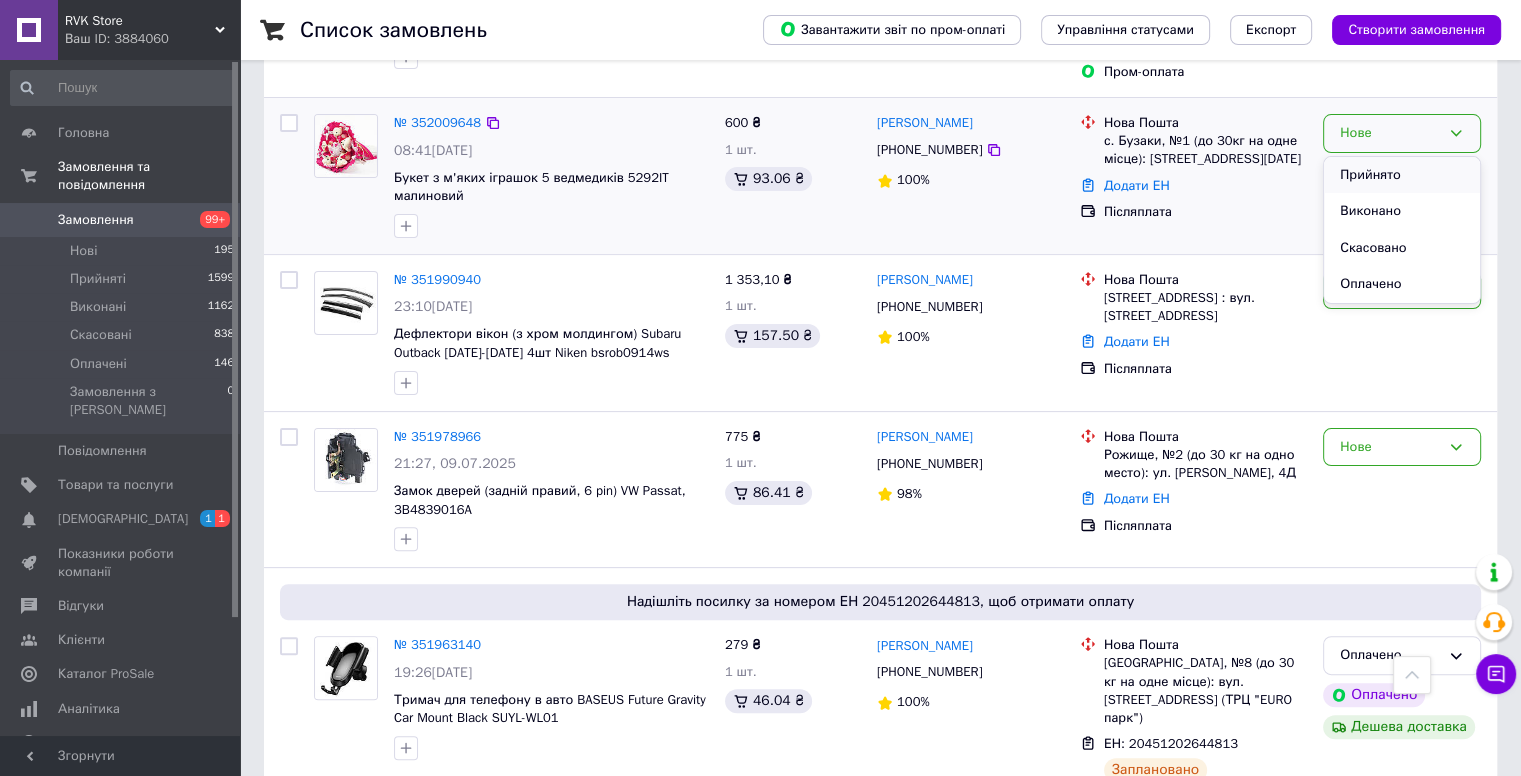 click on "Прийнято" at bounding box center [1402, 175] 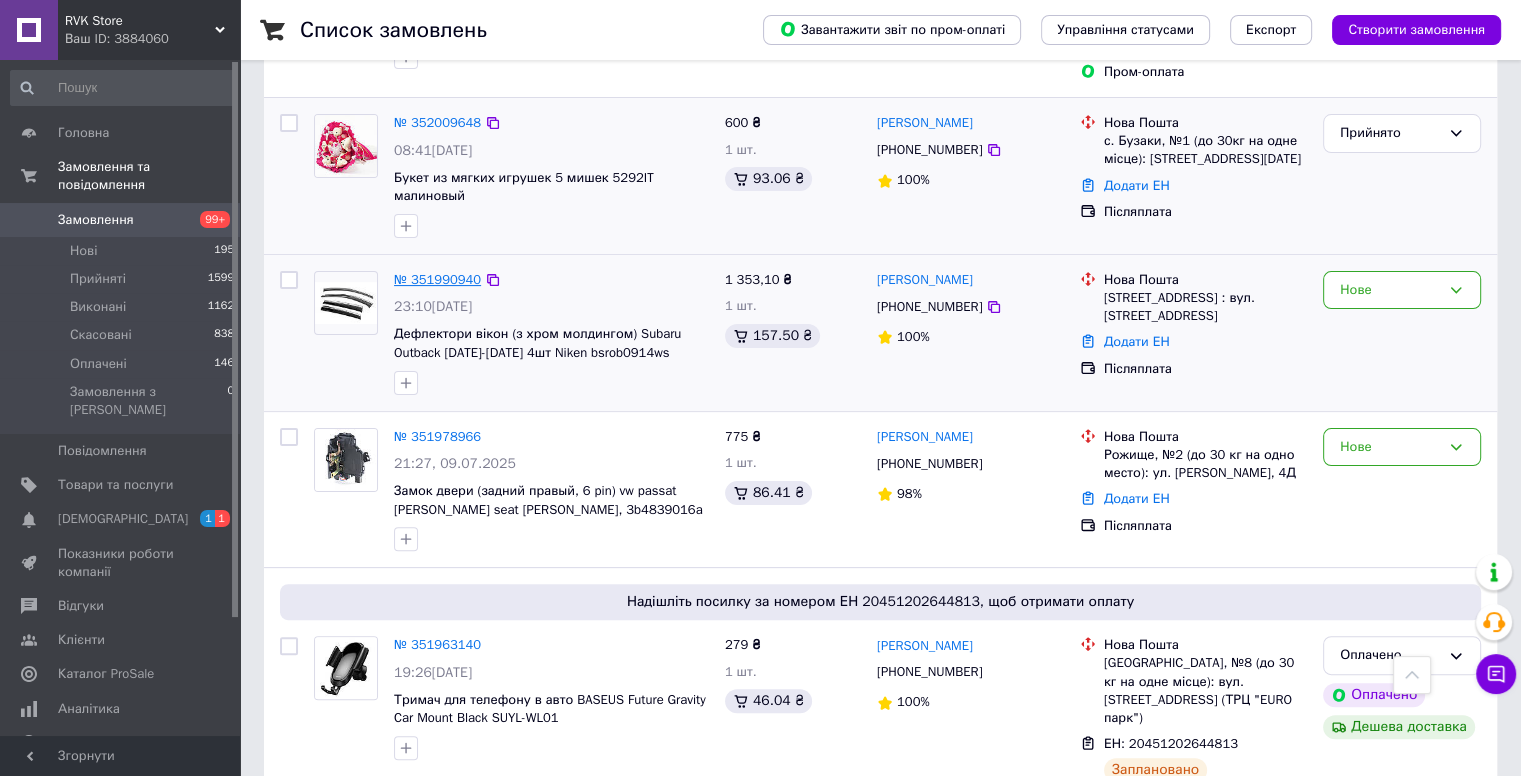 click on "№ 351990940" at bounding box center (437, 279) 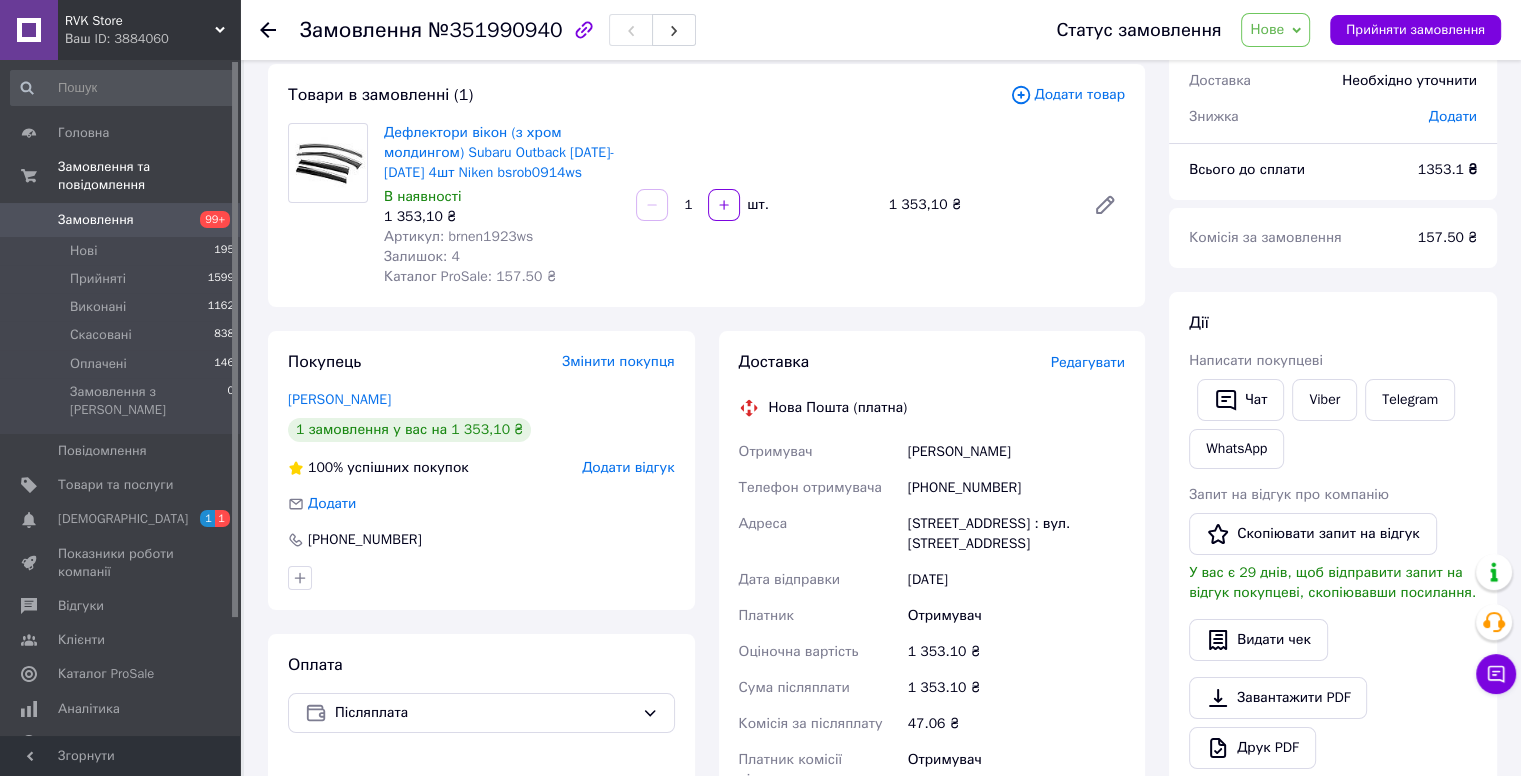 scroll, scrollTop: 0, scrollLeft: 0, axis: both 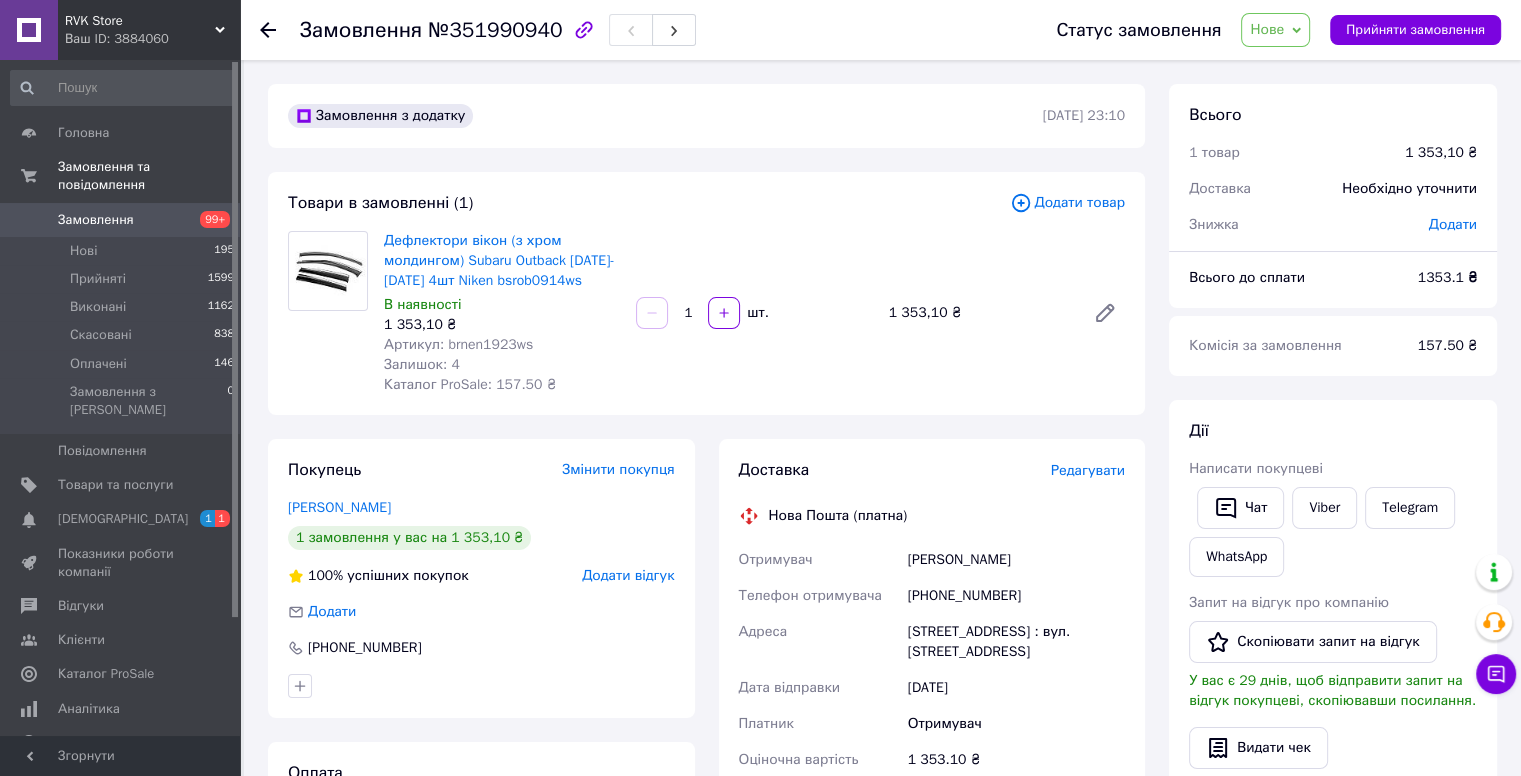 click on "Артикул: brnen1923ws" at bounding box center (458, 344) 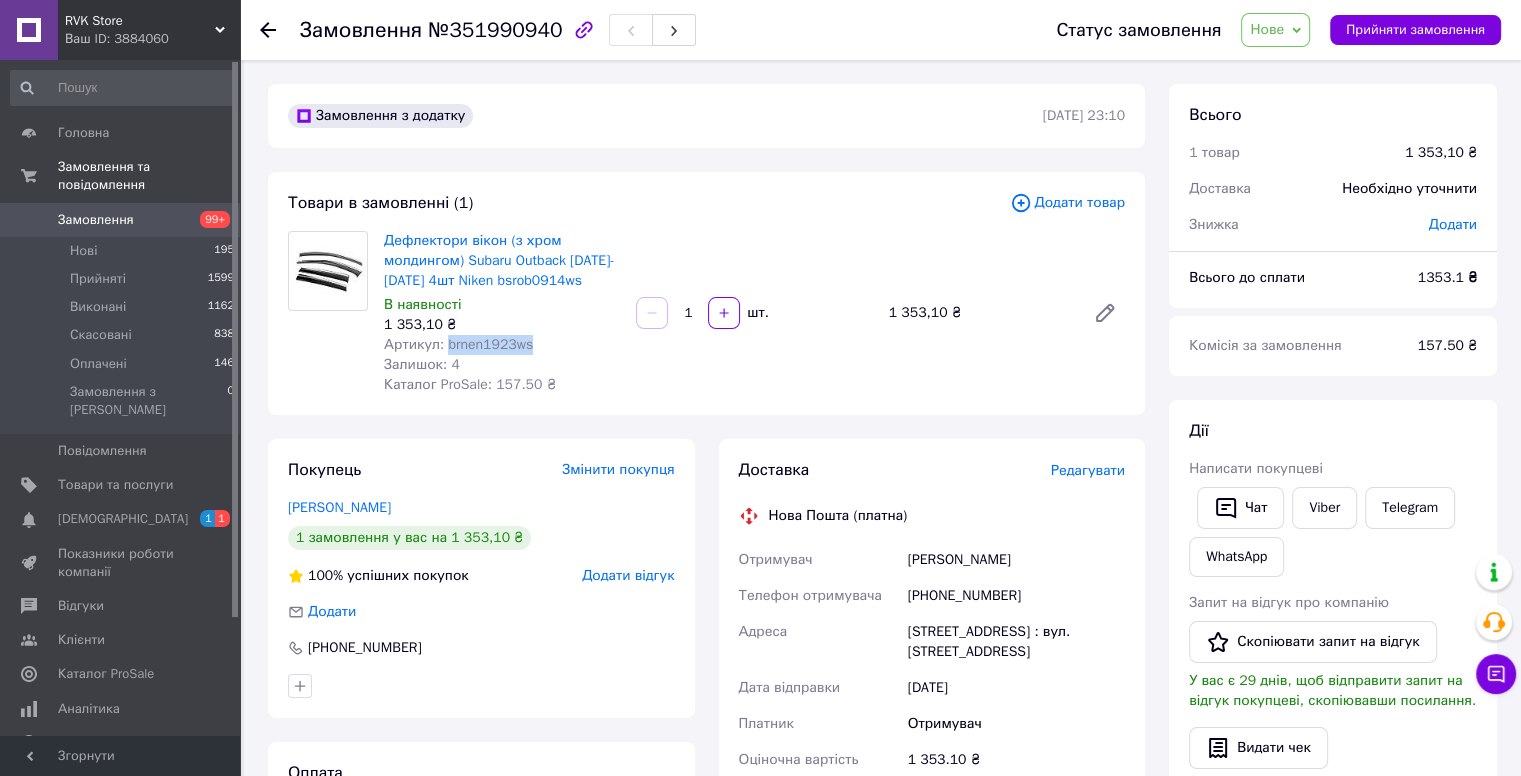 click on "Артикул: brnen1923ws" at bounding box center (458, 344) 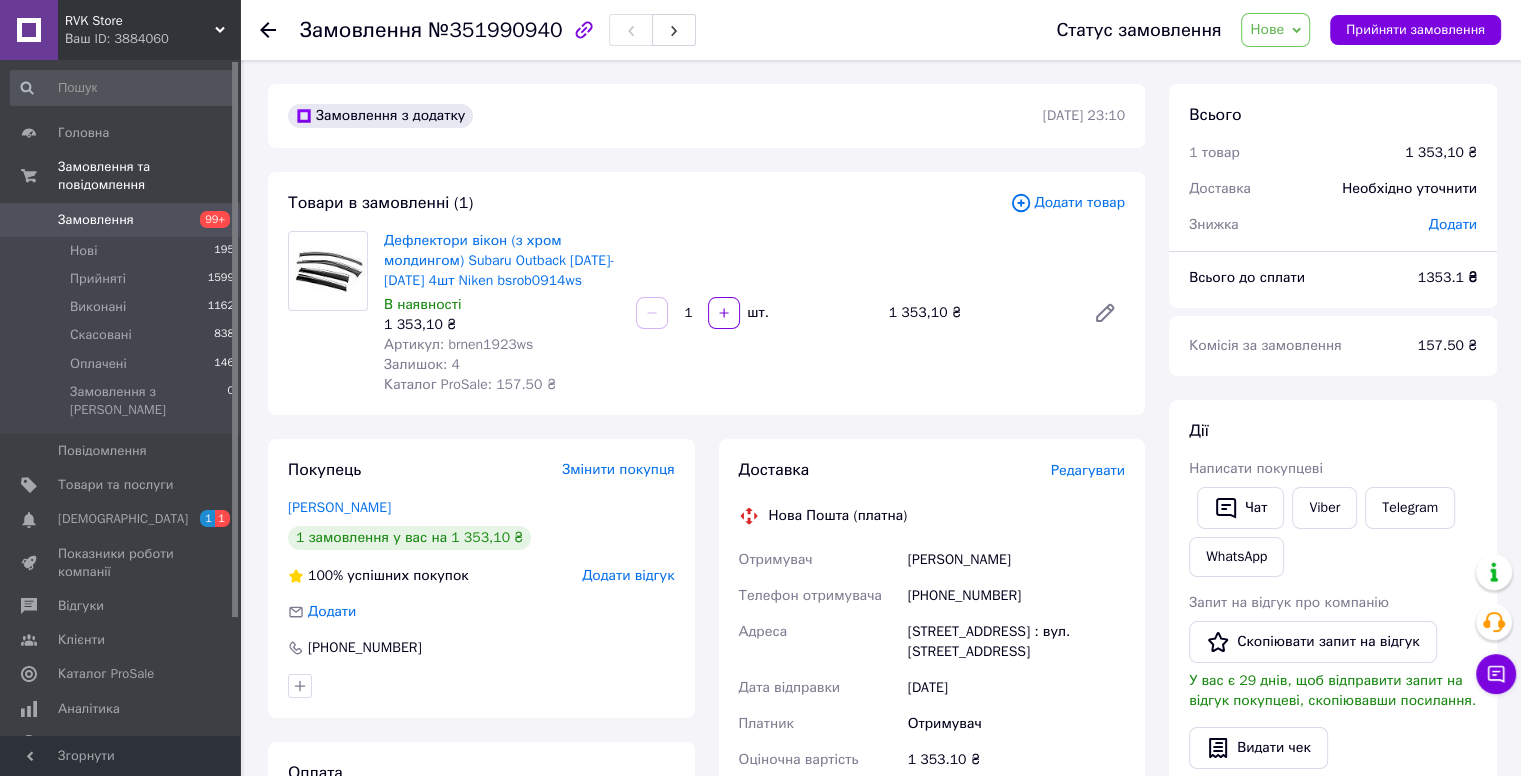 click on "[PHONE_NUMBER]" at bounding box center (1016, 596) 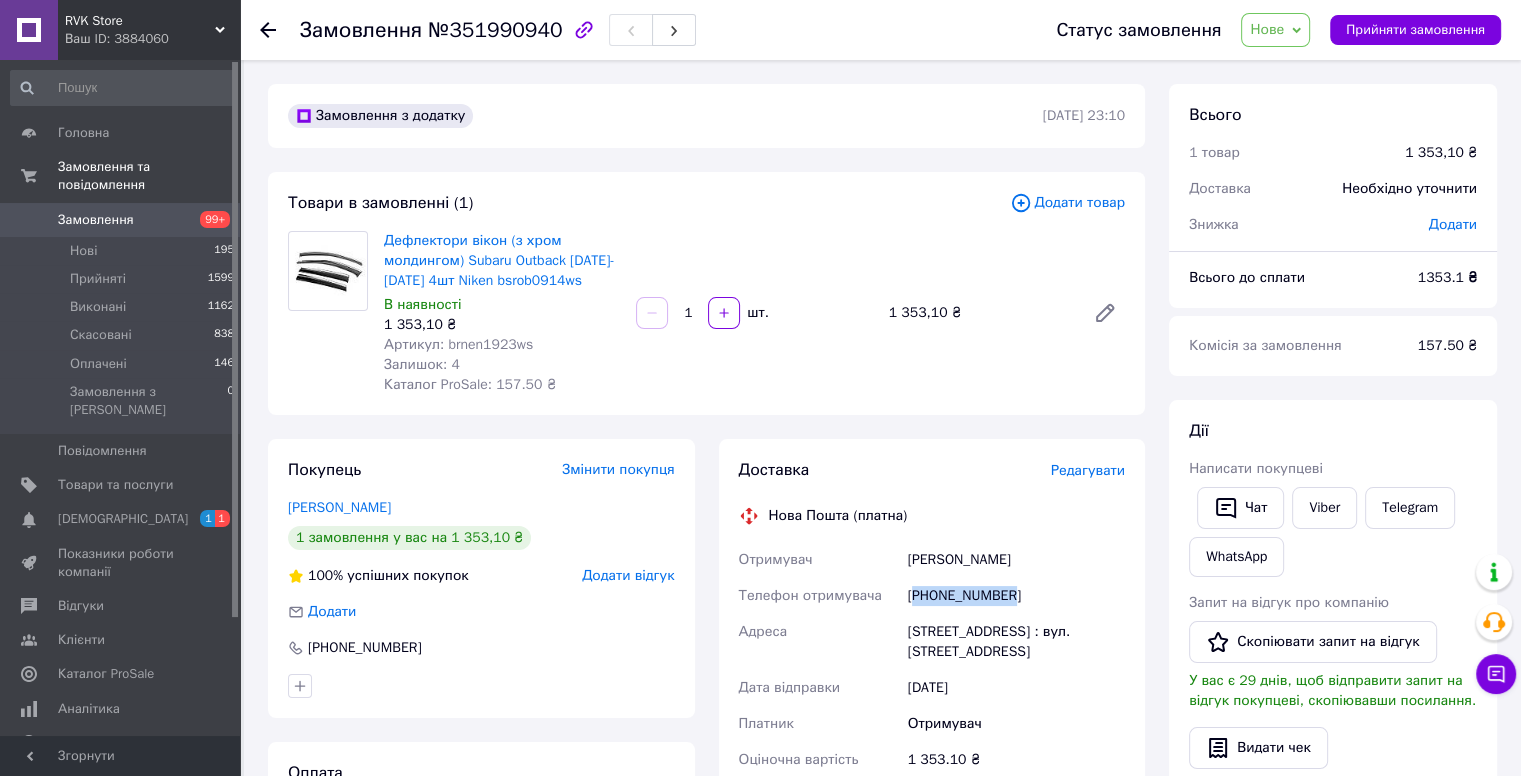 click on "[PHONE_NUMBER]" at bounding box center (1016, 596) 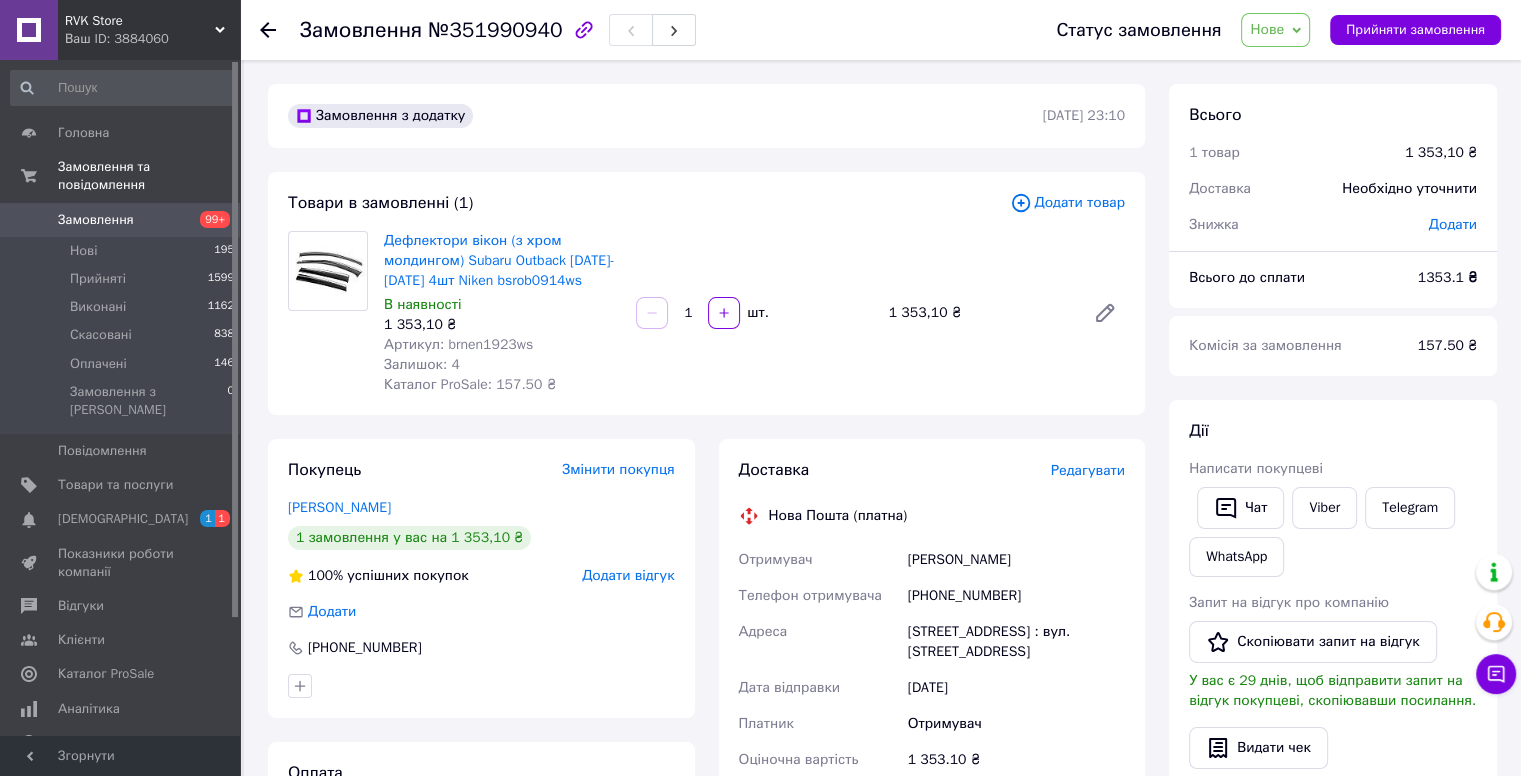click on "Замовлення №351990940 Статус замовлення Нове Прийнято Виконано Скасовано Оплачено Прийняти замовлення Замовлення з додатку [DATE] 23:10 Товари в замовленні (1) Додати товар Дефлектори вікон (з хром молдингом) Subaru Outback [DATE]-[DATE] 4шт Niken bsrob0914ws В наявності 1 353,10 ₴ Артикул: brnen1923ws Залишок: 4 Каталог ProSale: 157.50 ₴  1   шт. 1 353,10 ₴ Покупець Змінити покупця [PERSON_NAME] 1 замовлення у вас на 1 353,10 ₴ 100%   успішних покупок Додати відгук Додати [PHONE_NUMBER] Оплата Післяплата Доставка Редагувати Нова Пошта (платна) Отримувач [PERSON_NAME] Телефон отримувача [PHONE_NUMBER] Адреса [DATE] <" at bounding box center [882, 757] 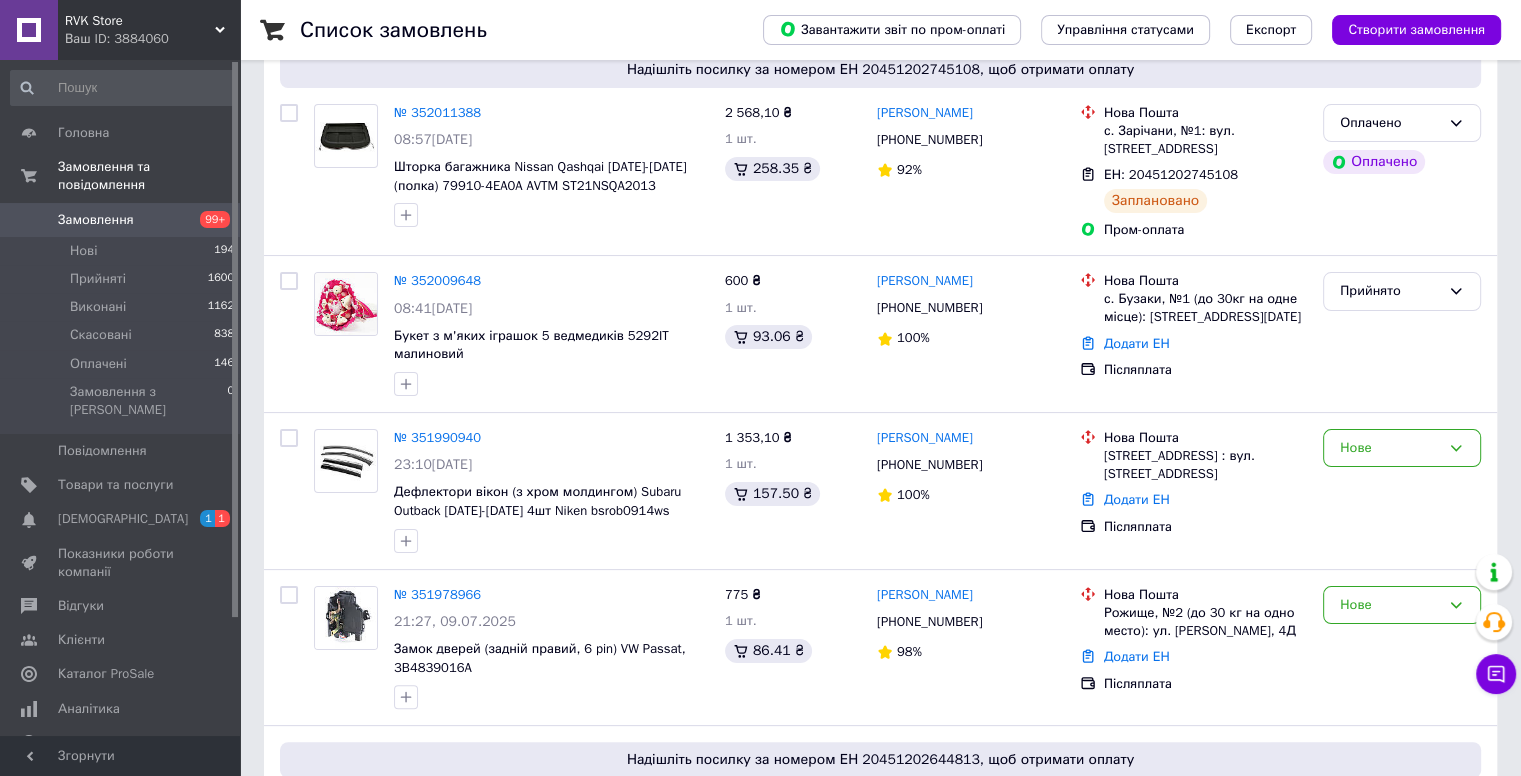 scroll, scrollTop: 400, scrollLeft: 0, axis: vertical 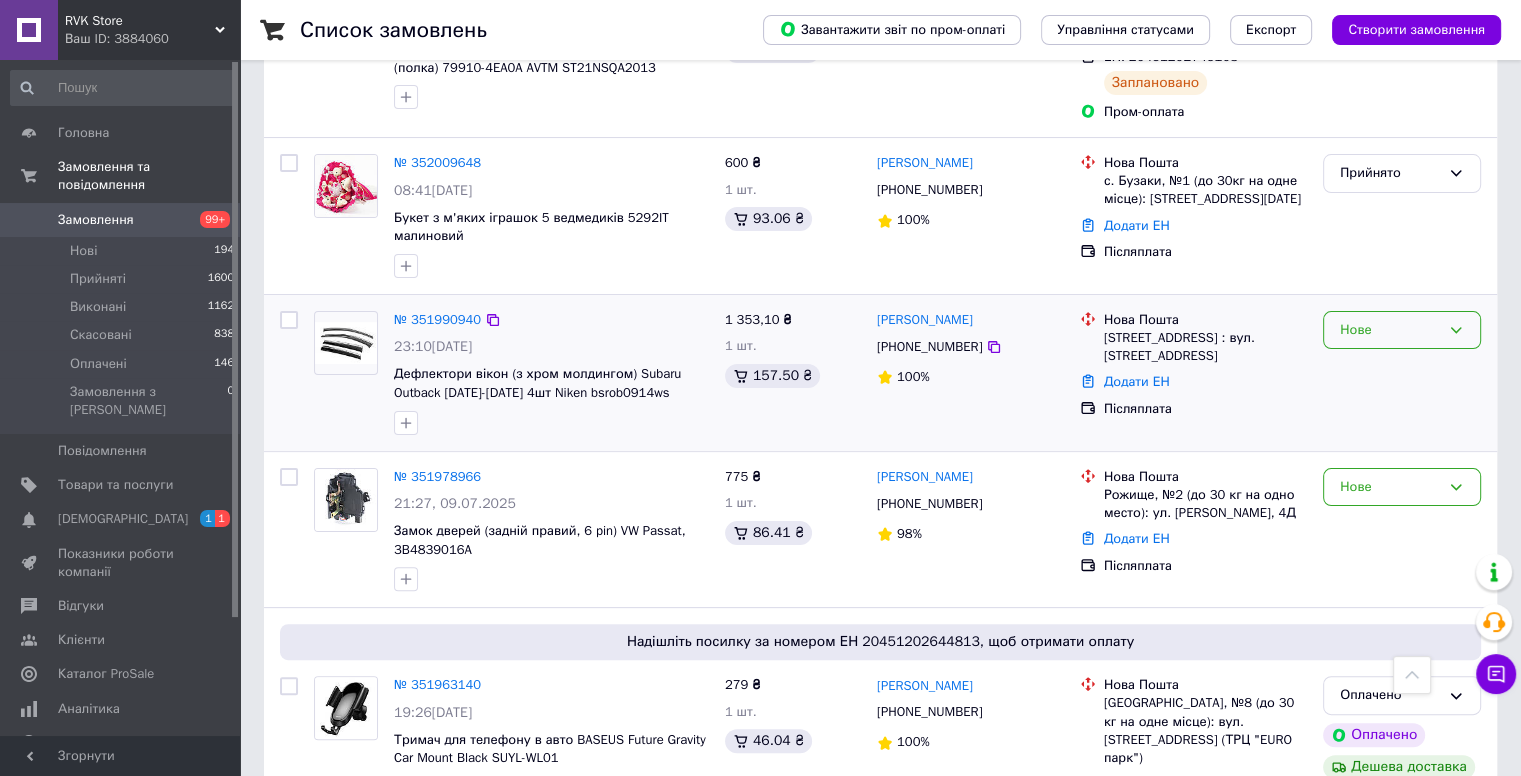 click on "Нове" at bounding box center (1402, 330) 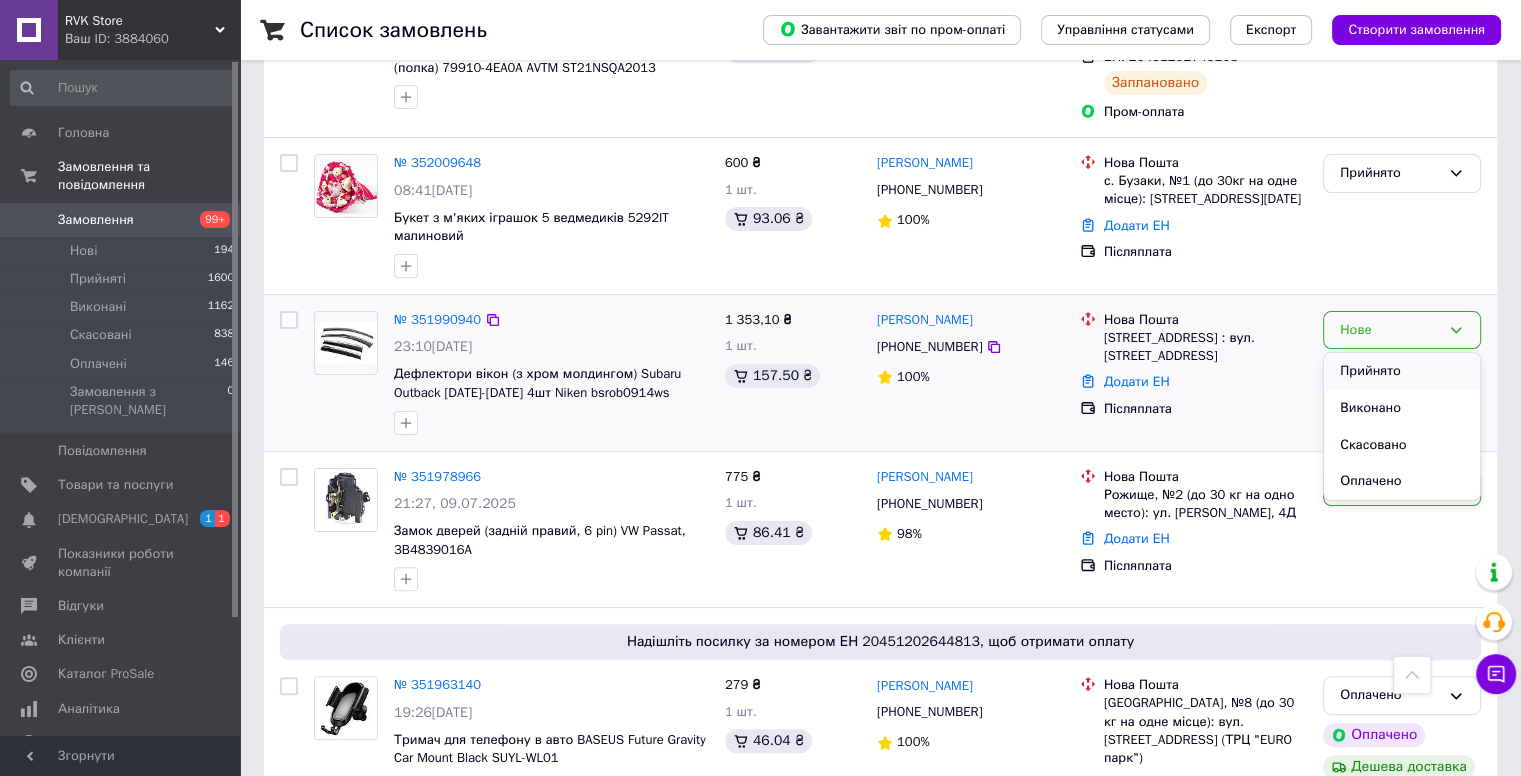 click on "Прийнято" at bounding box center [1402, 371] 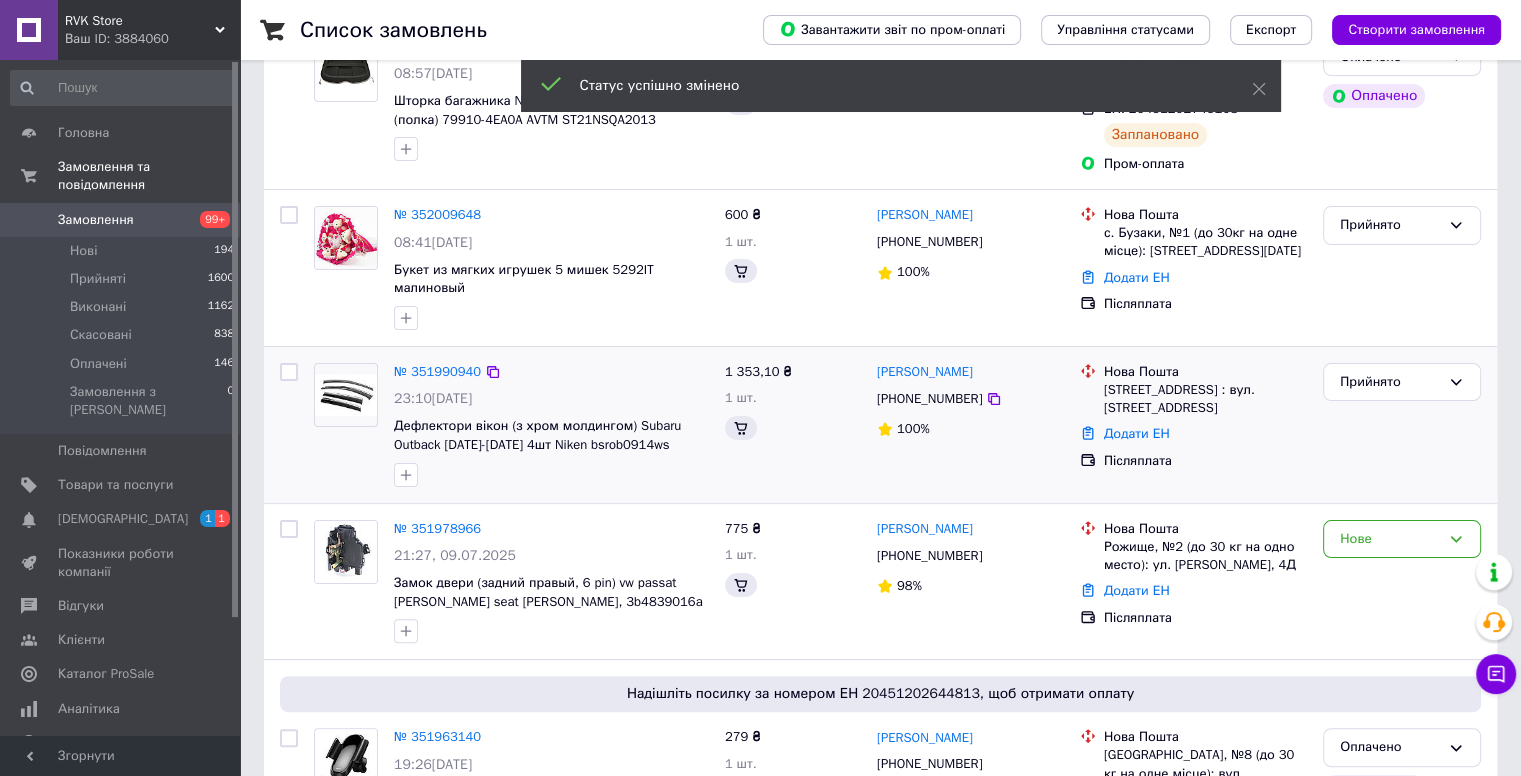 scroll, scrollTop: 400, scrollLeft: 0, axis: vertical 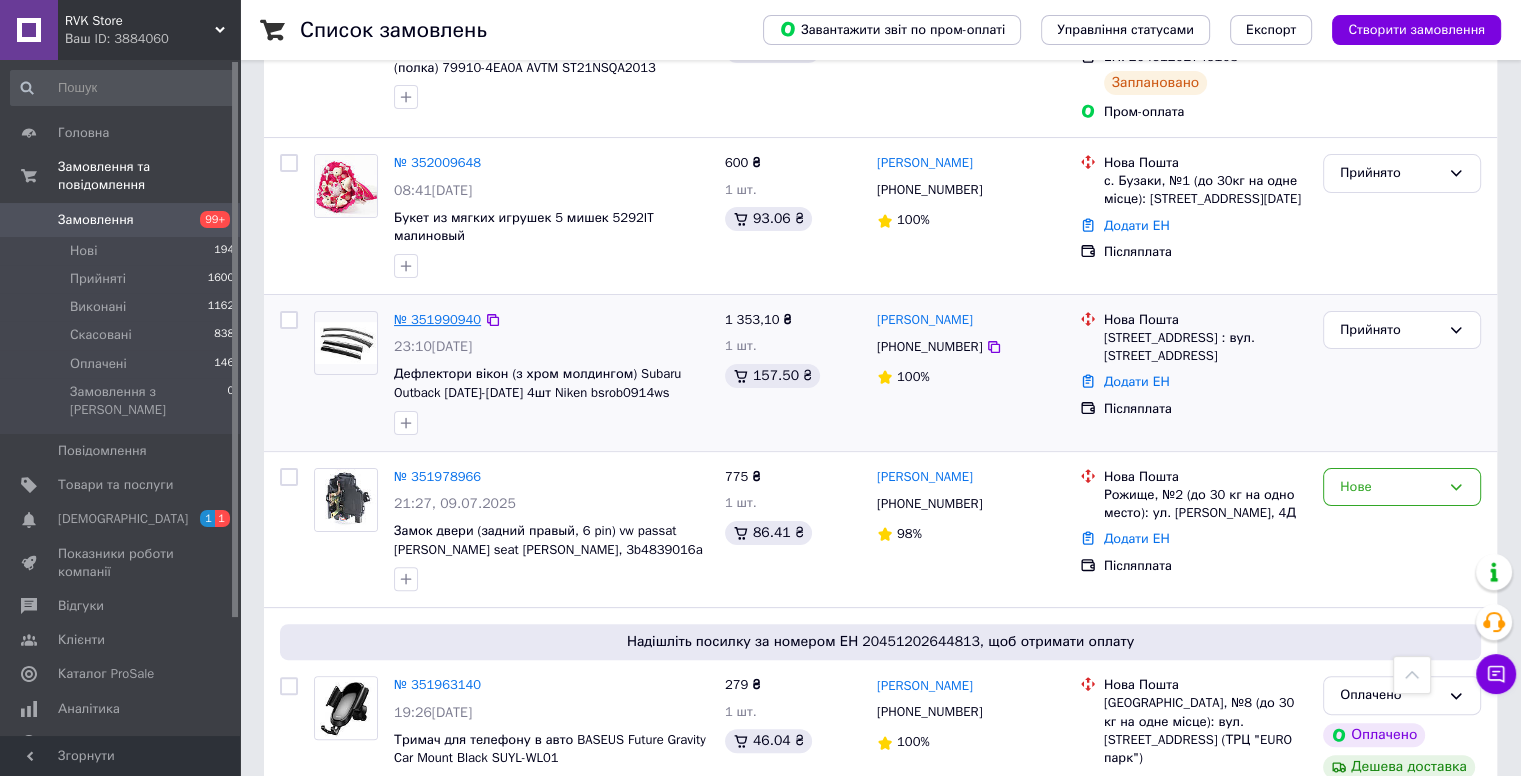 click on "№ 351990940" at bounding box center (437, 319) 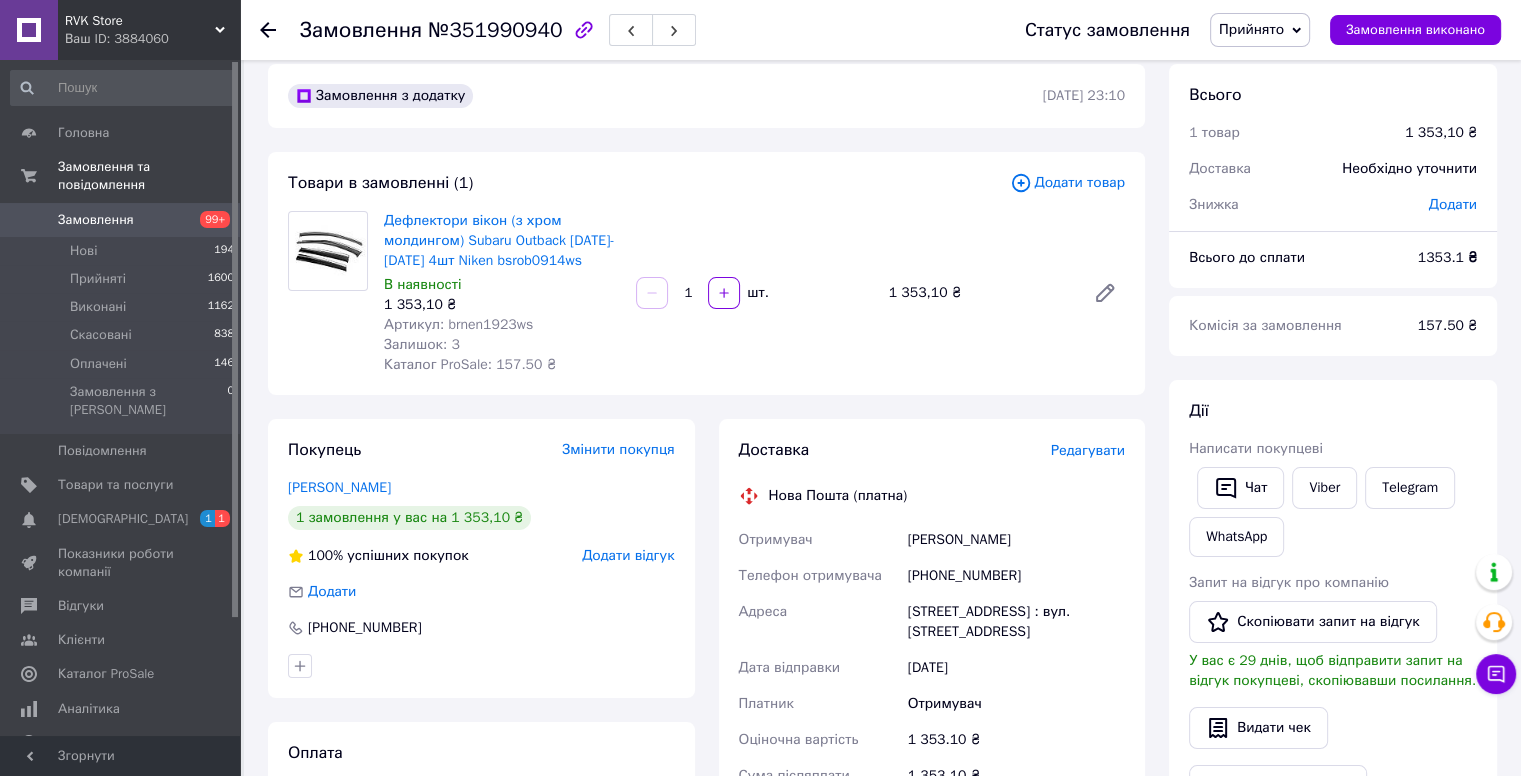 scroll, scrollTop: 0, scrollLeft: 0, axis: both 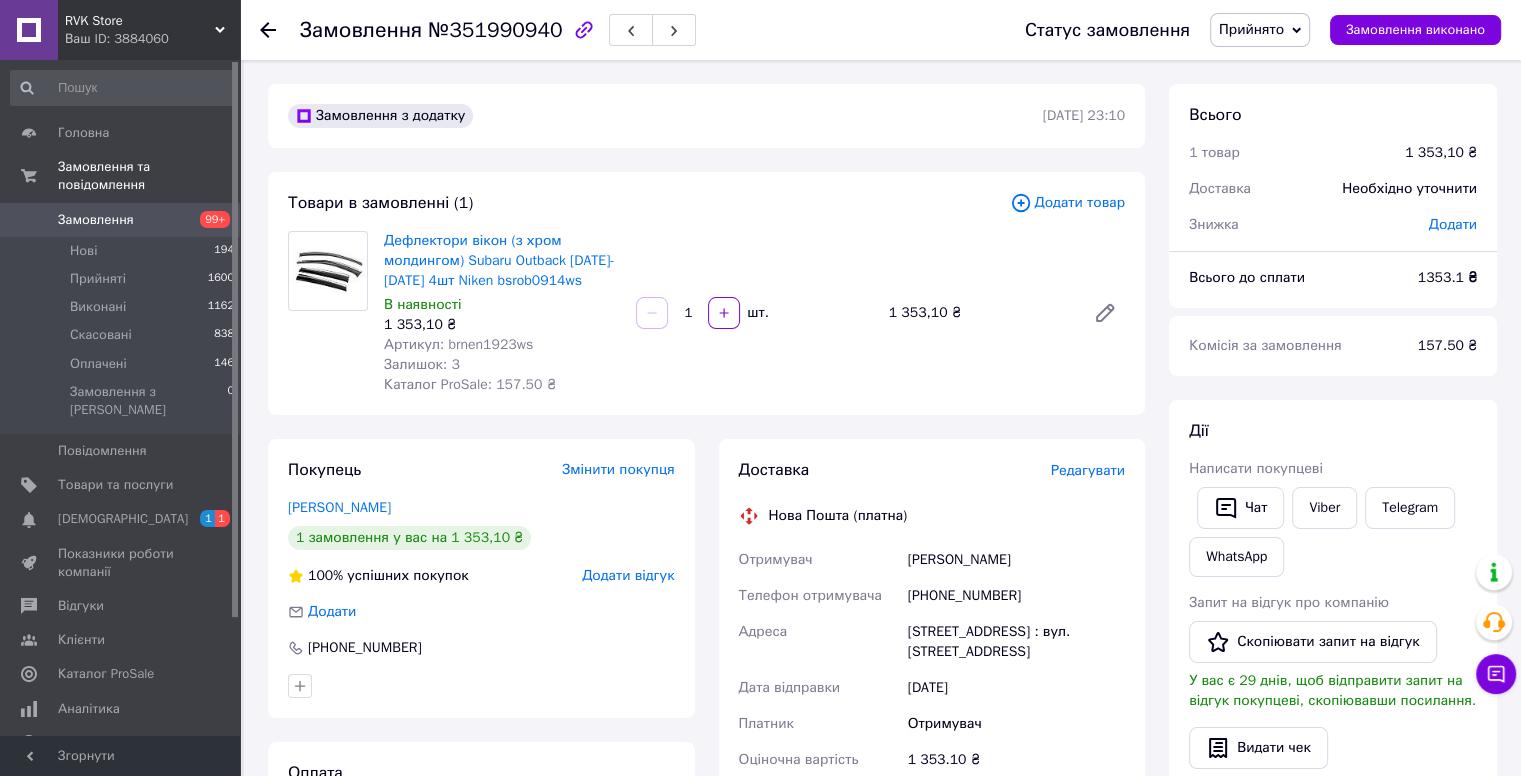 click on "Артикул: brnen1923ws" at bounding box center [458, 344] 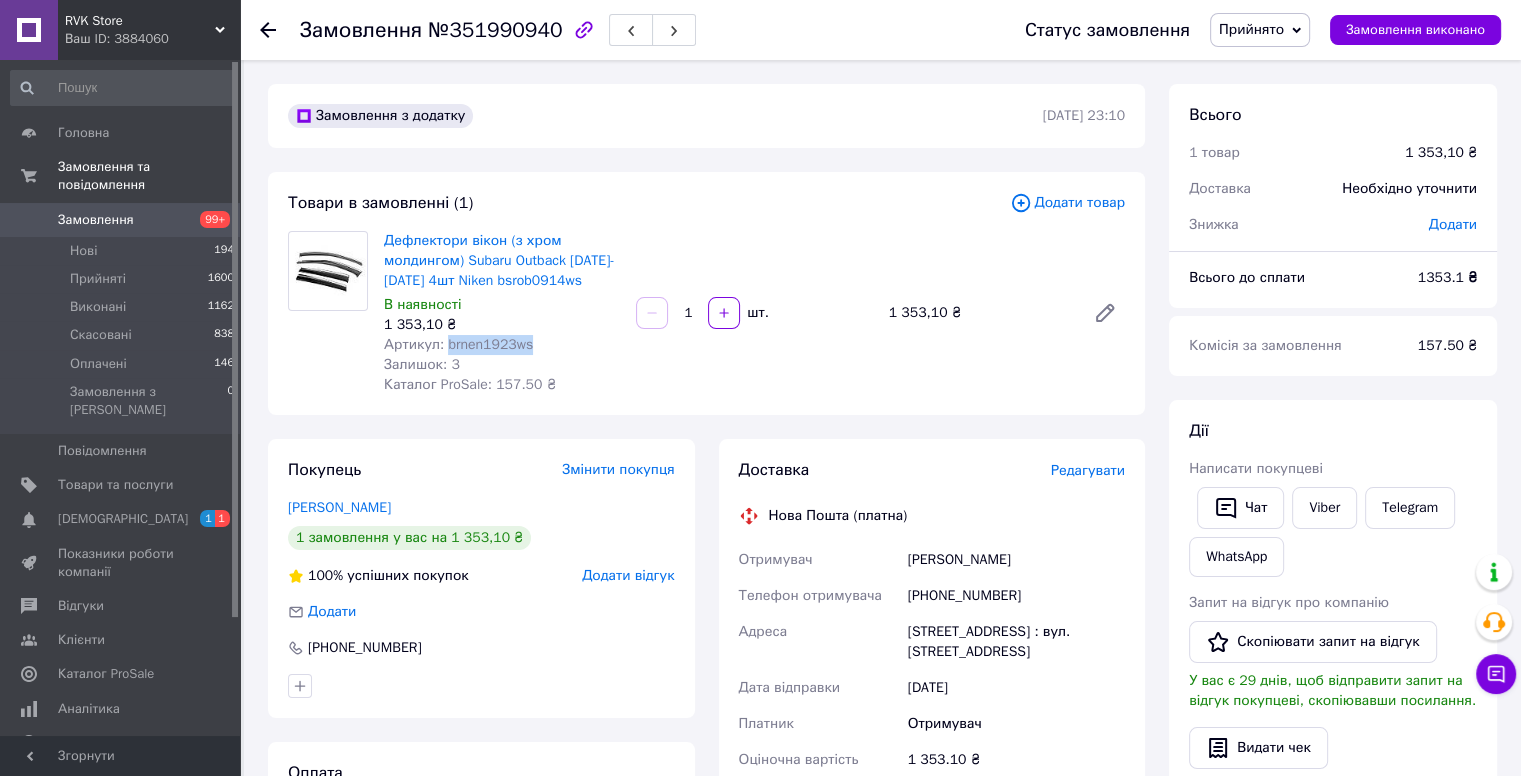 click on "Артикул: brnen1923ws" at bounding box center [458, 344] 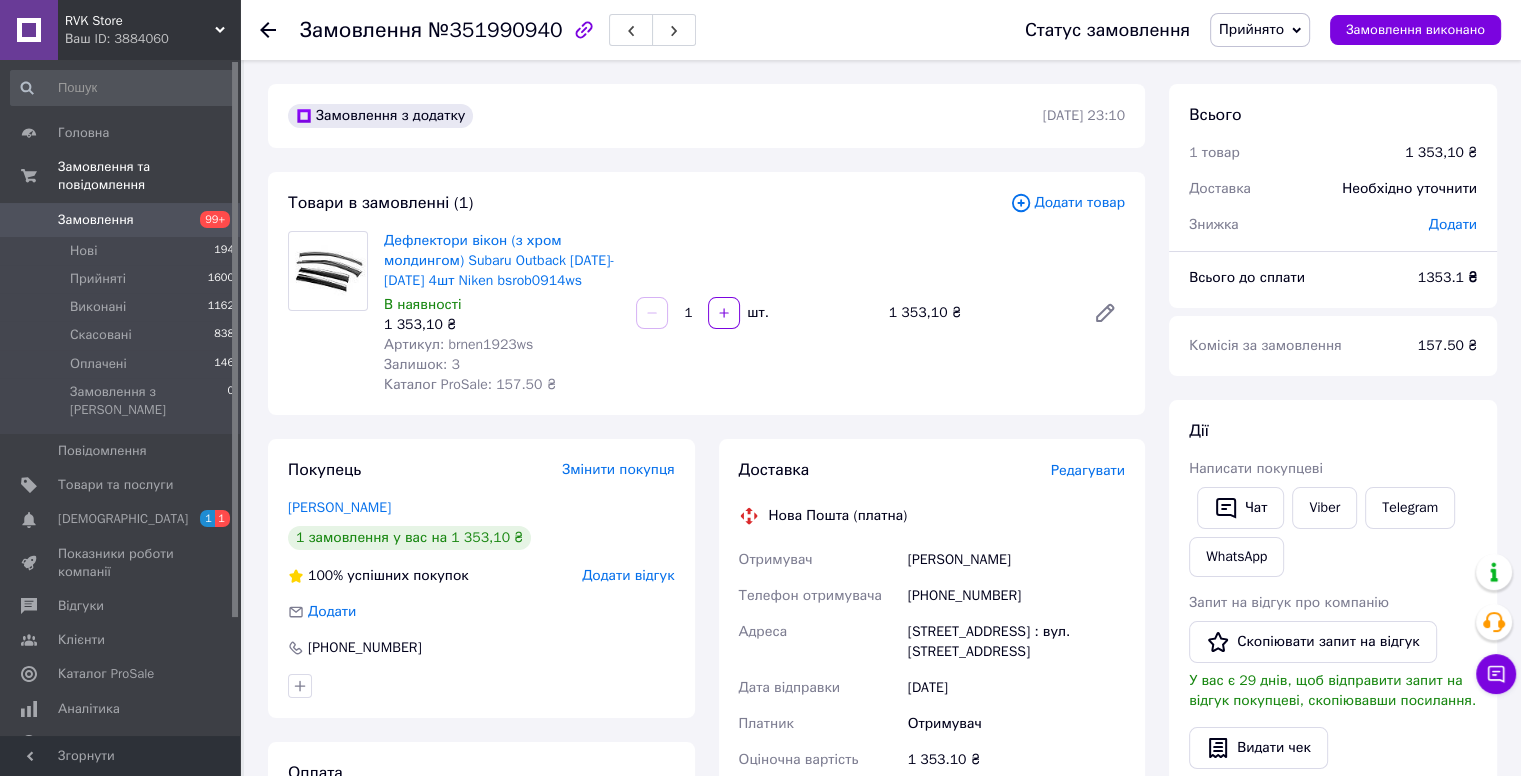 click 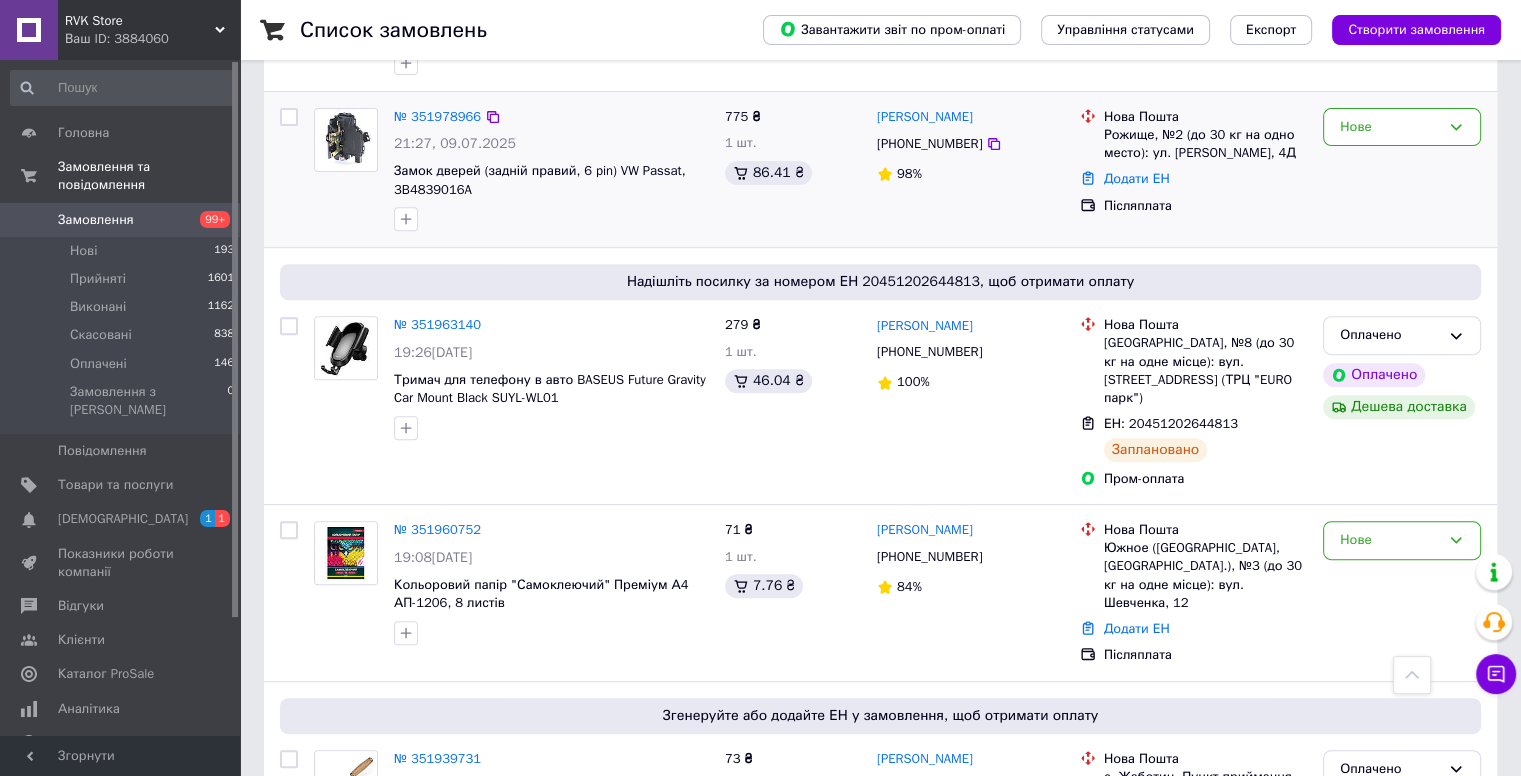 scroll, scrollTop: 640, scrollLeft: 0, axis: vertical 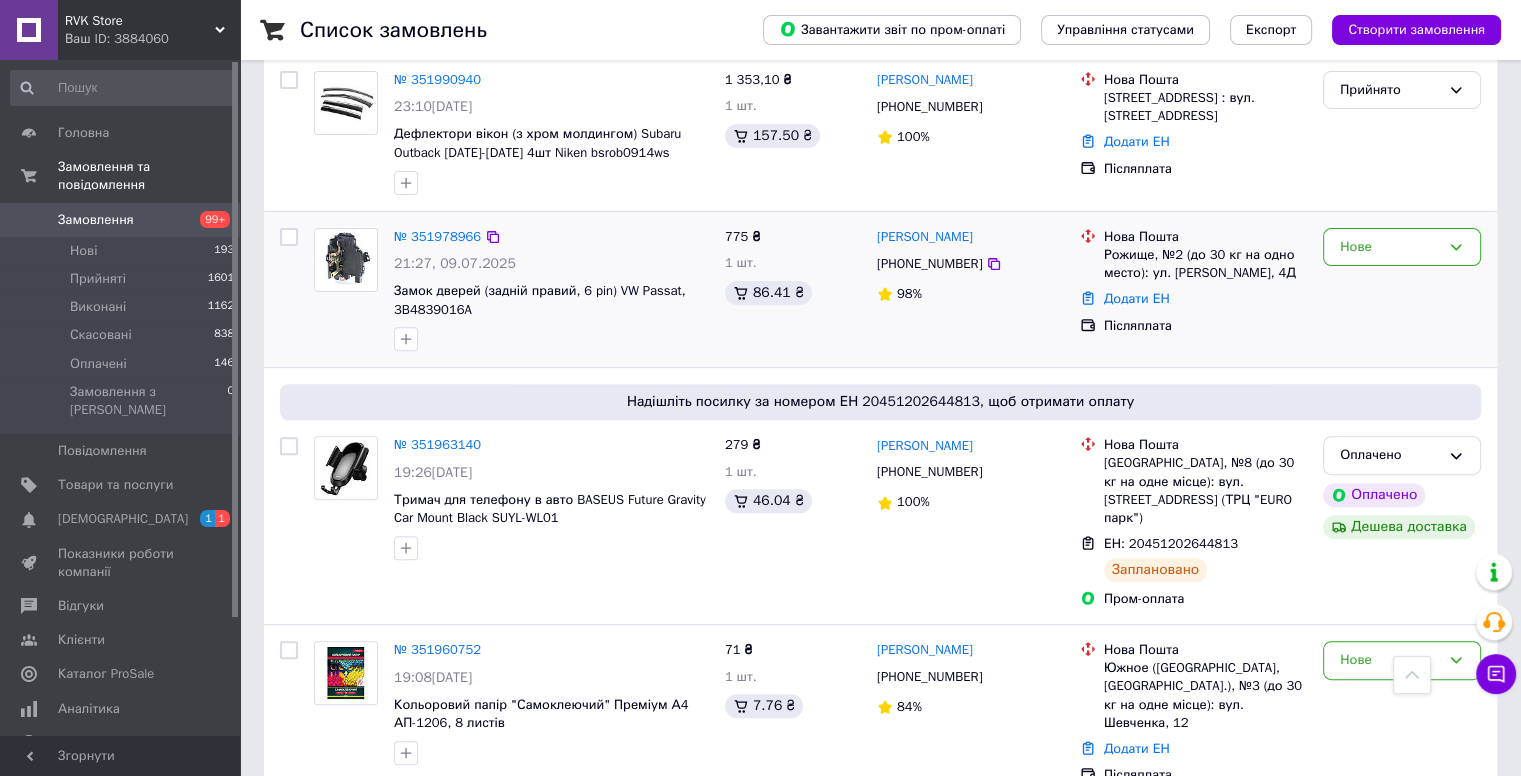click on "№ 351978966" at bounding box center [437, 237] 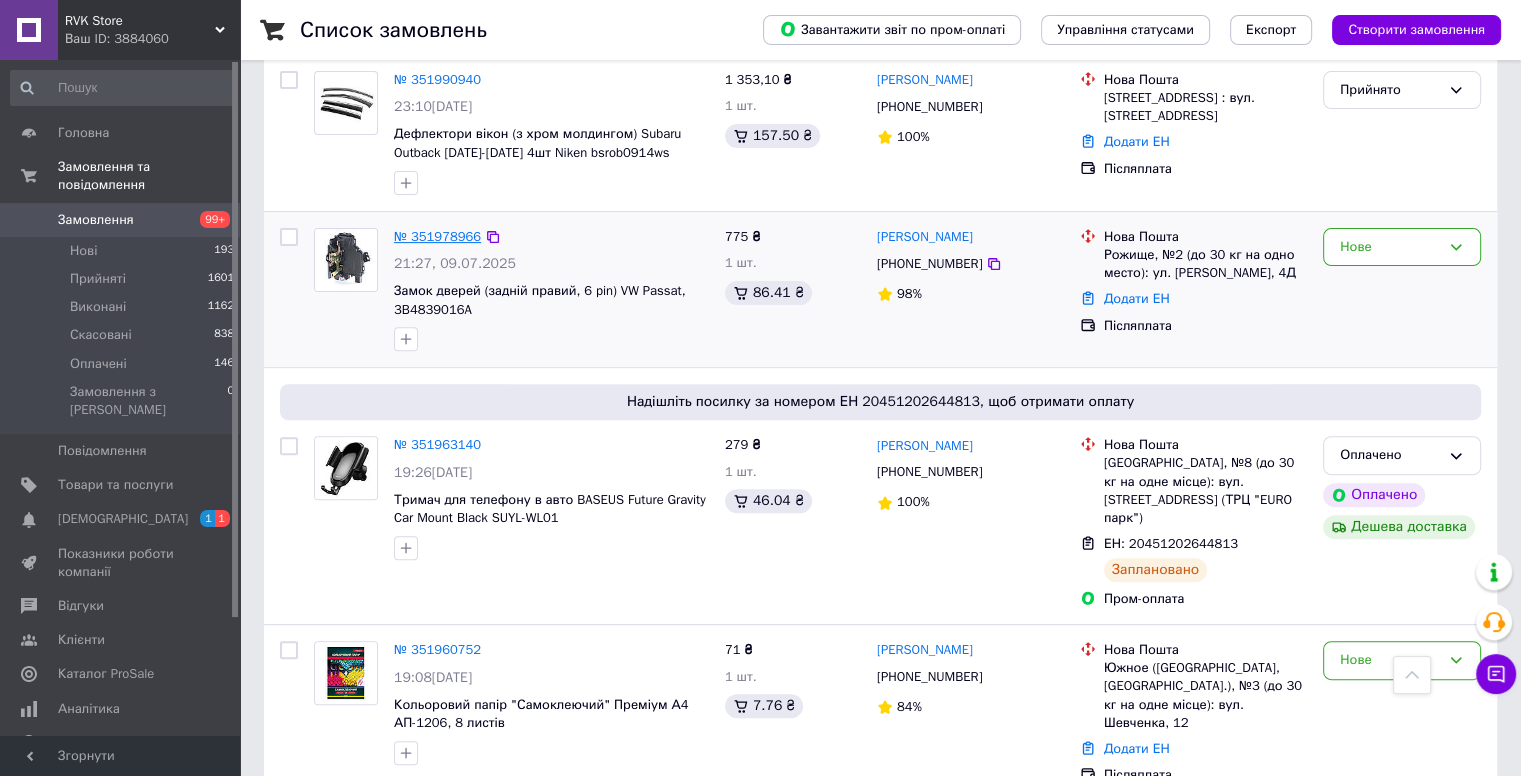 click on "№ 351978966" at bounding box center (437, 236) 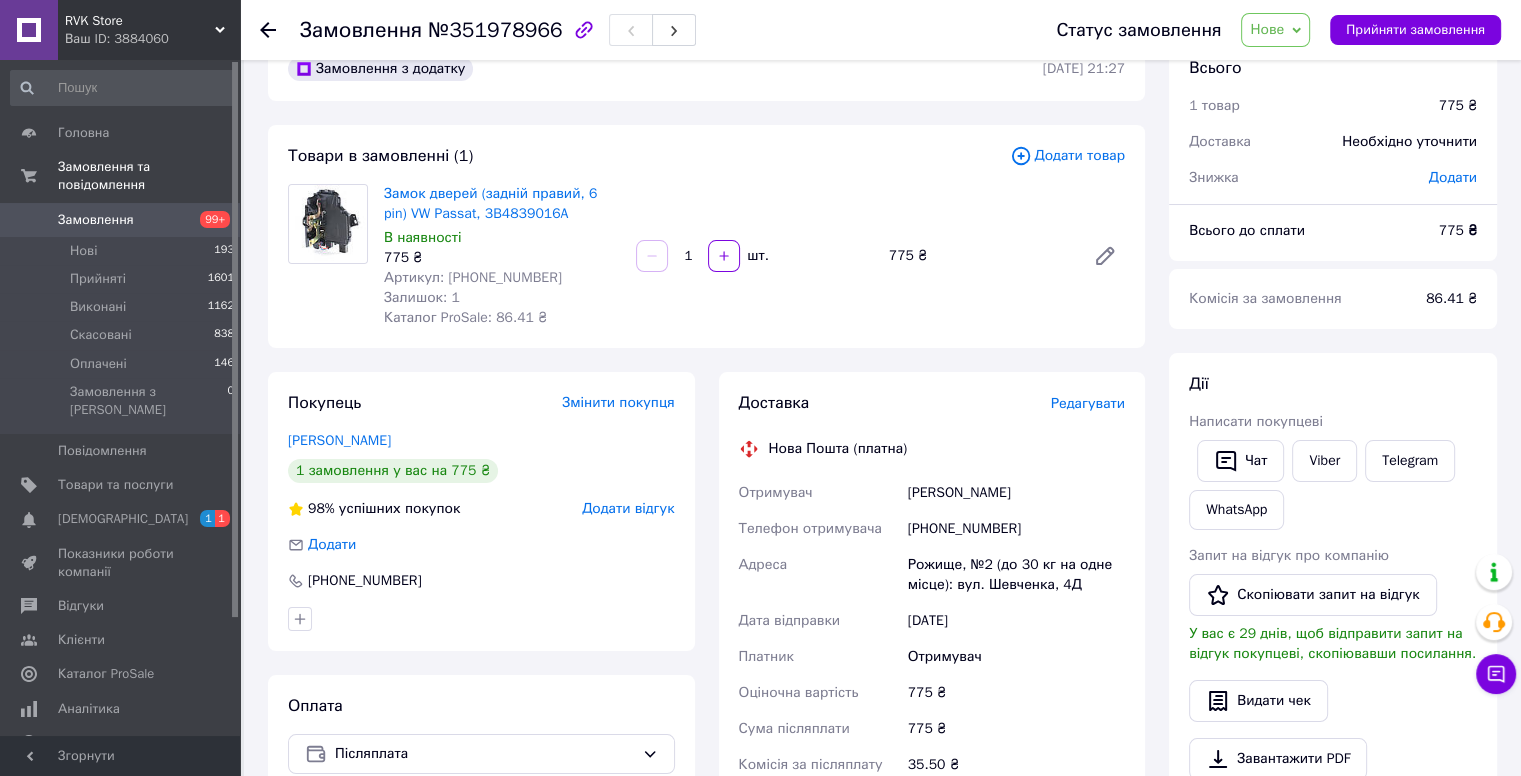 scroll, scrollTop: 0, scrollLeft: 0, axis: both 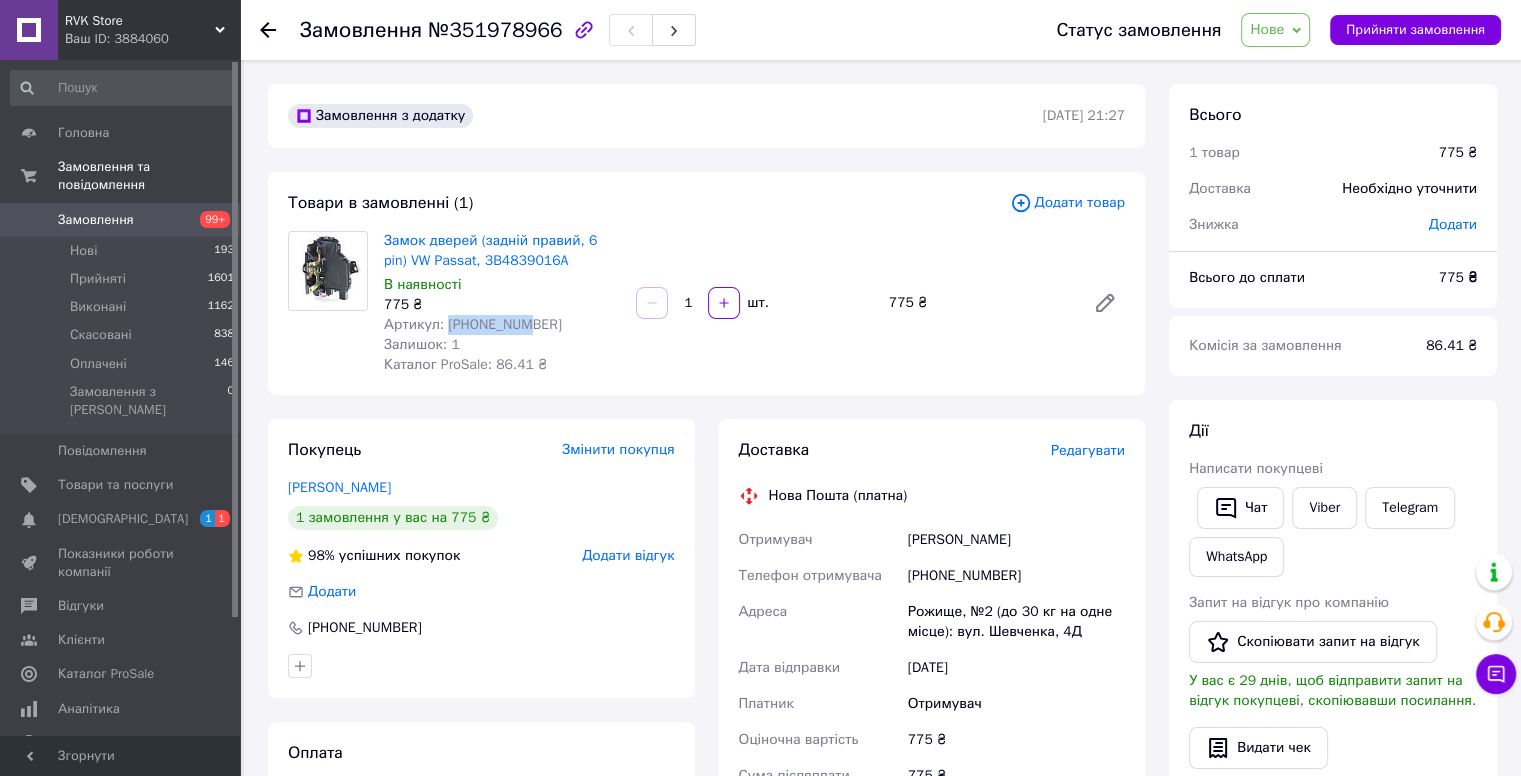 drag, startPoint x: 444, startPoint y: 323, endPoint x: 536, endPoint y: 318, distance: 92.13577 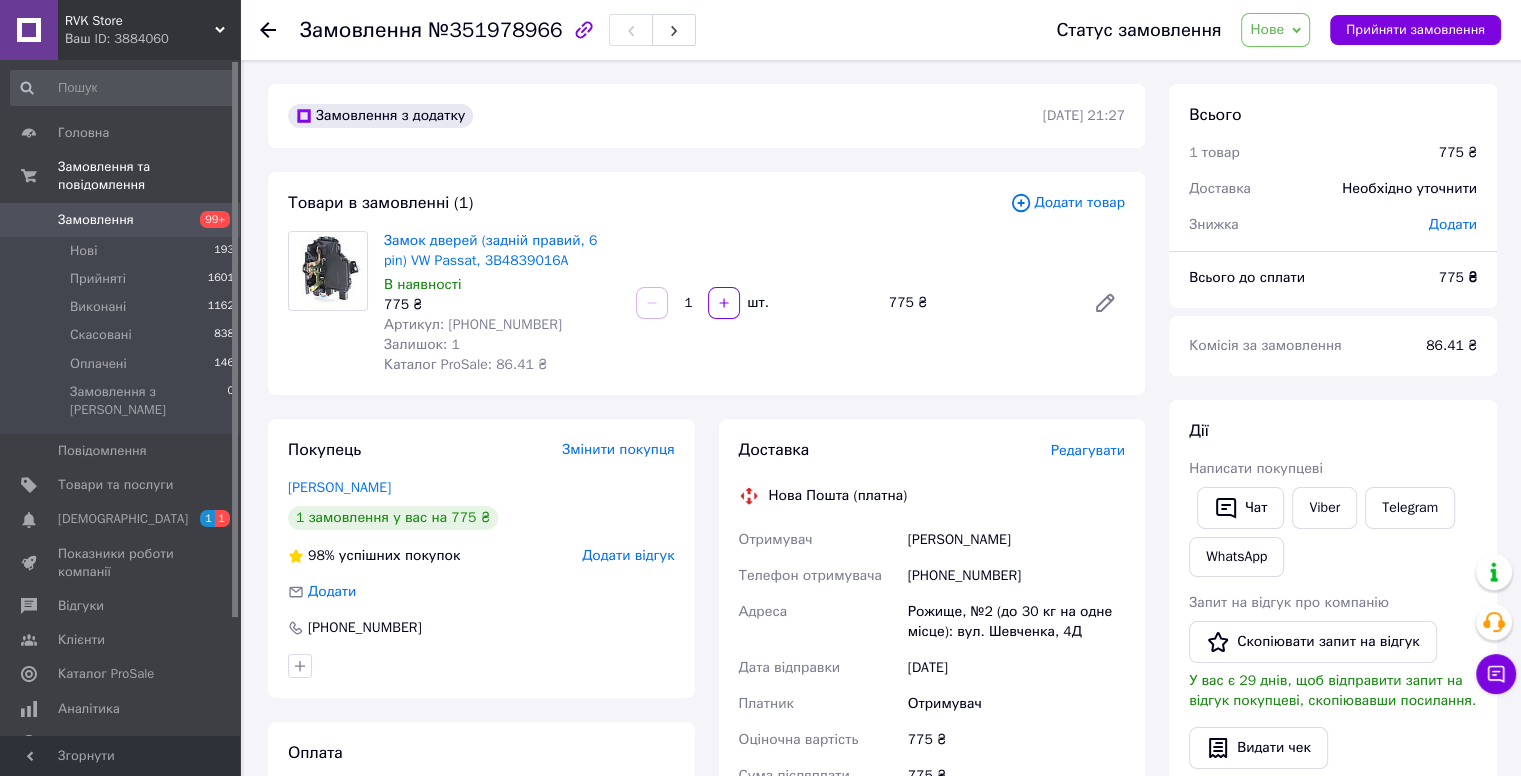 click 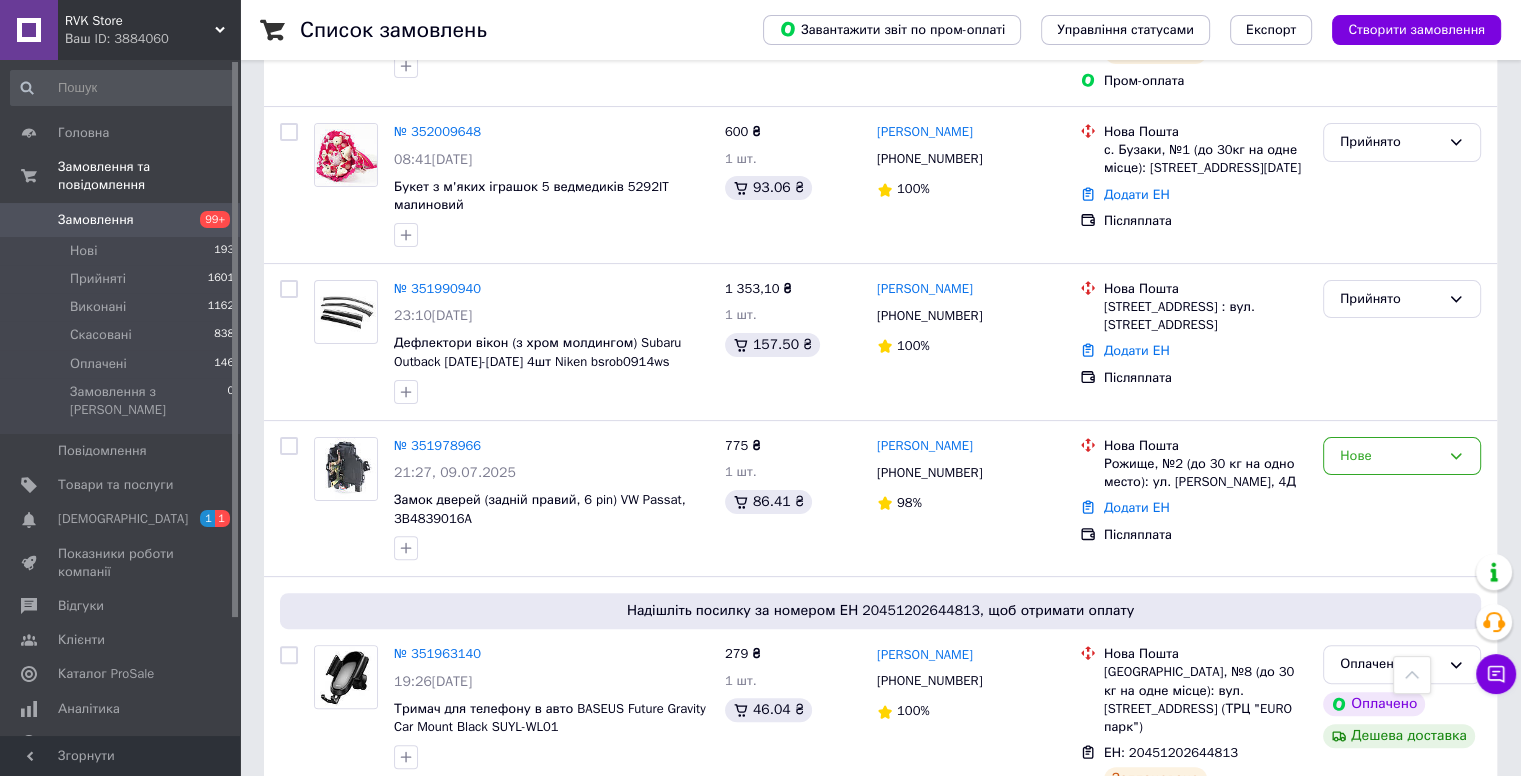 scroll, scrollTop: 400, scrollLeft: 0, axis: vertical 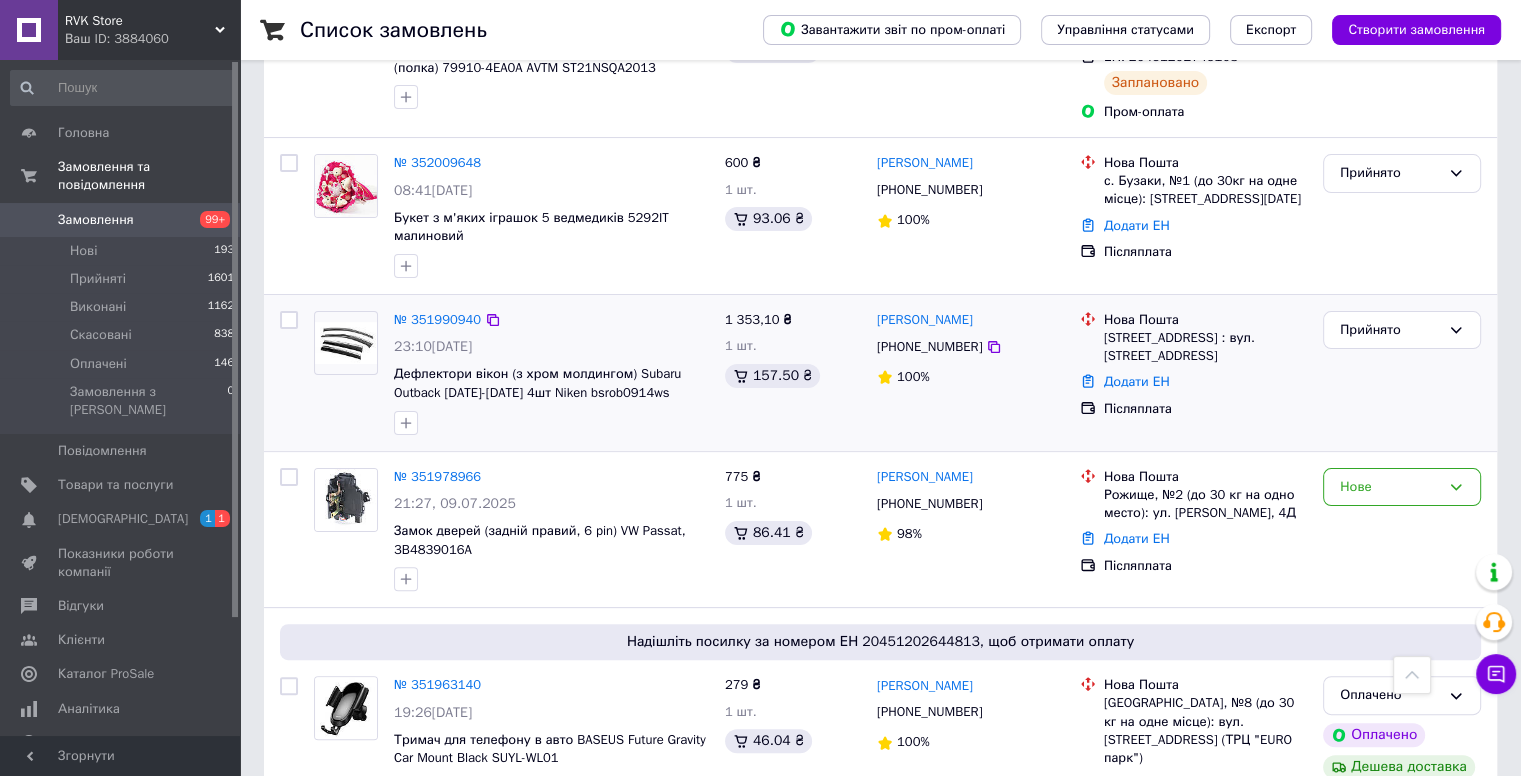 drag, startPoint x: 1008, startPoint y: 329, endPoint x: 869, endPoint y: 318, distance: 139.43457 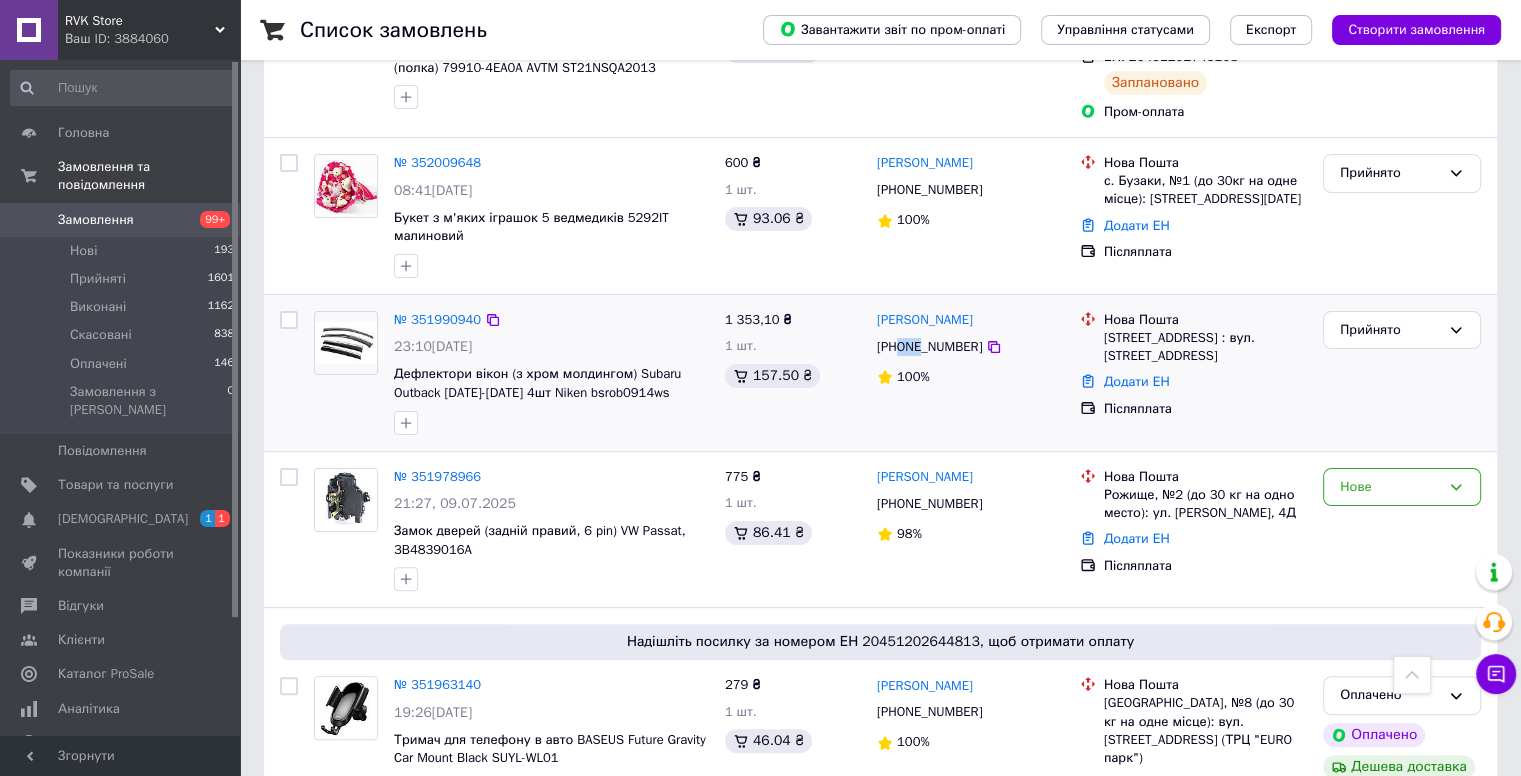 drag, startPoint x: 897, startPoint y: 355, endPoint x: 921, endPoint y: 353, distance: 24.083189 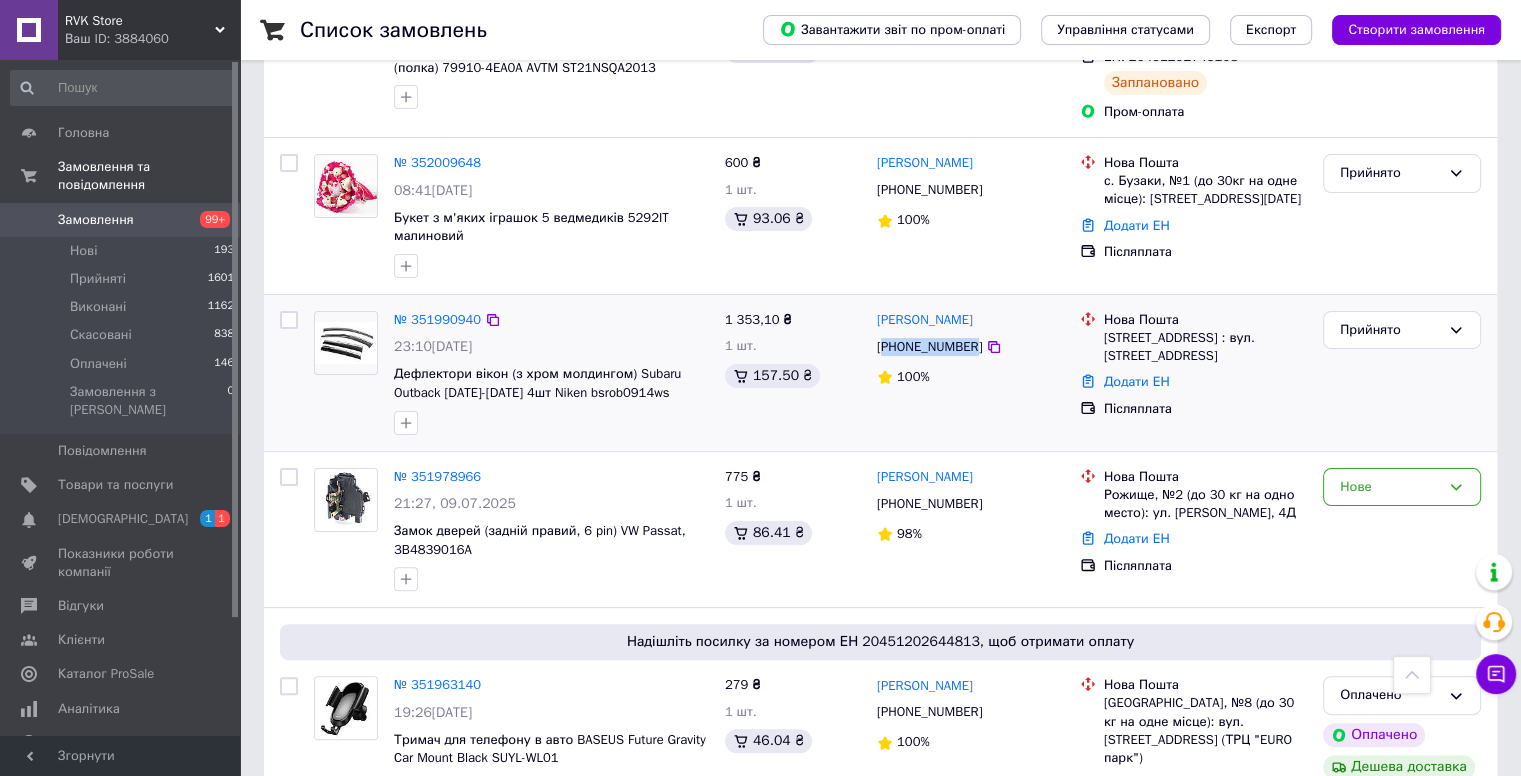 click on "[PHONE_NUMBER]" at bounding box center (929, 347) 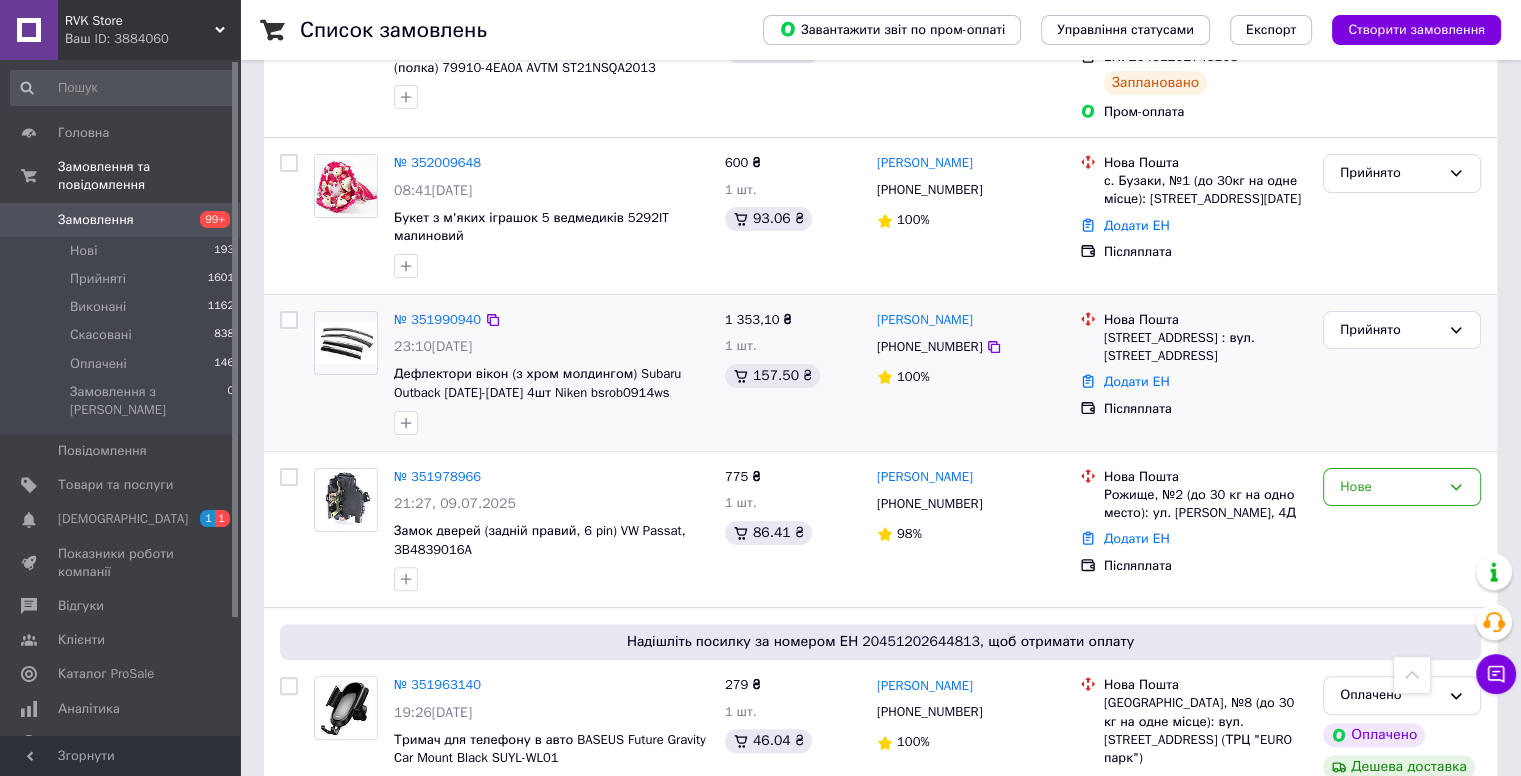 click on "Дефлектори вікон (з хром молдингом) Subaru Outback [DATE]-[DATE] 4шт Niken bsrob0914ws" at bounding box center (551, 383) 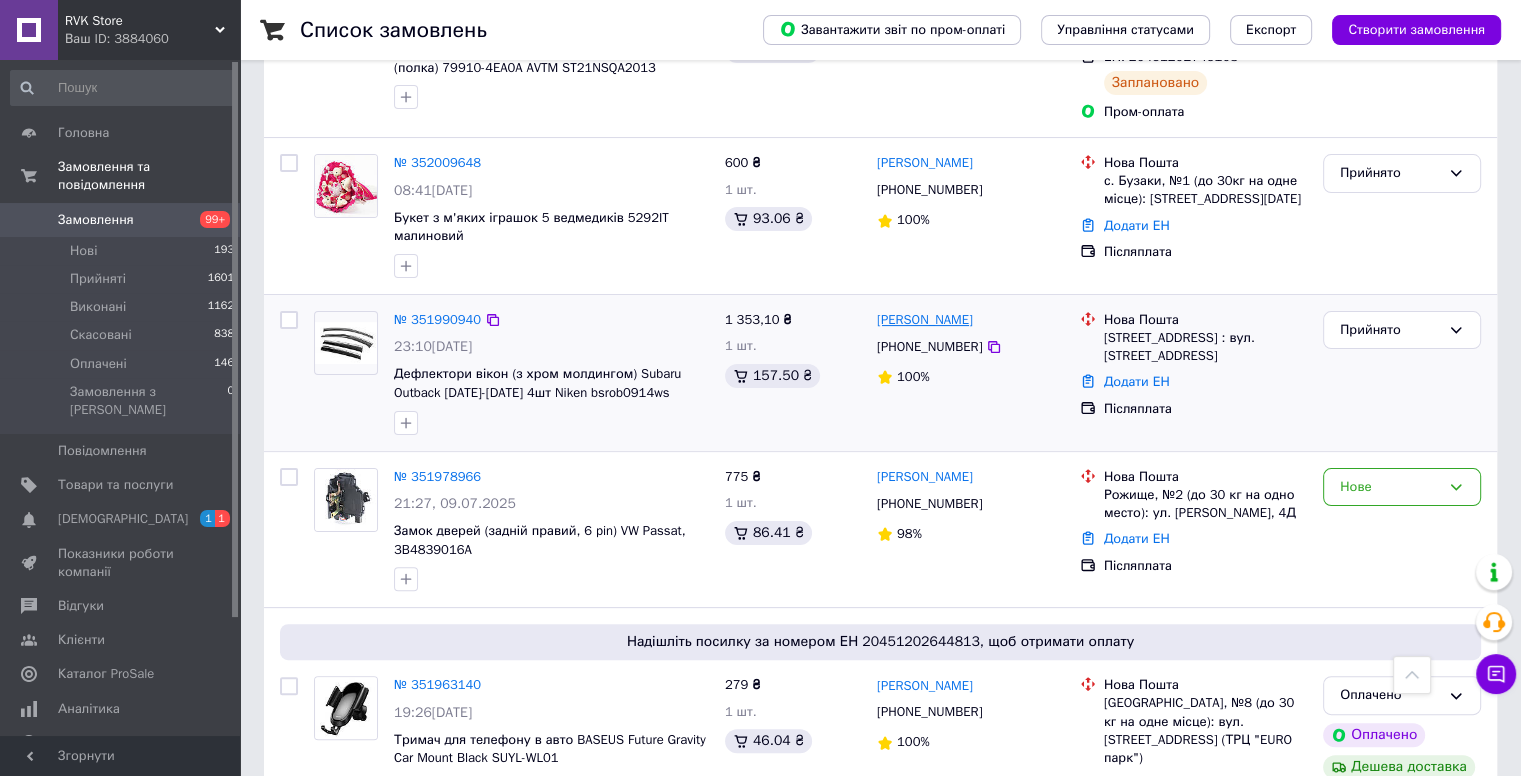 drag, startPoint x: 869, startPoint y: 320, endPoint x: 1000, endPoint y: 316, distance: 131.06105 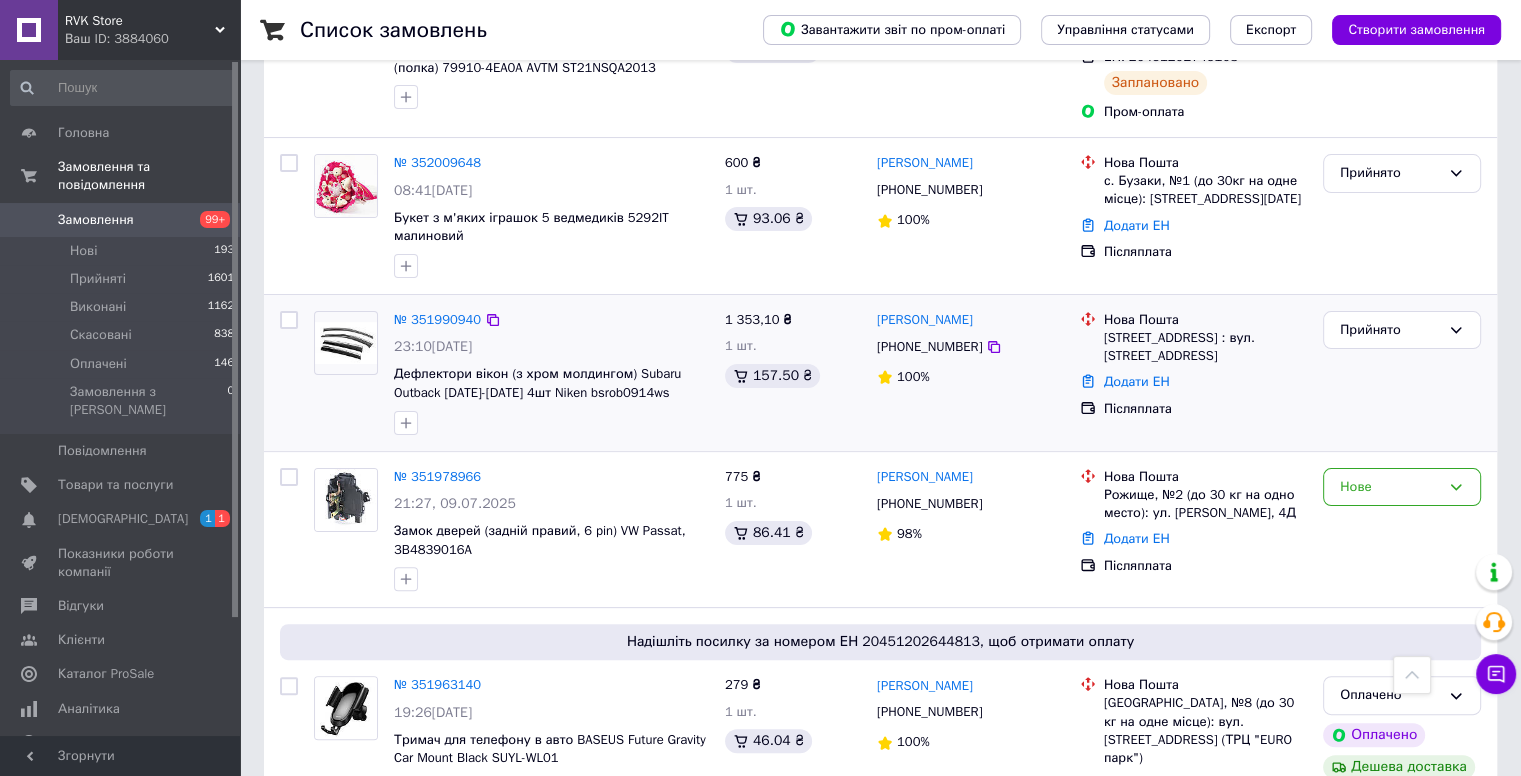click on "[PHONE_NUMBER]" at bounding box center [929, 347] 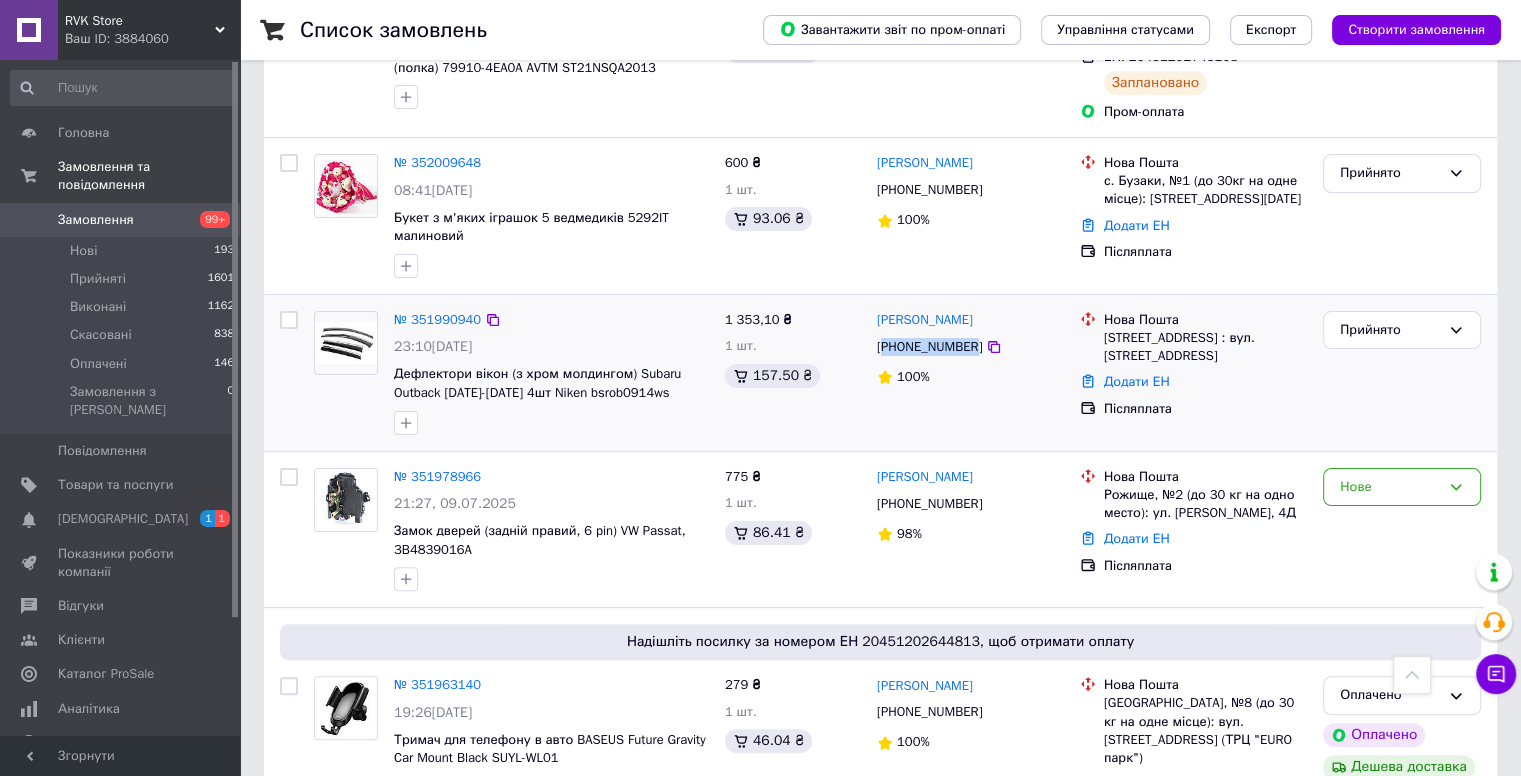 click on "[PHONE_NUMBER]" at bounding box center [929, 347] 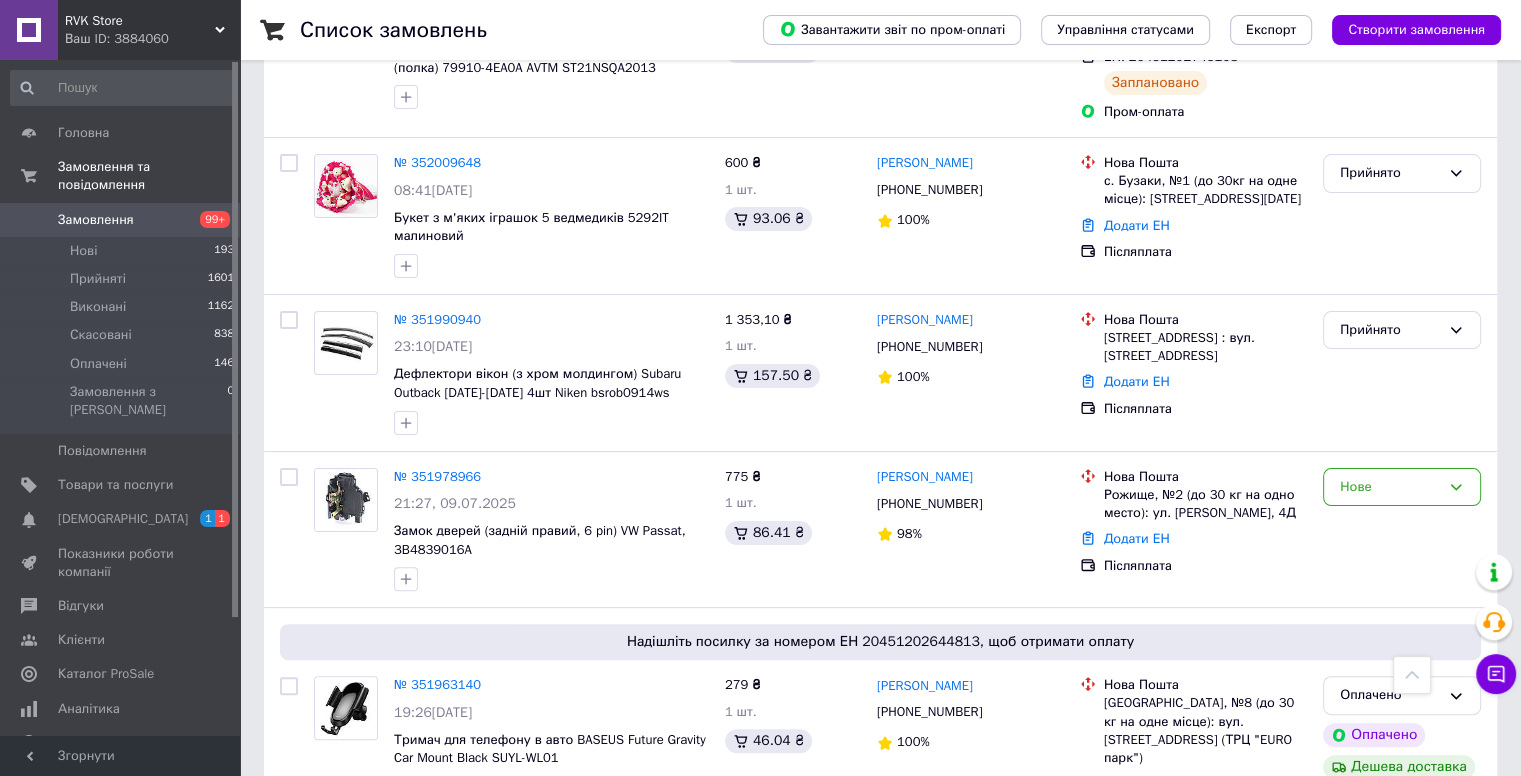 click on "Список замовлень   Завантажити звіт по пром-оплаті Управління статусами Експорт Створити замовлення -538.80 ₴ реальних коштів на балансі Через 4 дні товари стануть неактивні Поповніть Баланс ,  щоб продовжити отримувати замовлення Поповнити баланс Фільтри Збережені фільтри: Усі (3940) Замовлення Cума Покупець Доставка та оплата Статус Надішліть посилку за номером ЕН 20451202745108, щоб отримати оплату № 352011388 08:57[DATE] Шторка багажника Nissan Qashqai [DATE]-[DATE] (полка) 79910-4EA0A AVTM ST21NSQA2013 2 568,10 ₴ 1 шт. 258.35 ₴ [PERSON_NAME] [PHONE_NUMBER] 92% Нова Пошта ЕН: 20451202745108 Заплановано № 352009648" at bounding box center (880, 1771) 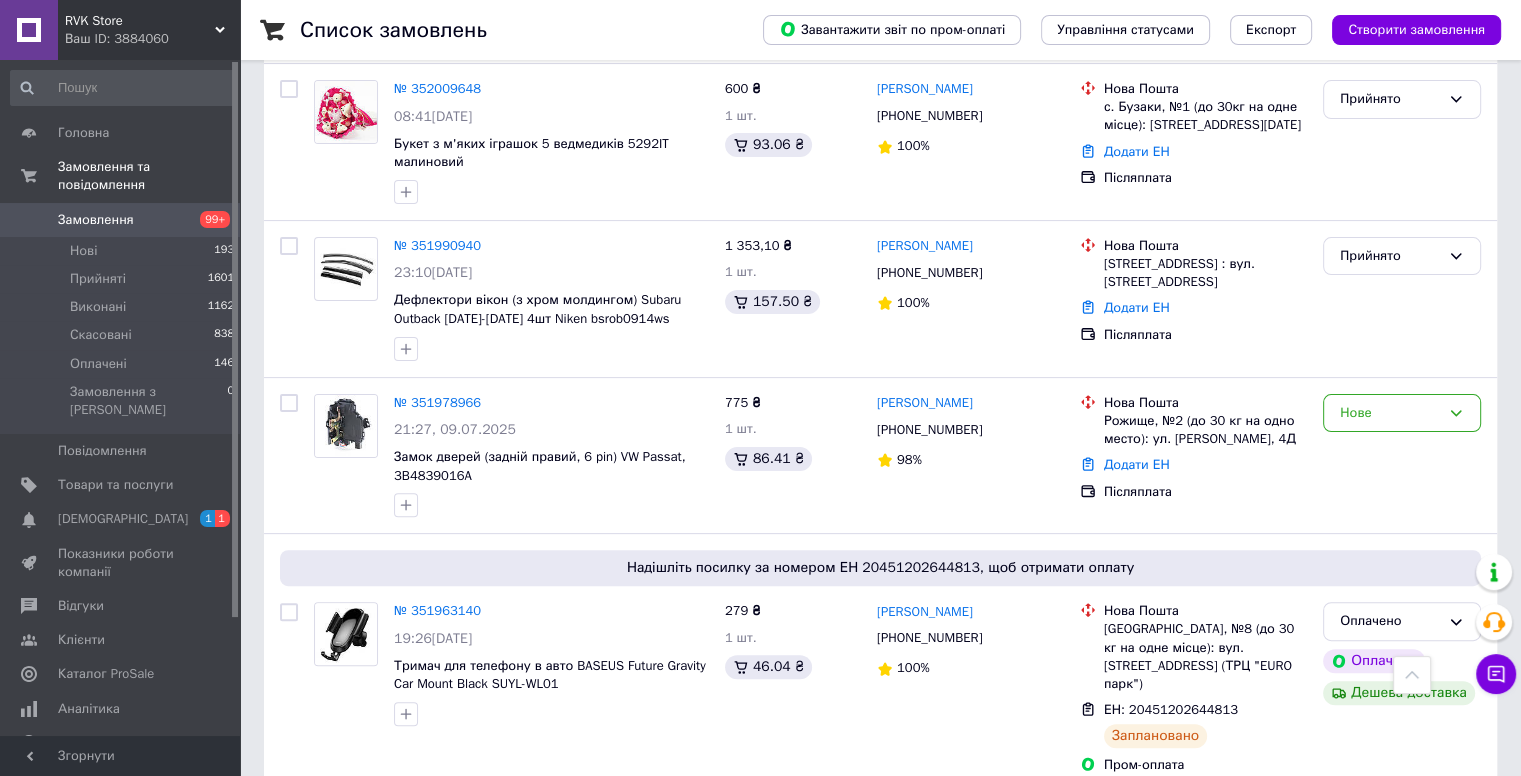 scroll, scrollTop: 480, scrollLeft: 0, axis: vertical 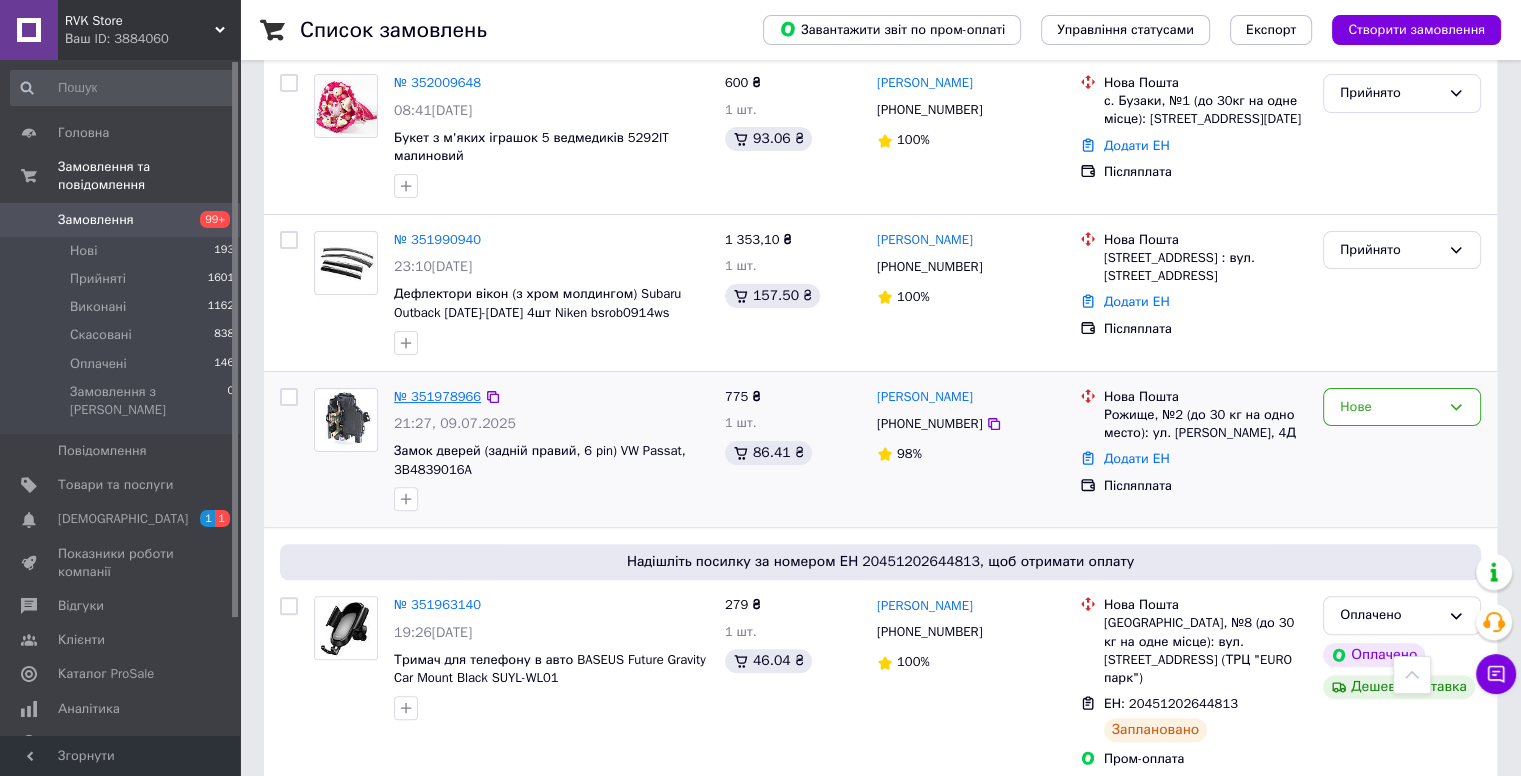 click on "№ 351978966" at bounding box center [437, 396] 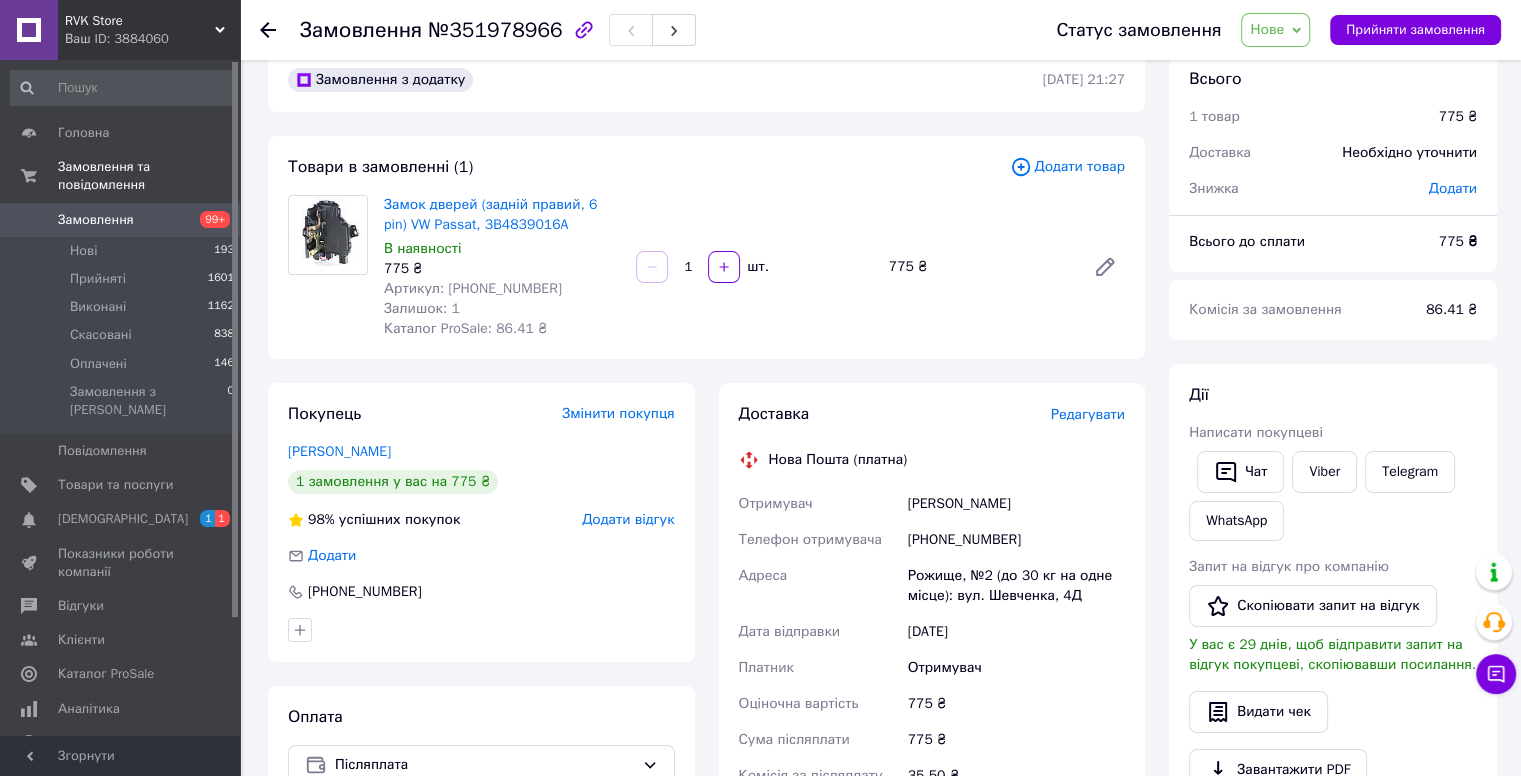 scroll, scrollTop: 0, scrollLeft: 0, axis: both 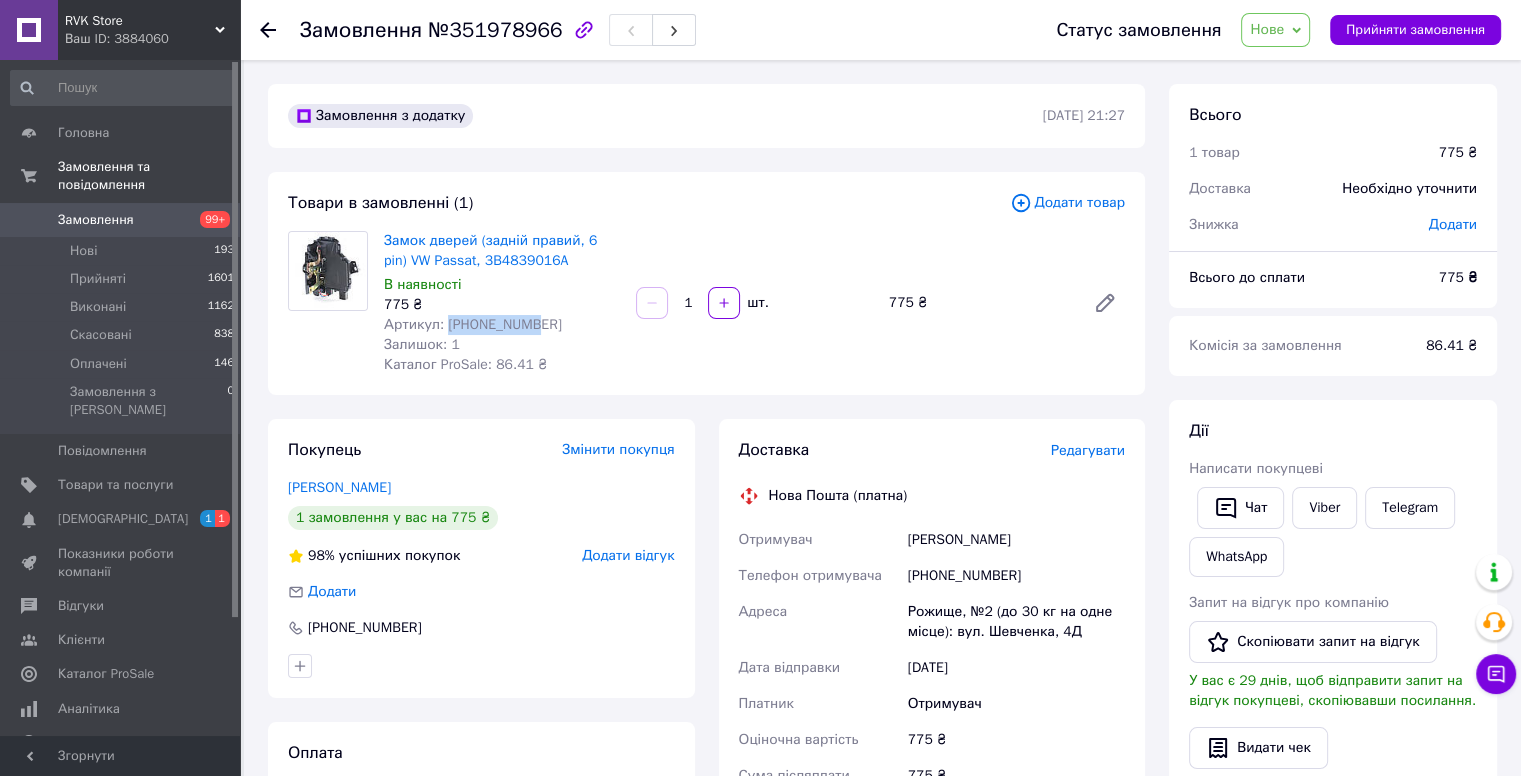 drag, startPoint x: 446, startPoint y: 322, endPoint x: 540, endPoint y: 315, distance: 94.26028 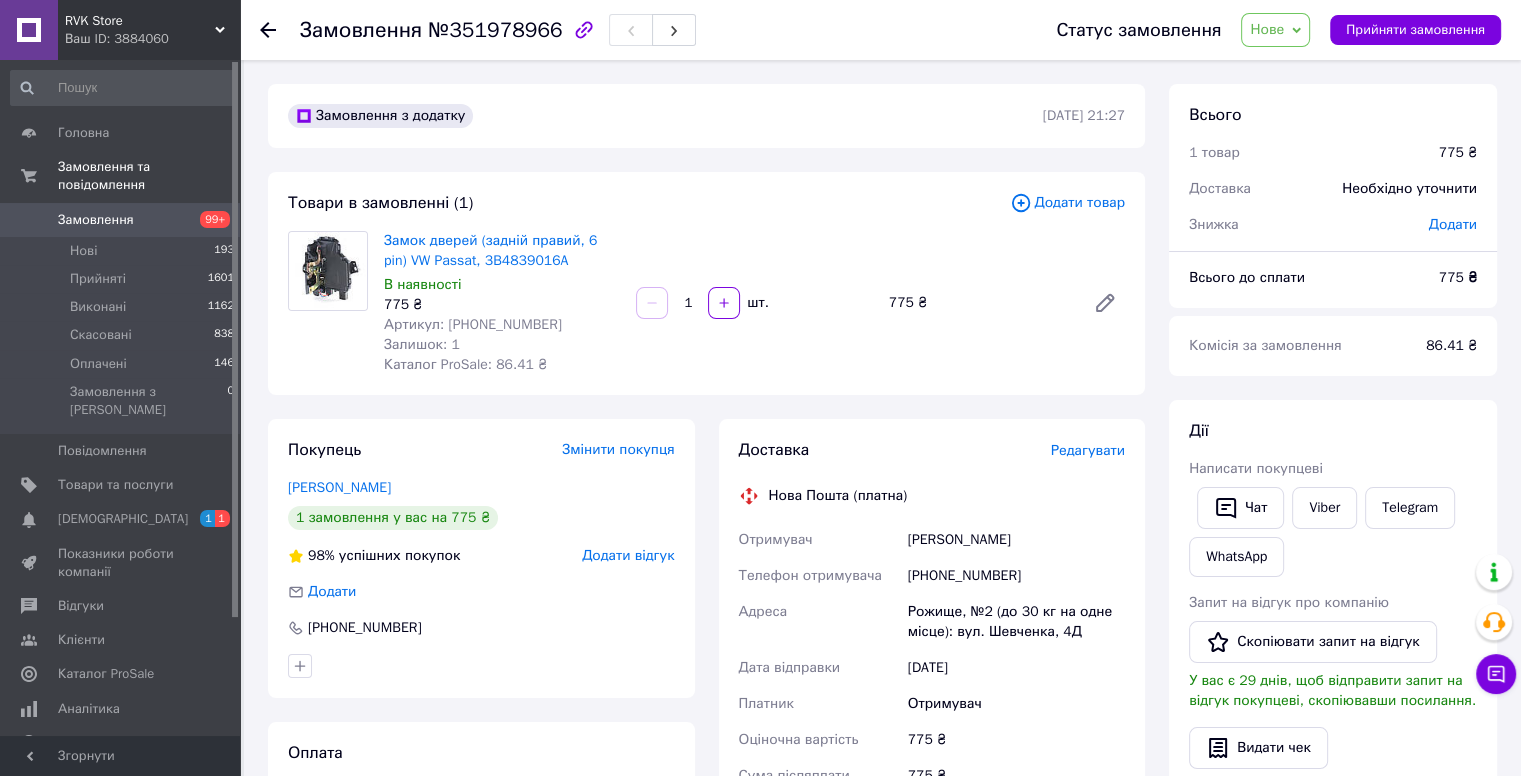 click on "[PHONE_NUMBER]" at bounding box center [1016, 576] 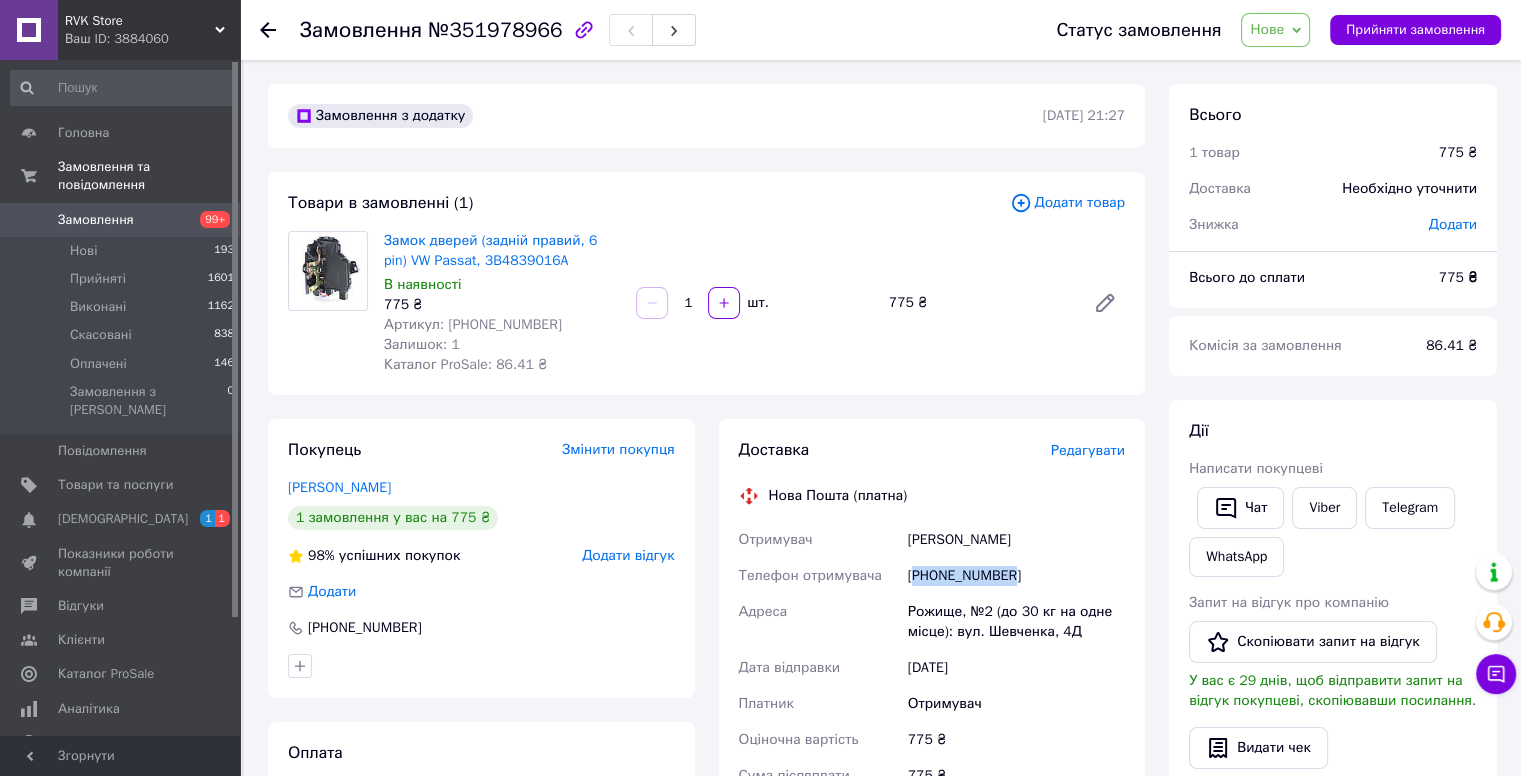 click on "[PHONE_NUMBER]" at bounding box center (1016, 576) 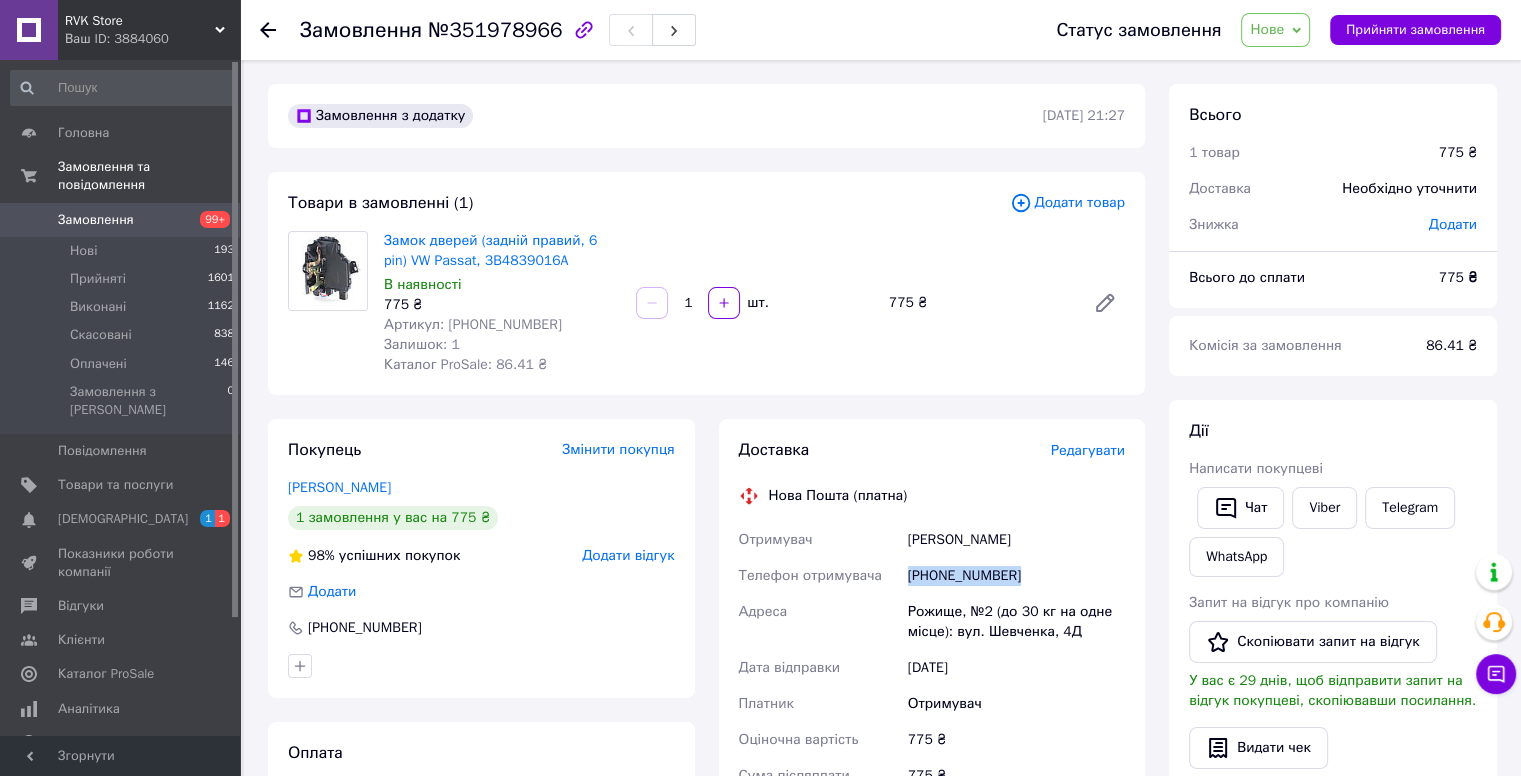 click on "[PHONE_NUMBER]" at bounding box center [1016, 576] 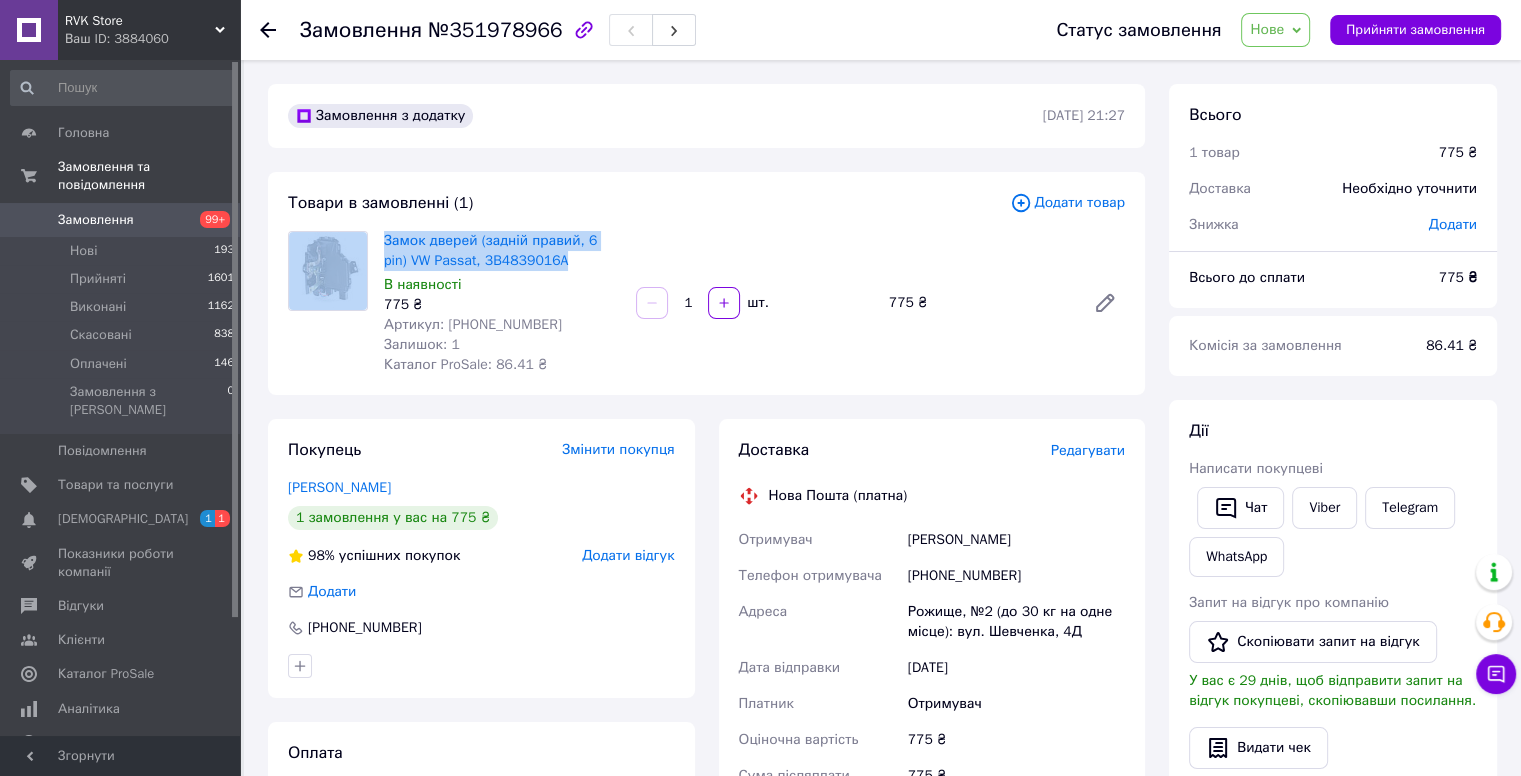 drag, startPoint x: 579, startPoint y: 271, endPoint x: 372, endPoint y: 241, distance: 209.16261 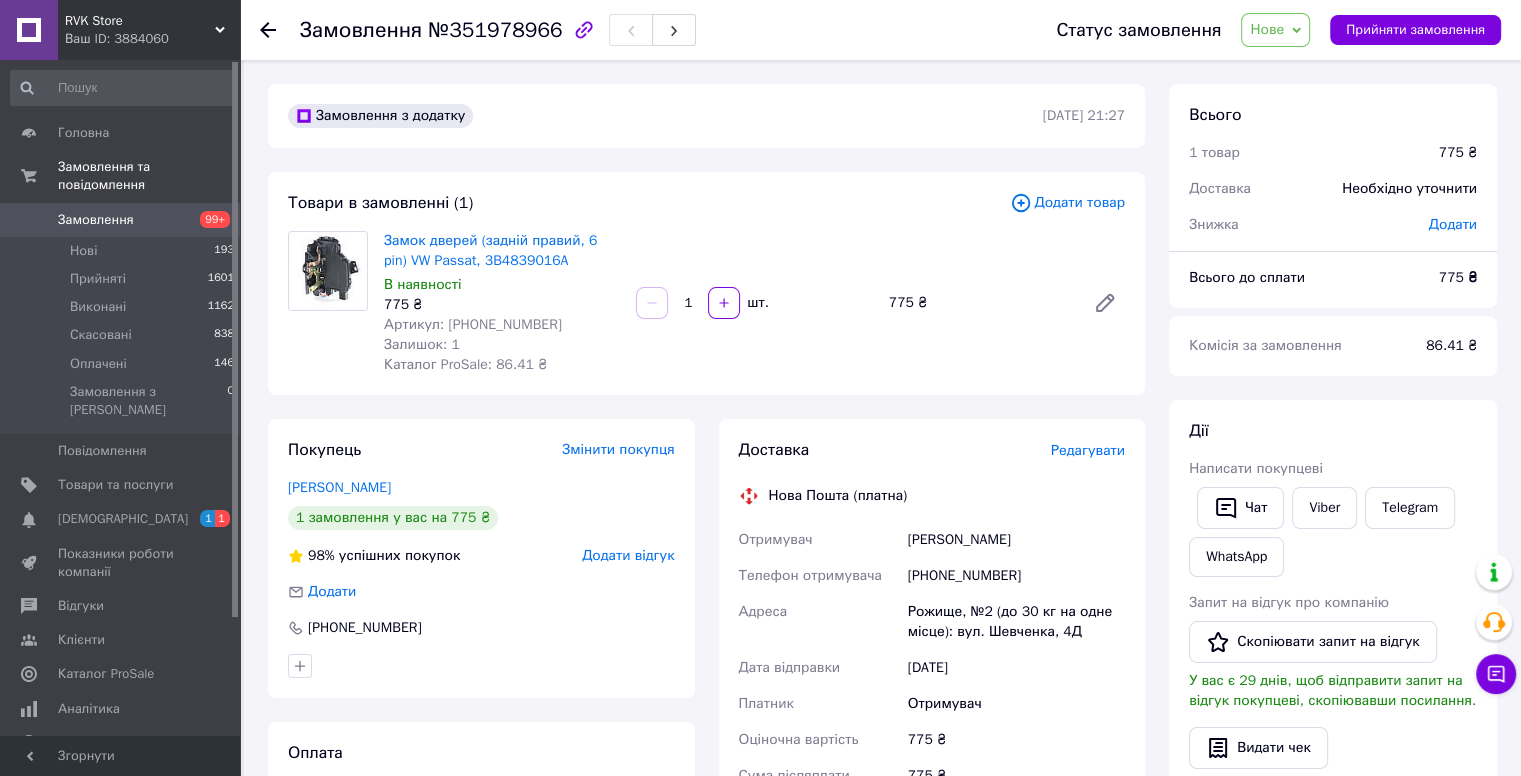 click 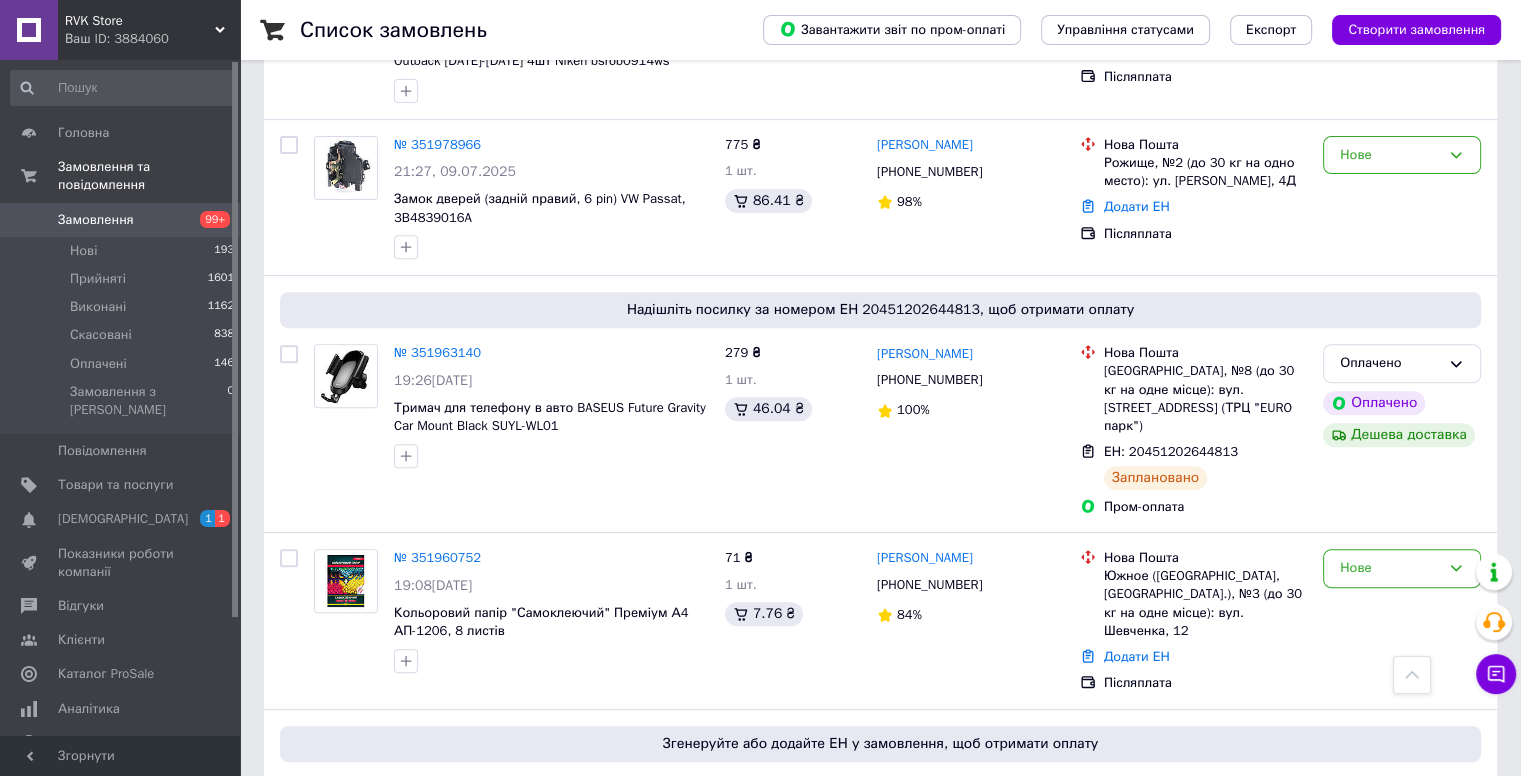 scroll, scrollTop: 760, scrollLeft: 0, axis: vertical 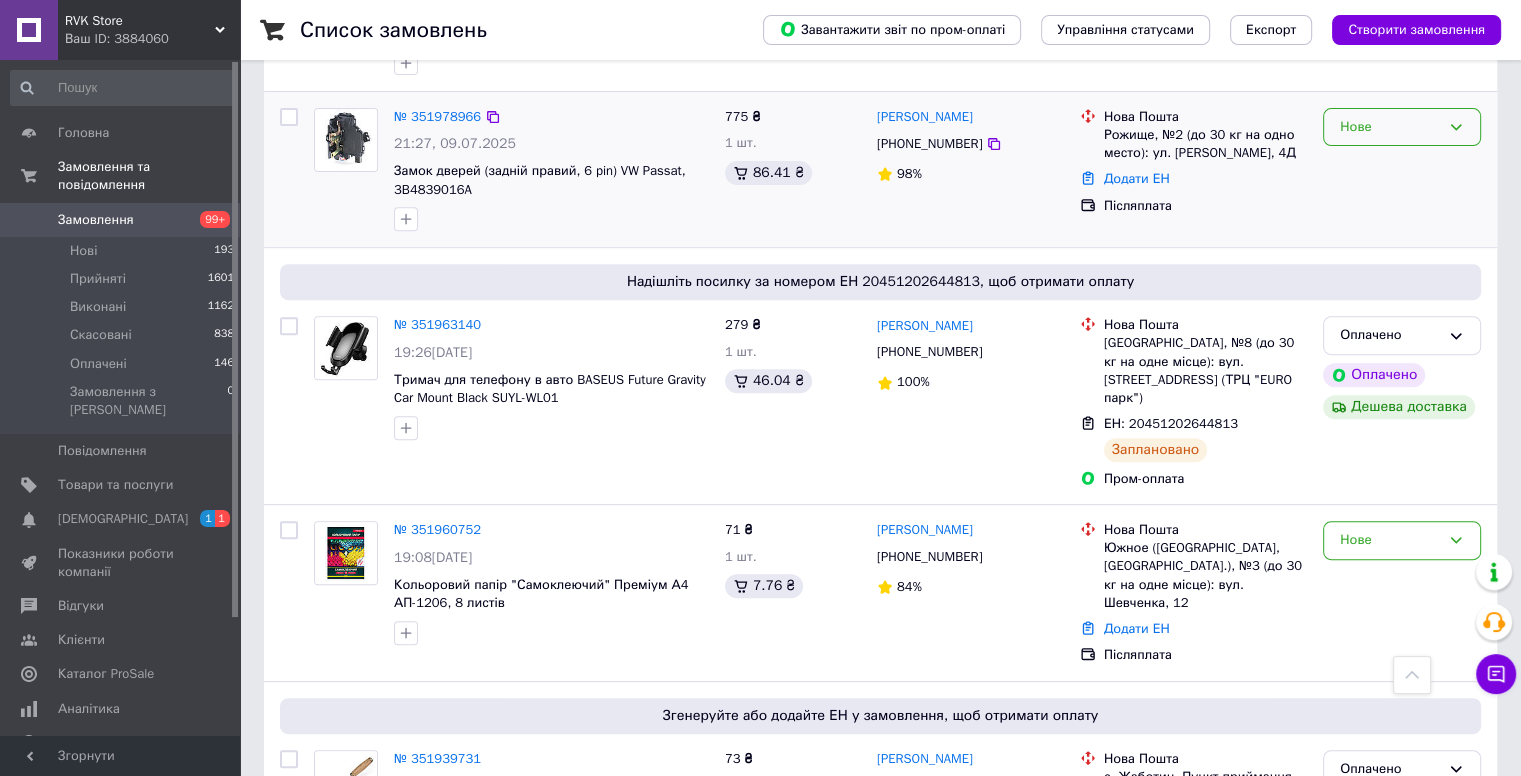 click on "Нове" at bounding box center (1402, 127) 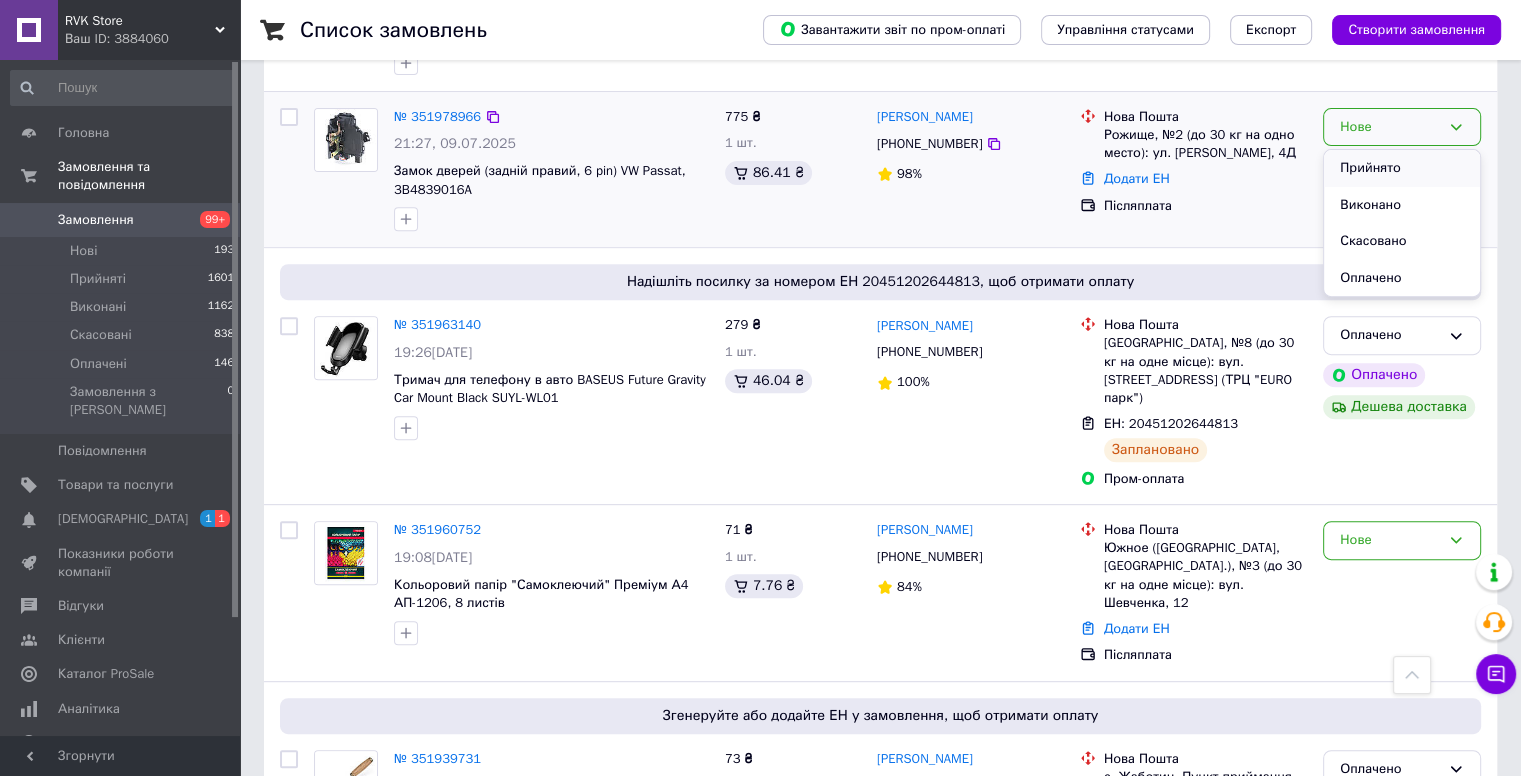 click on "Прийнято" at bounding box center (1402, 168) 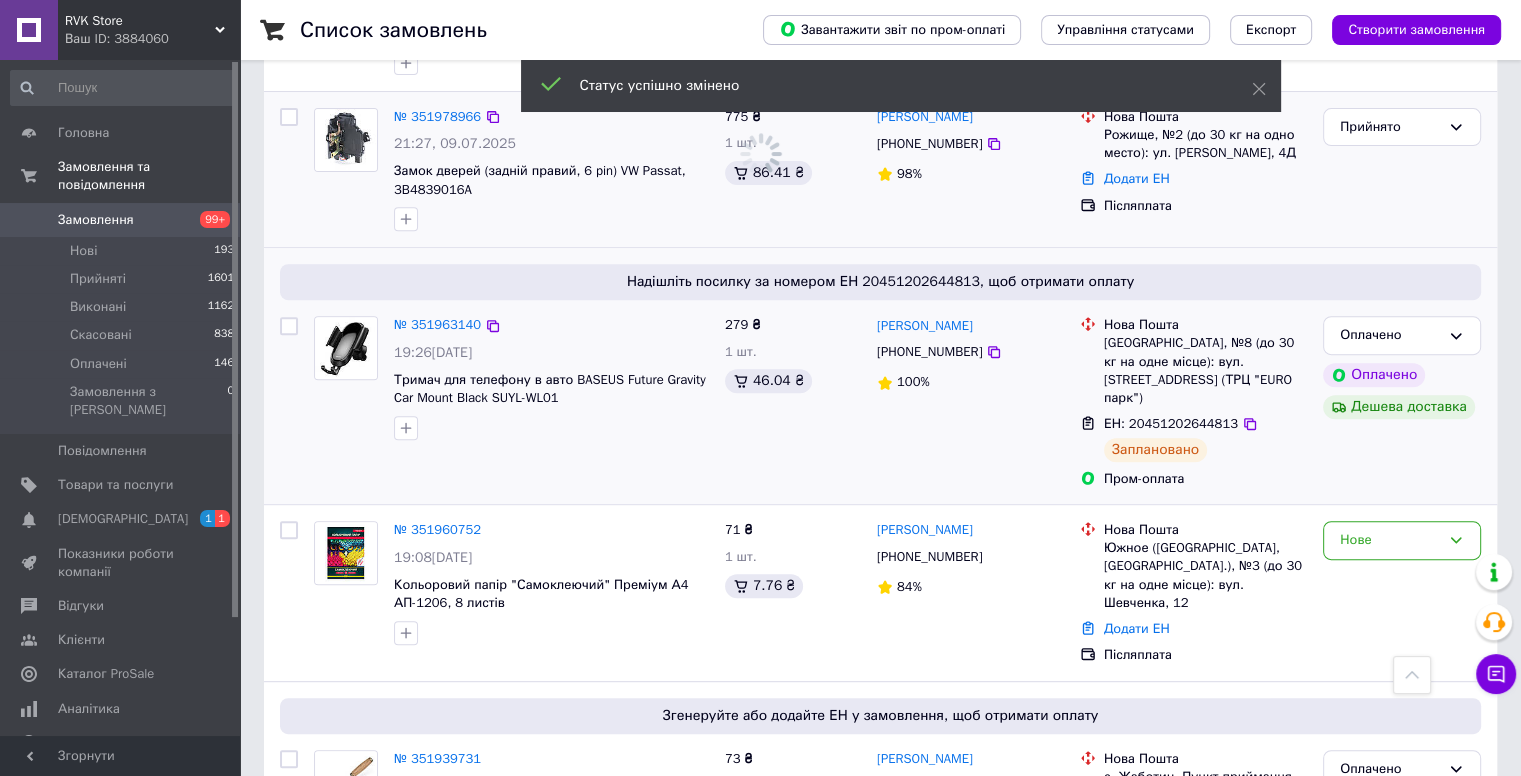 click on "[PERSON_NAME] [PHONE_NUMBER] 100%" at bounding box center (970, 402) 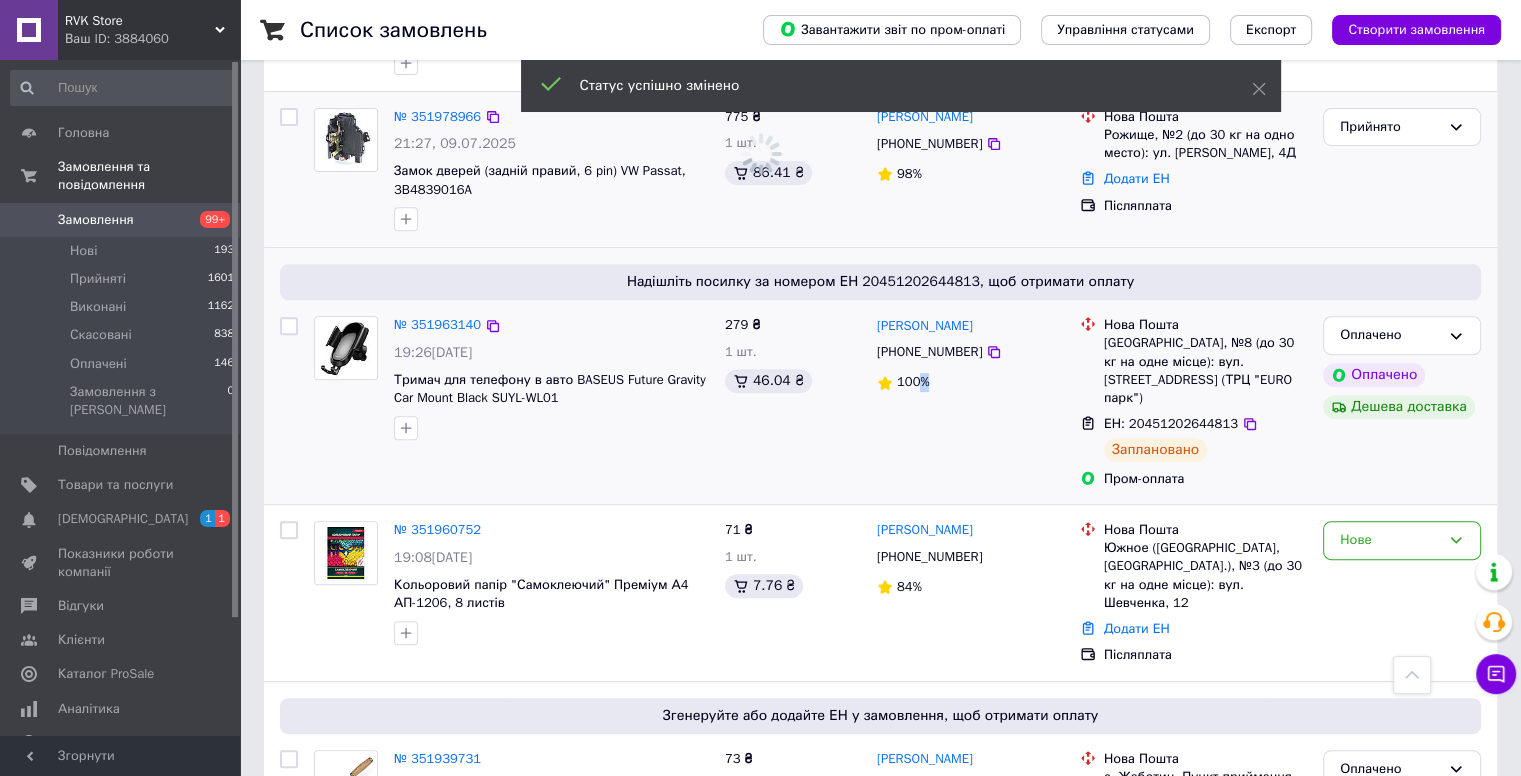 click on "[PERSON_NAME] [PHONE_NUMBER] 100%" at bounding box center (970, 402) 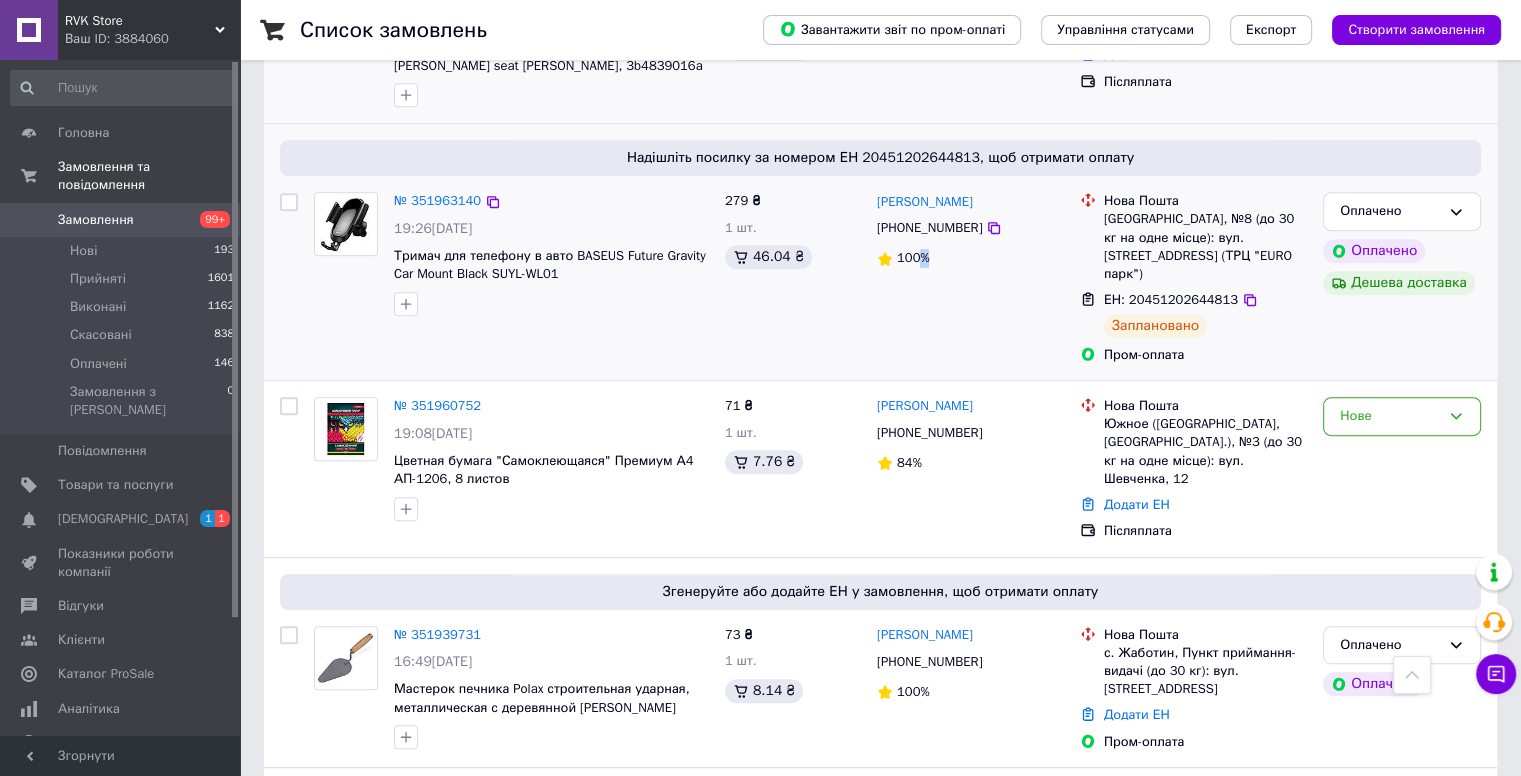 scroll, scrollTop: 1080, scrollLeft: 0, axis: vertical 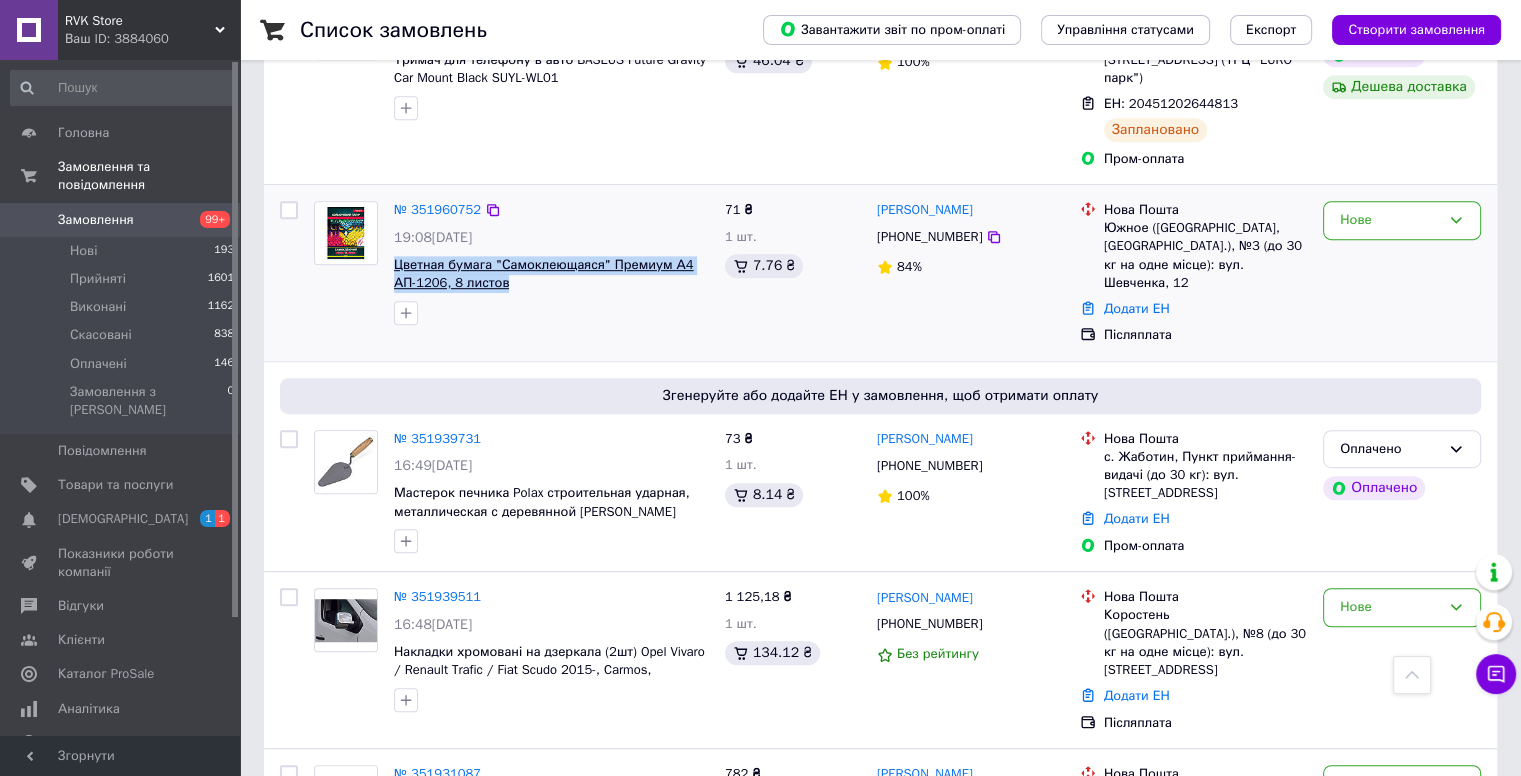 drag, startPoint x: 565, startPoint y: 265, endPoint x: 395, endPoint y: 235, distance: 172.62677 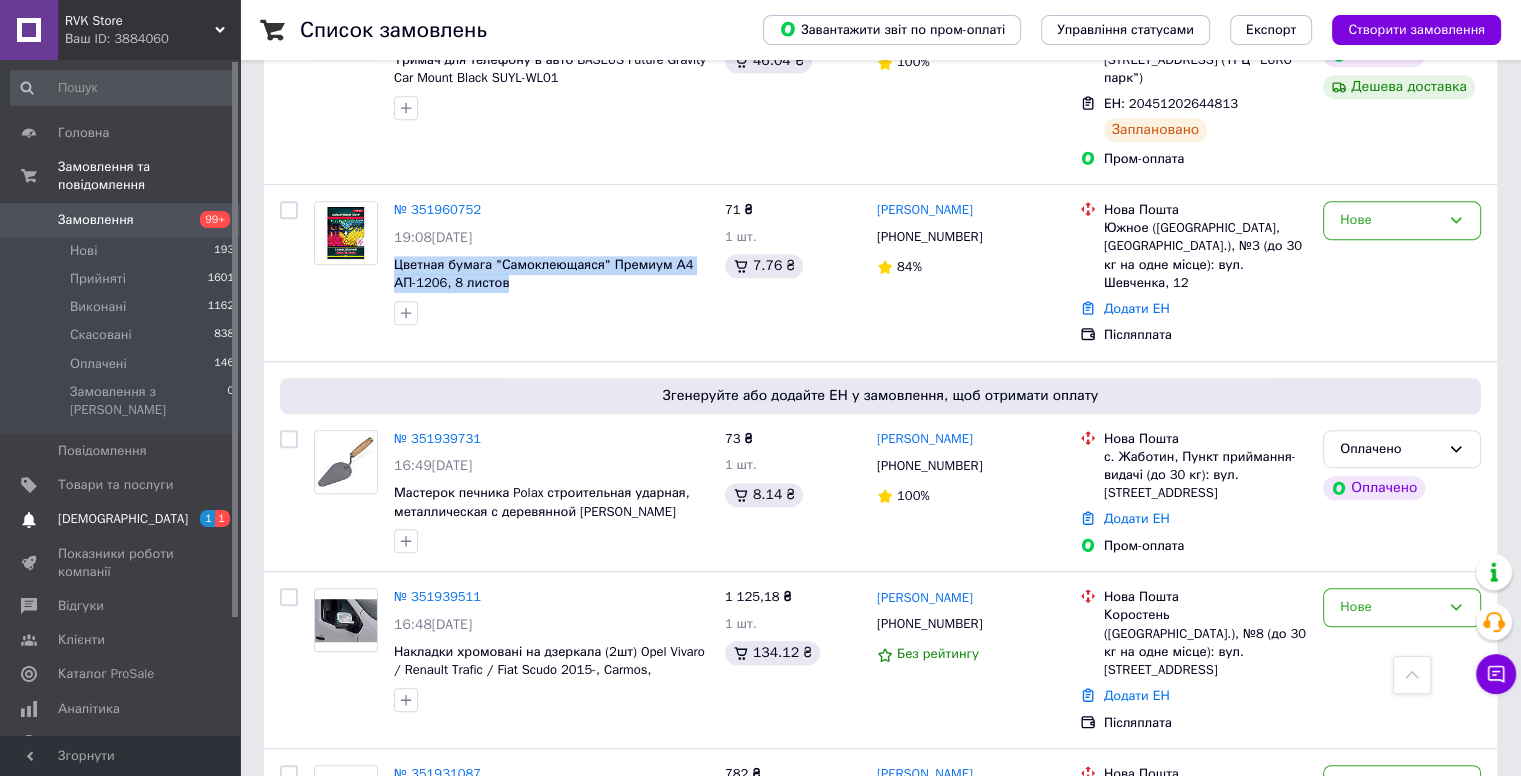 click on "1" at bounding box center [207, 518] 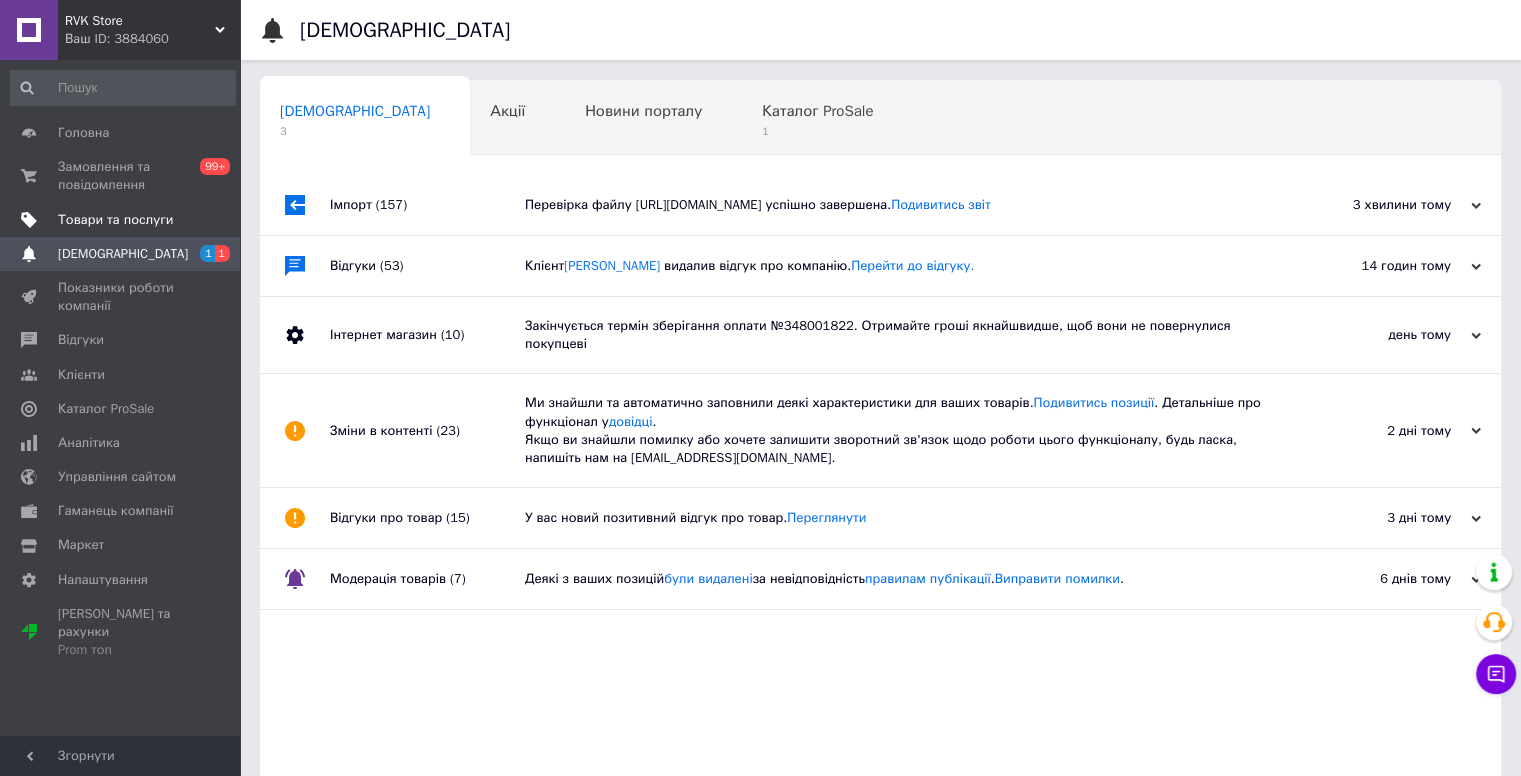 click on "Товари та послуги" at bounding box center (123, 220) 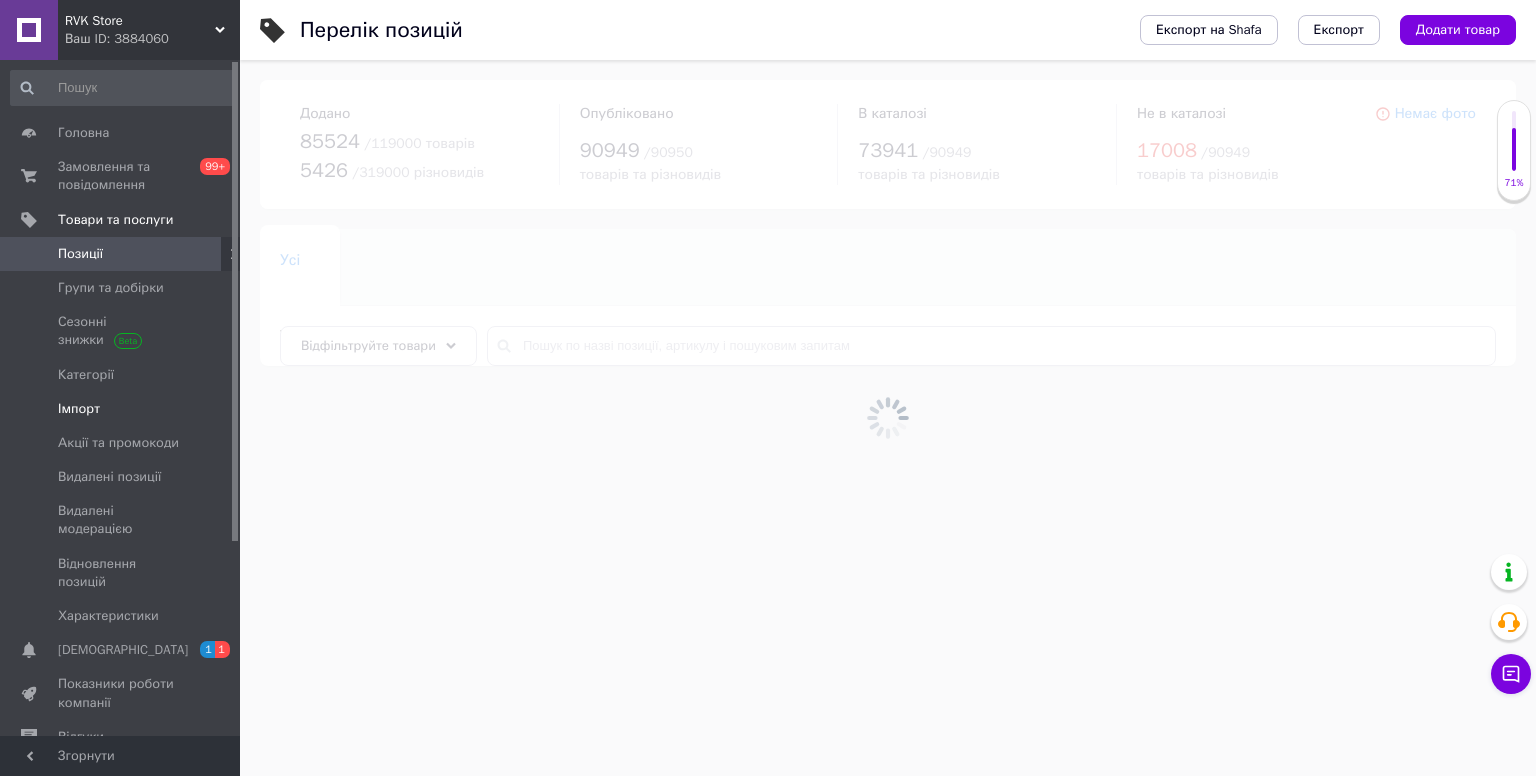 click on "Імпорт" at bounding box center (79, 409) 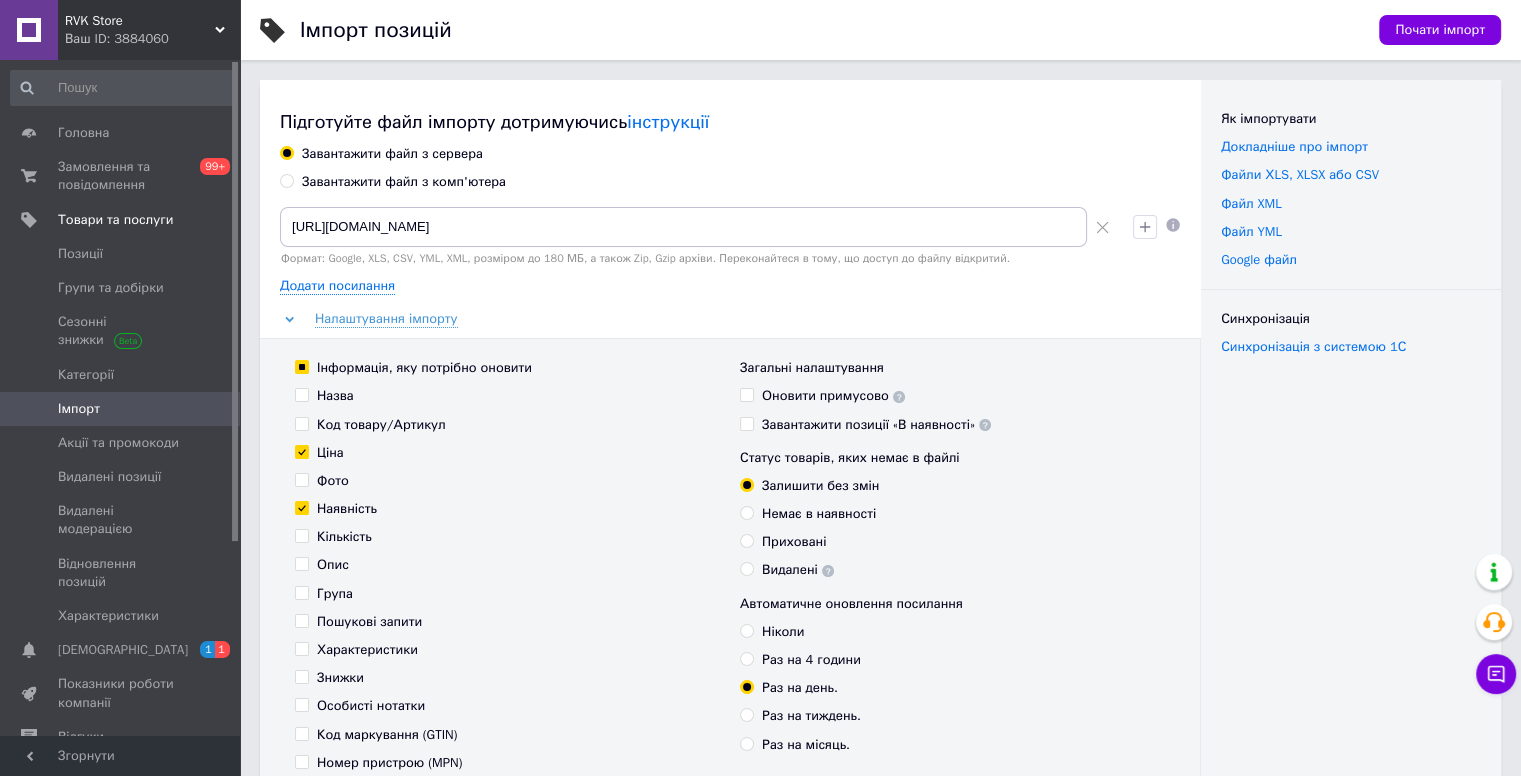 drag, startPoint x: 1426, startPoint y: 581, endPoint x: 1535, endPoint y: 194, distance: 402.05722 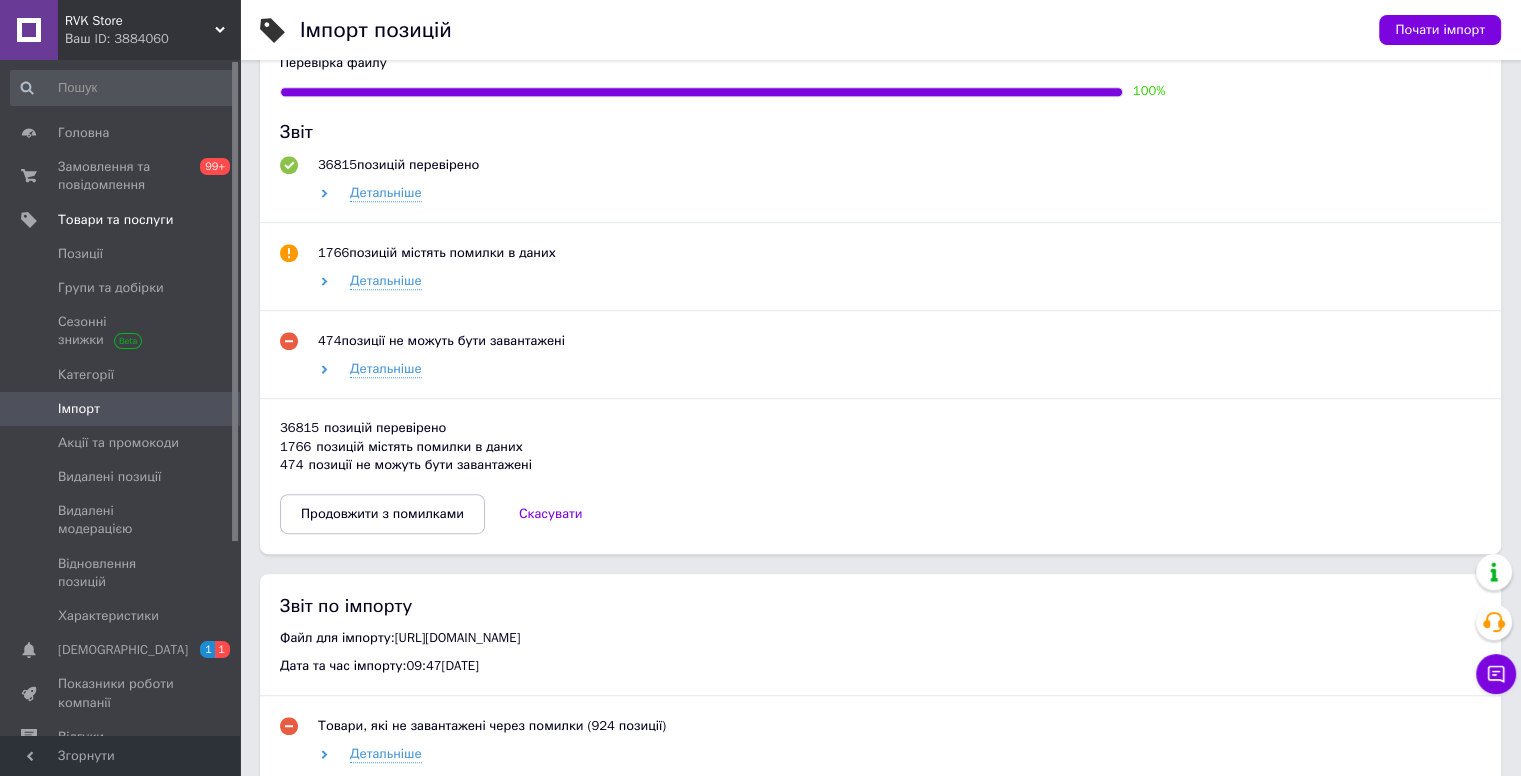scroll, scrollTop: 942, scrollLeft: 0, axis: vertical 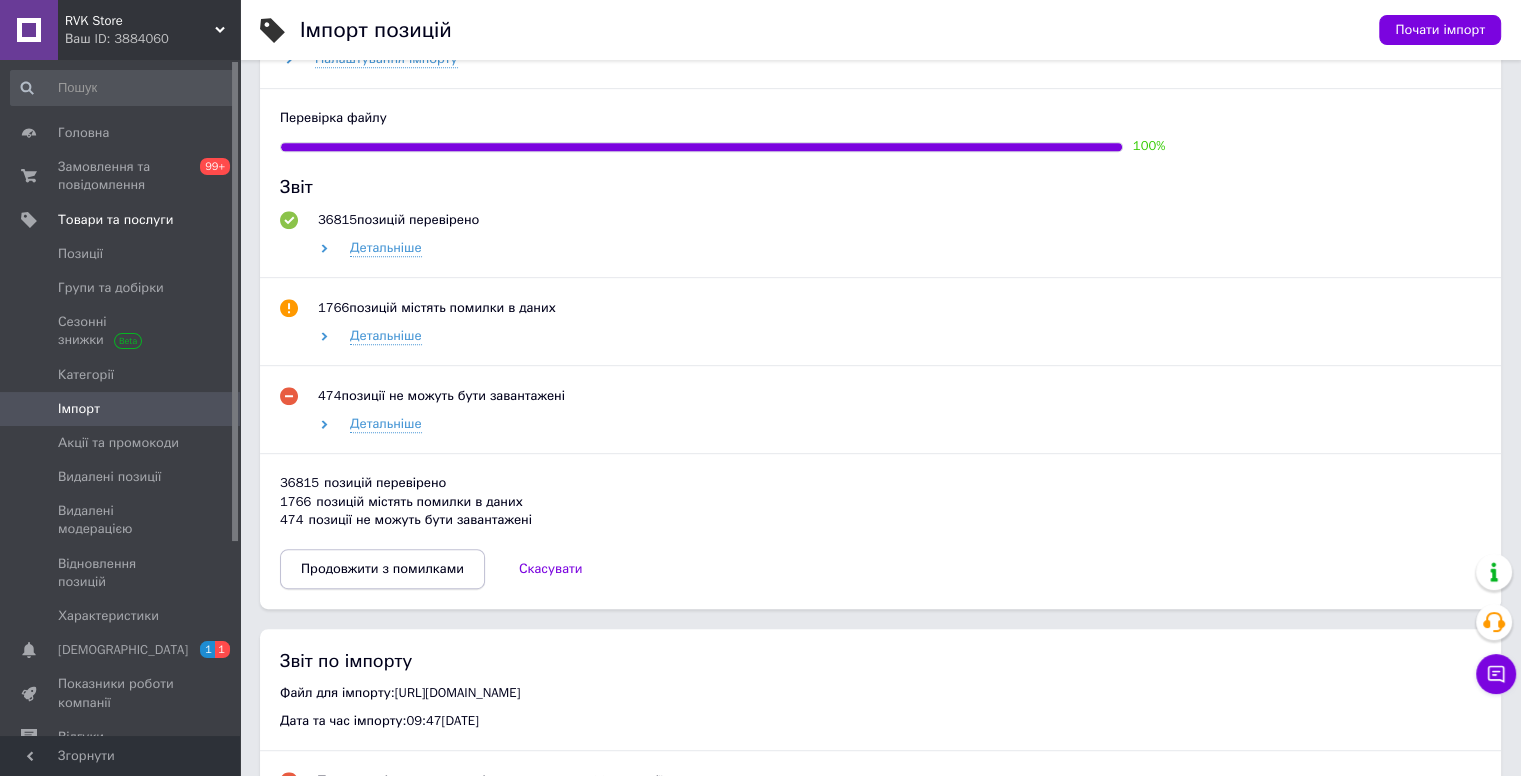 click on "Продовжити з помилками" at bounding box center [382, 569] 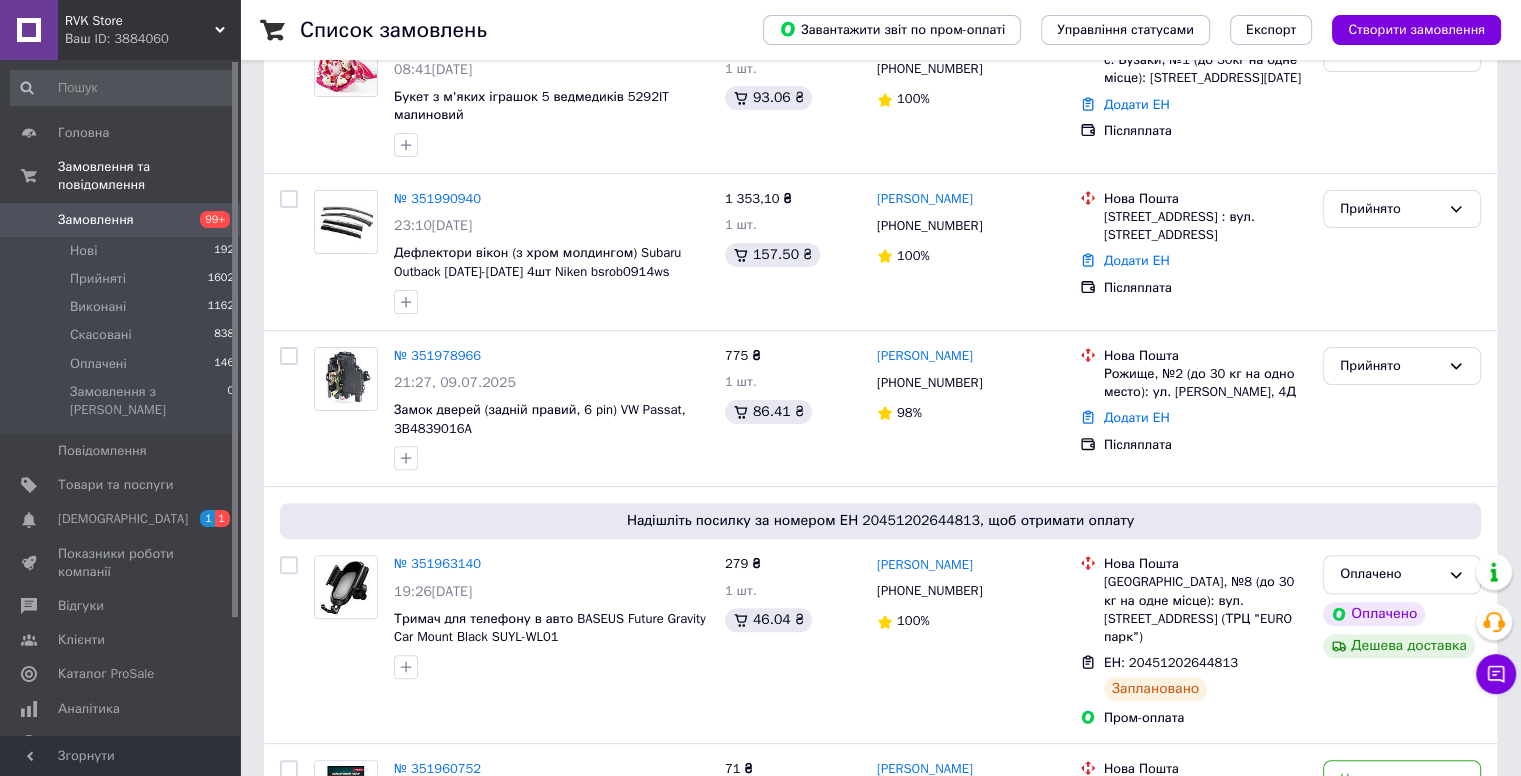 scroll, scrollTop: 560, scrollLeft: 0, axis: vertical 